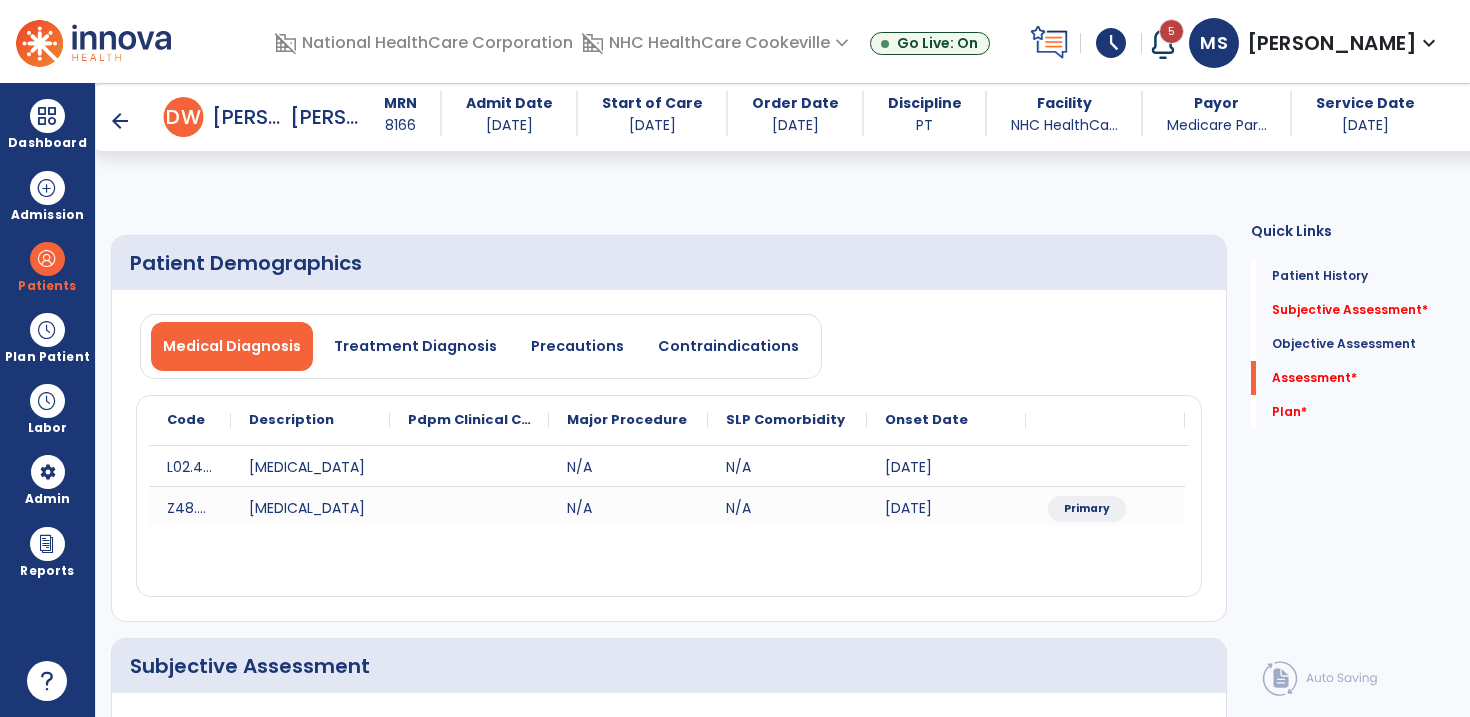 scroll, scrollTop: 0, scrollLeft: 0, axis: both 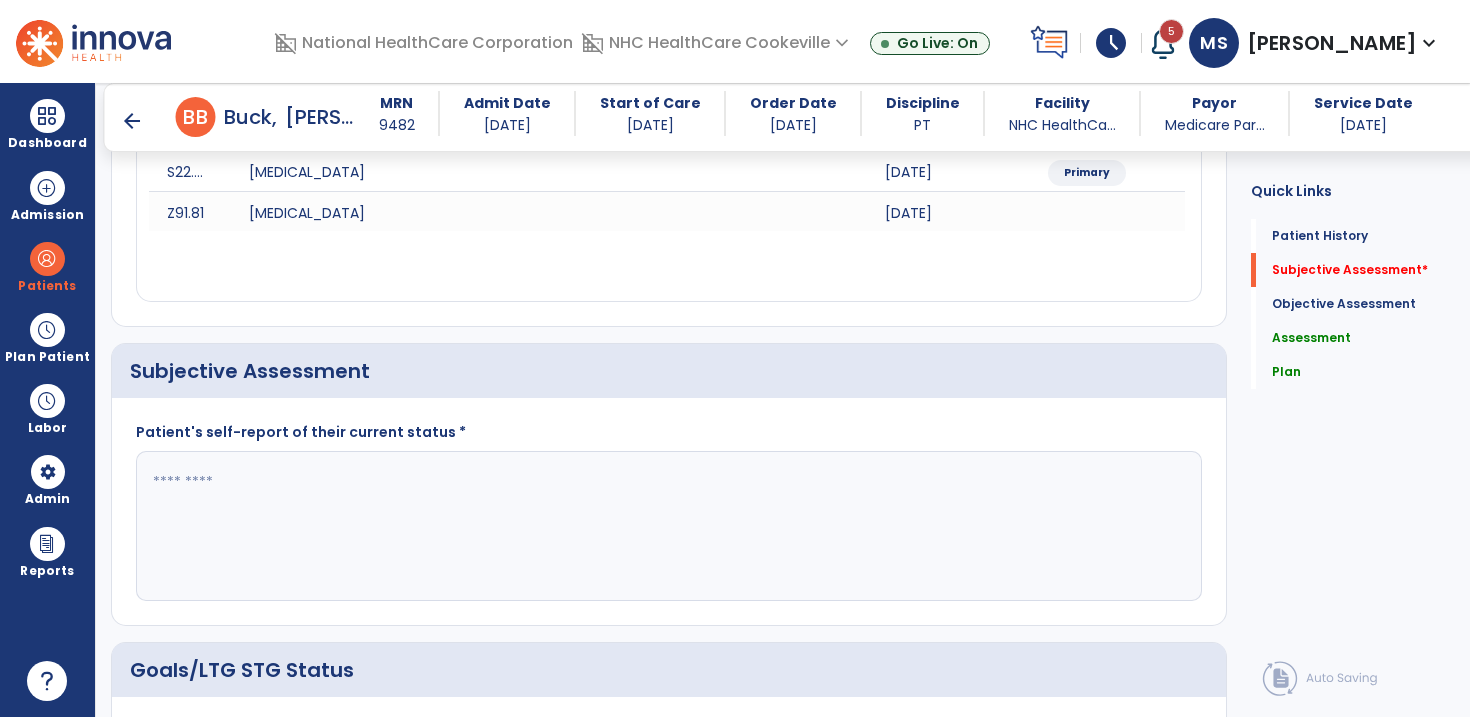 click 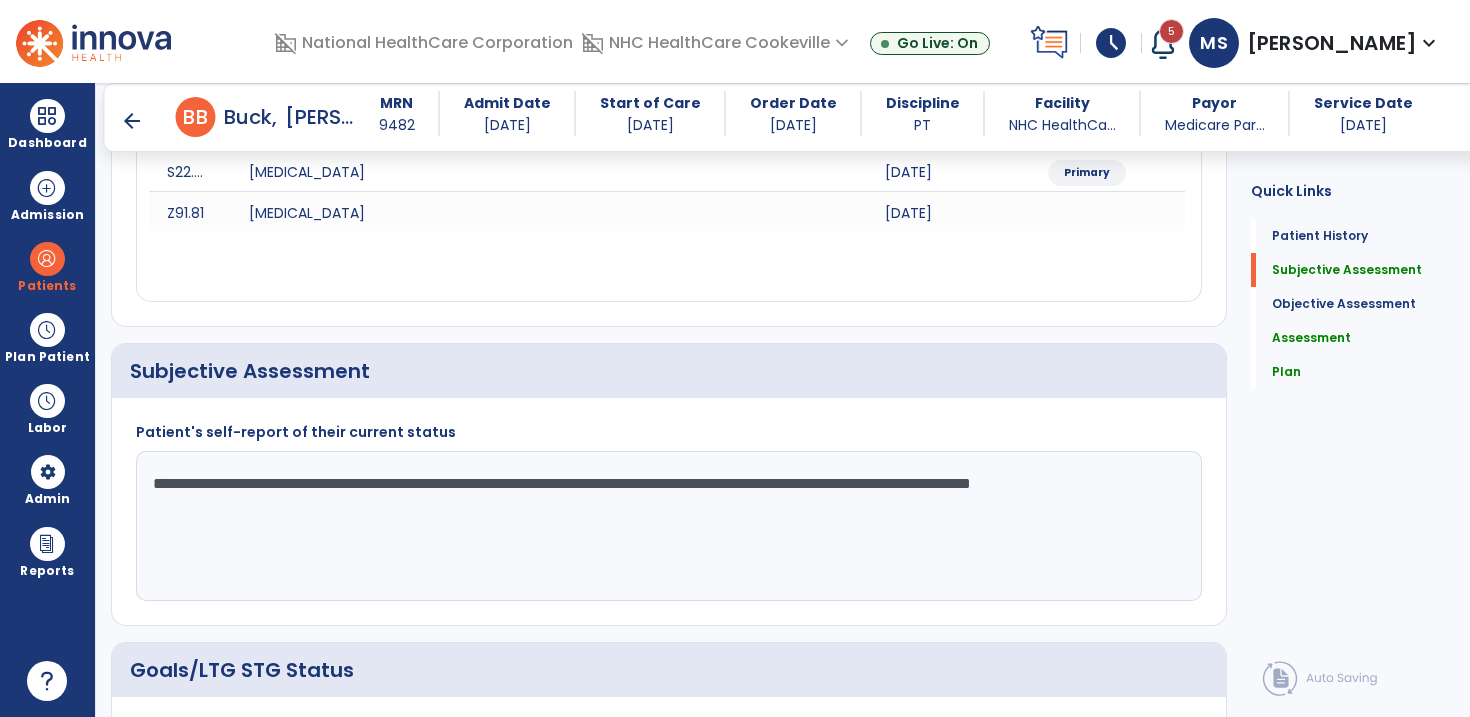 drag, startPoint x: 258, startPoint y: 506, endPoint x: 151, endPoint y: 488, distance: 108.503456 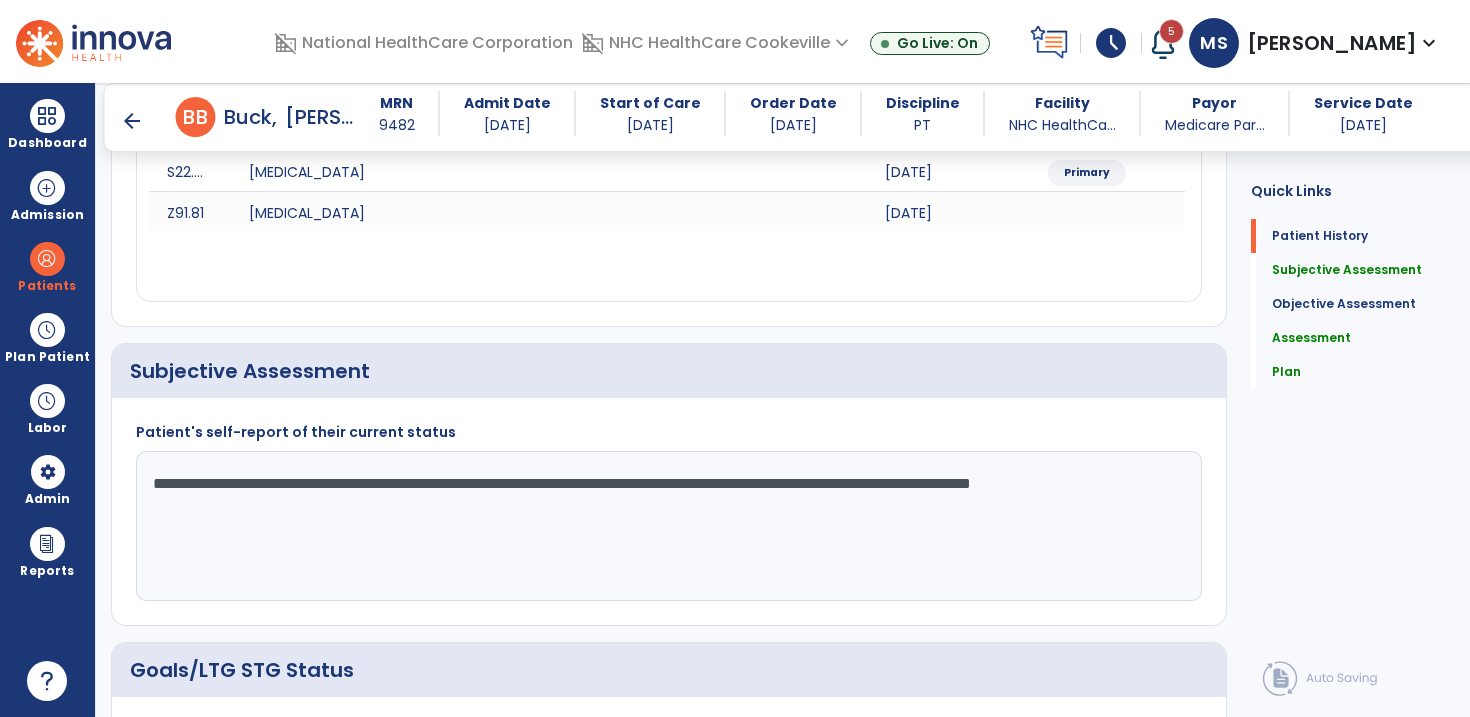 scroll, scrollTop: 0, scrollLeft: 0, axis: both 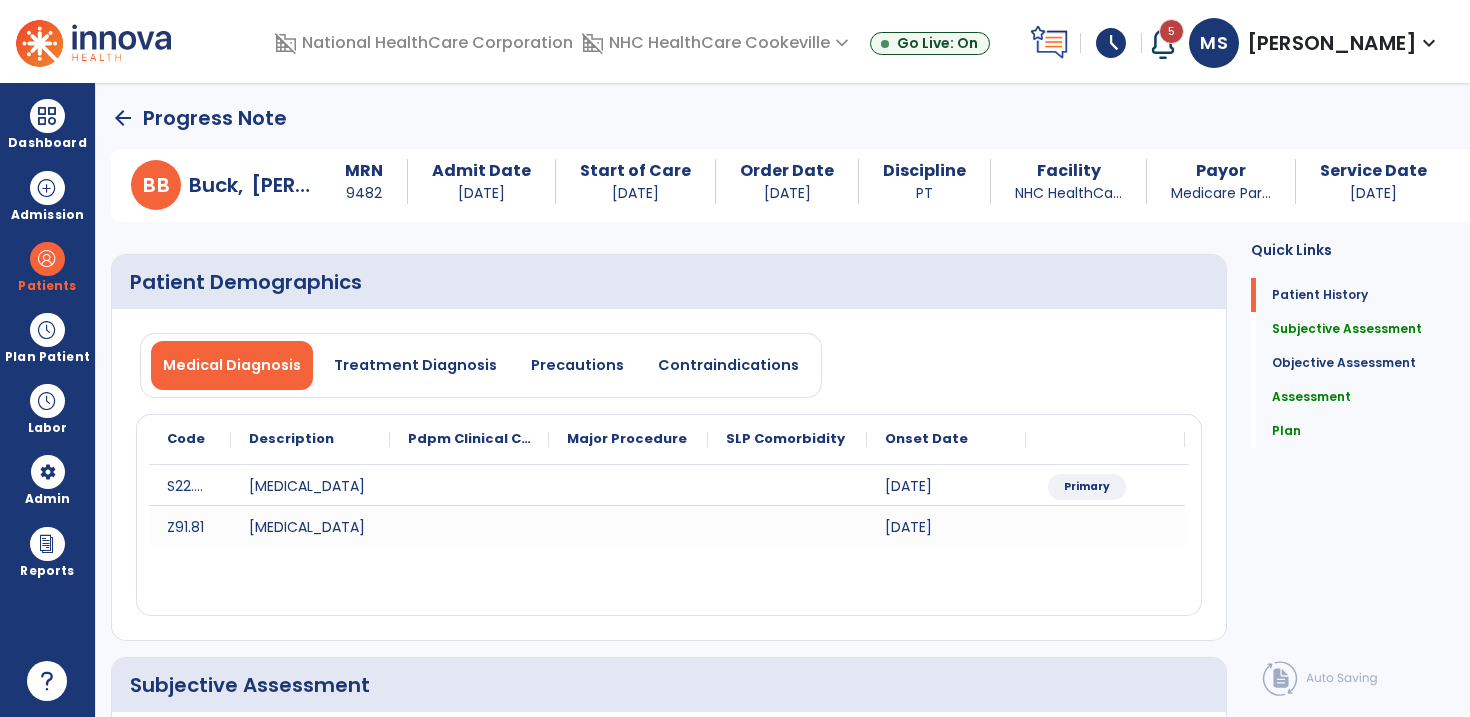 type on "**********" 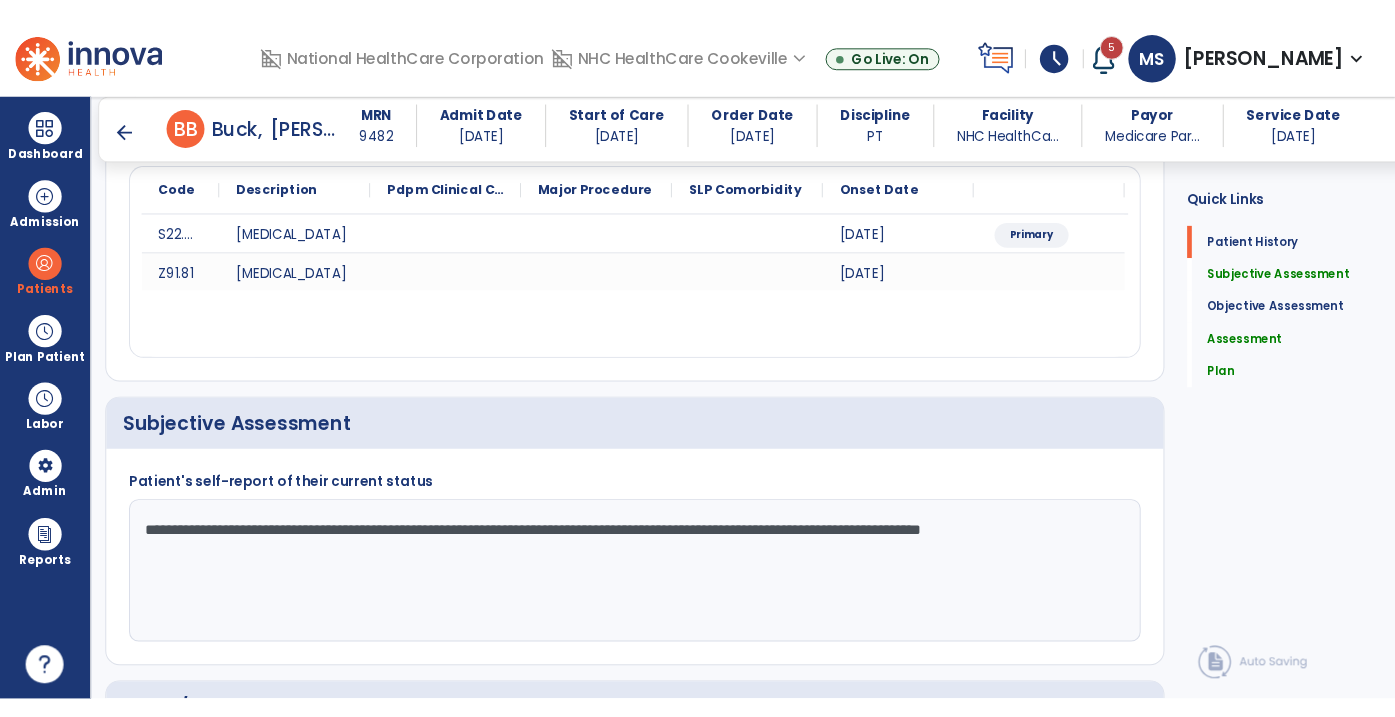 scroll, scrollTop: 279, scrollLeft: 0, axis: vertical 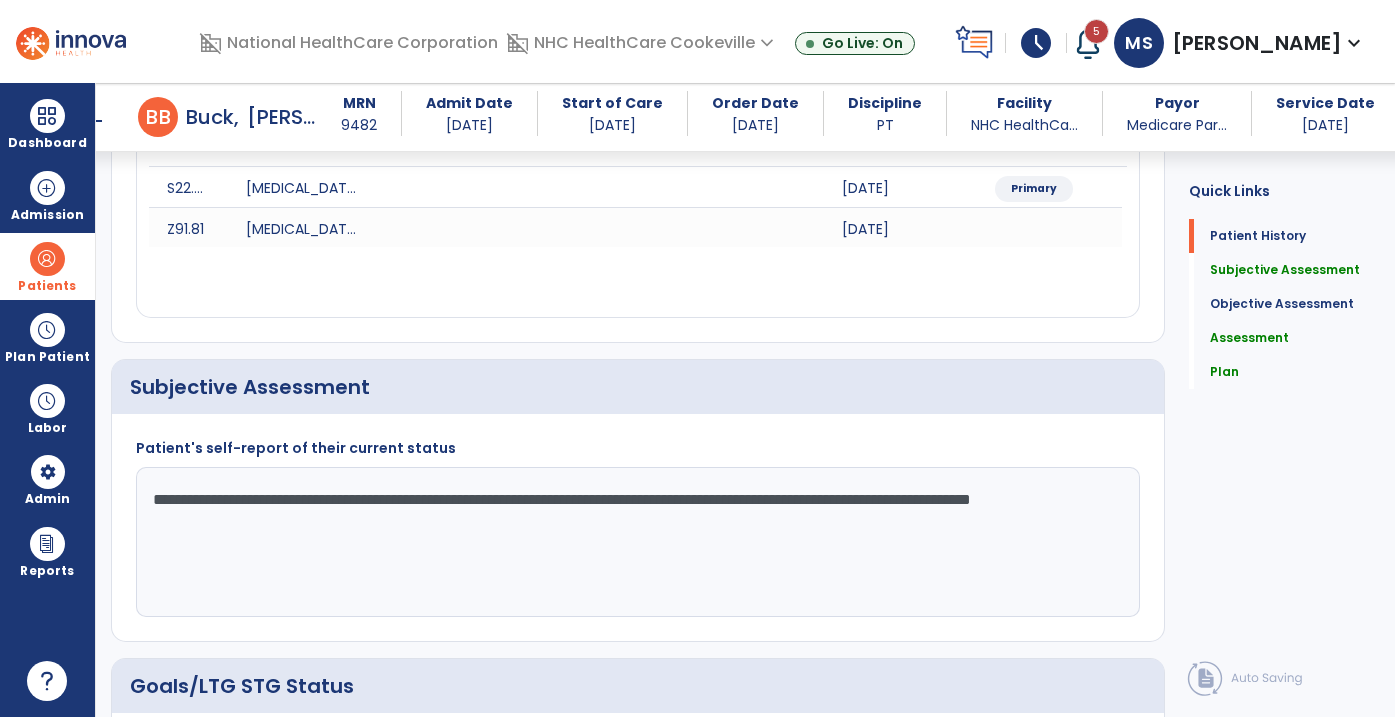 click on "Patients" at bounding box center [47, 266] 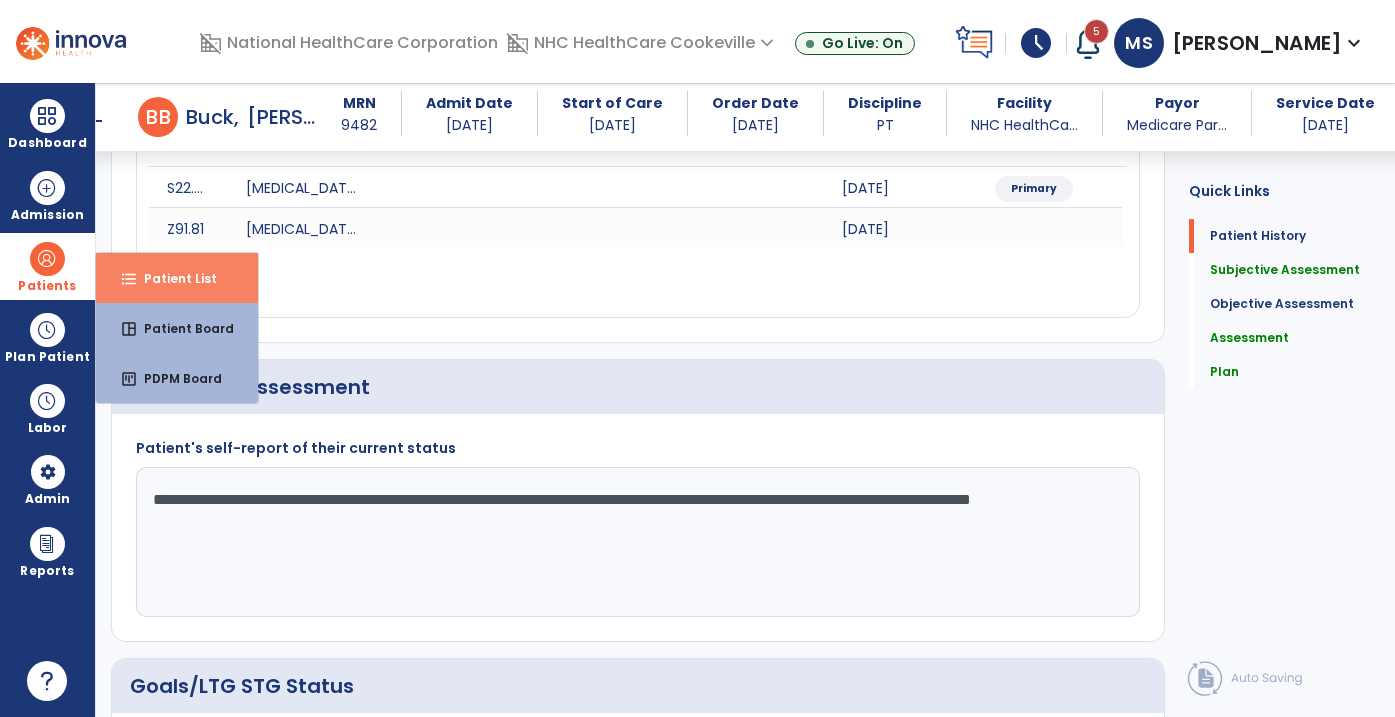 click on "format_list_bulleted  Patient List" at bounding box center (177, 278) 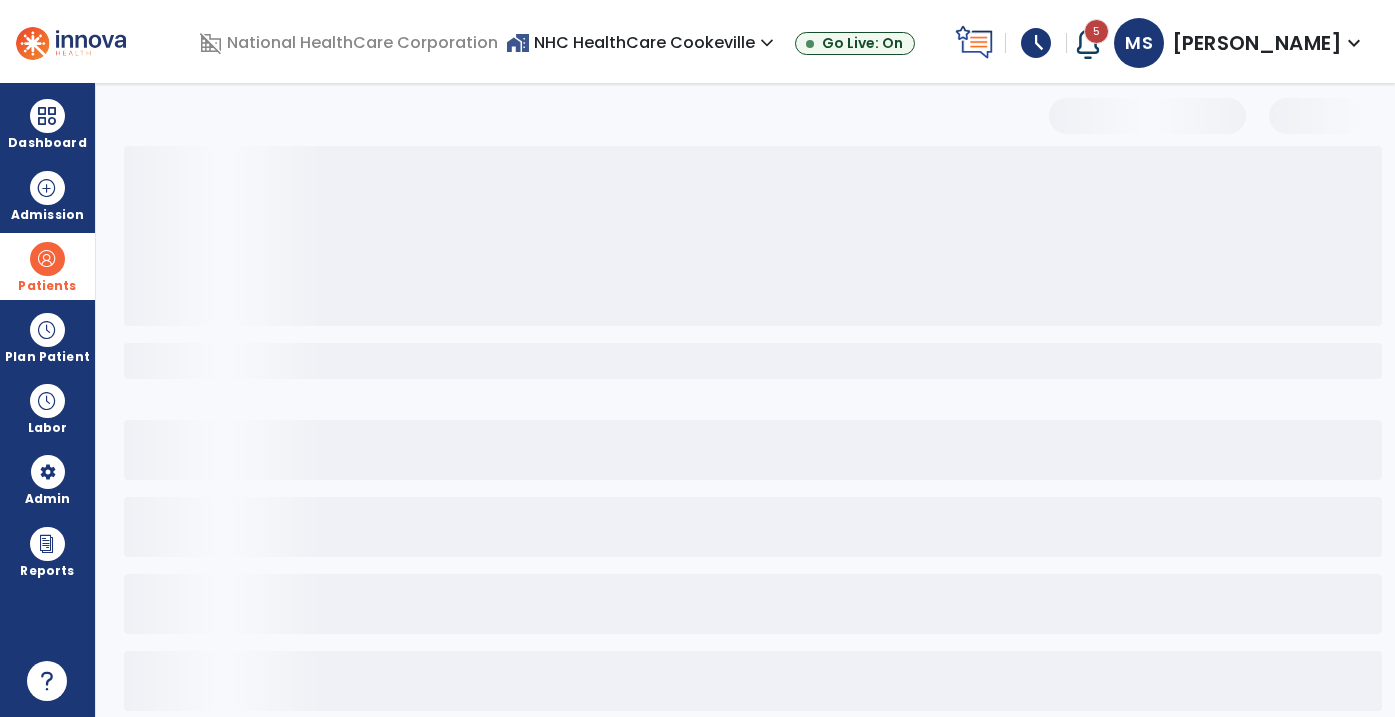 scroll, scrollTop: 26, scrollLeft: 0, axis: vertical 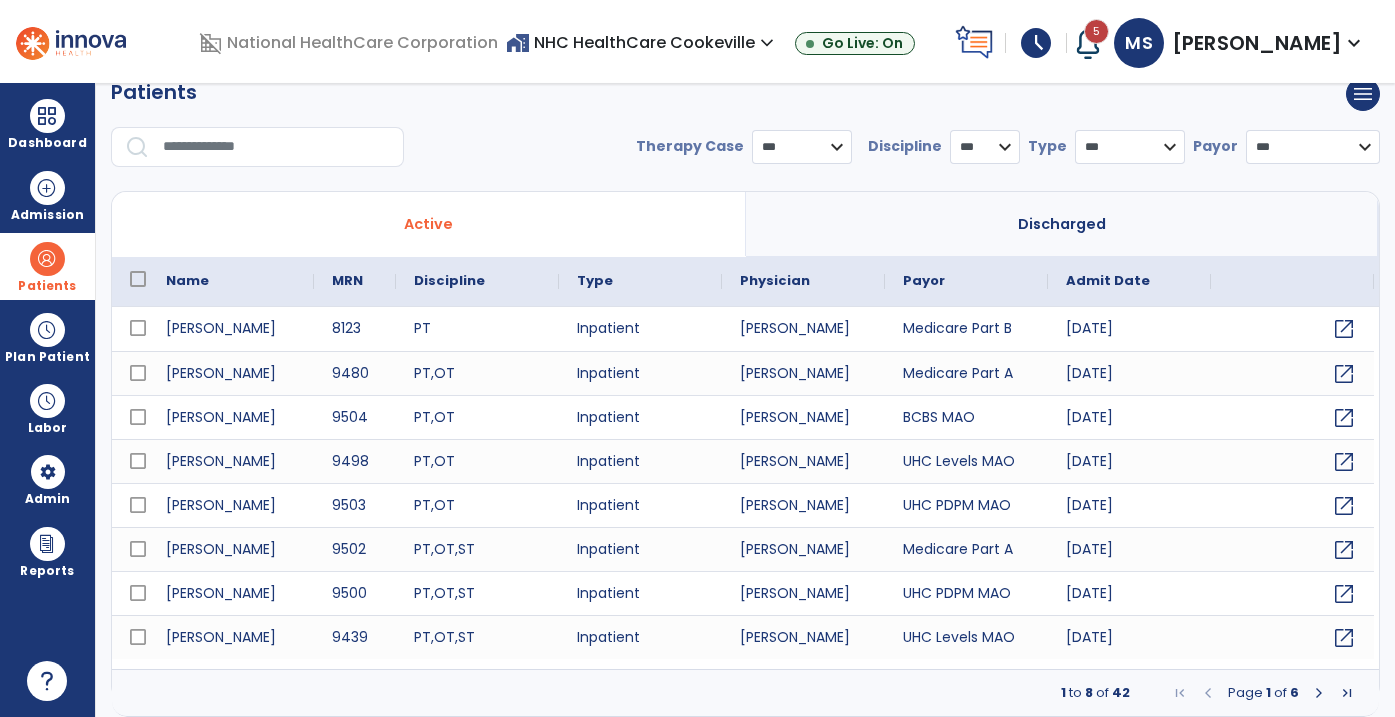 click at bounding box center (276, 147) 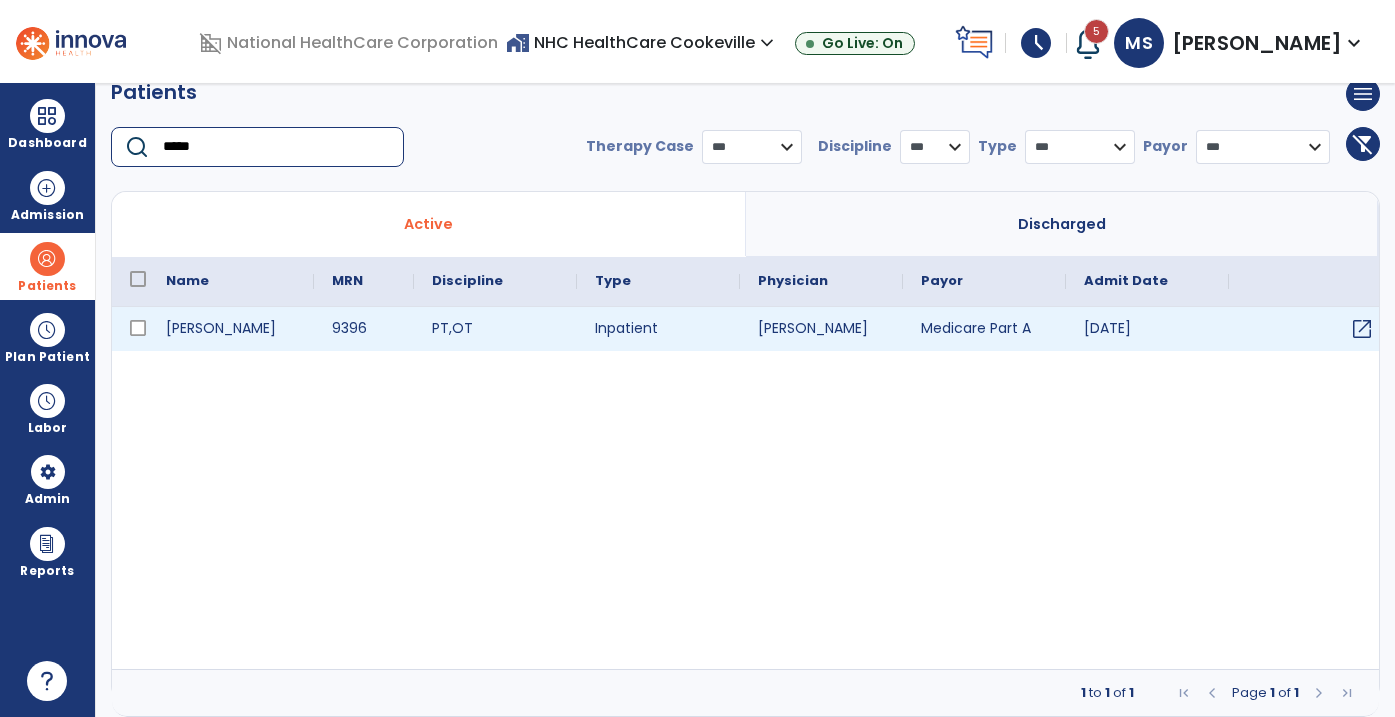 type on "*****" 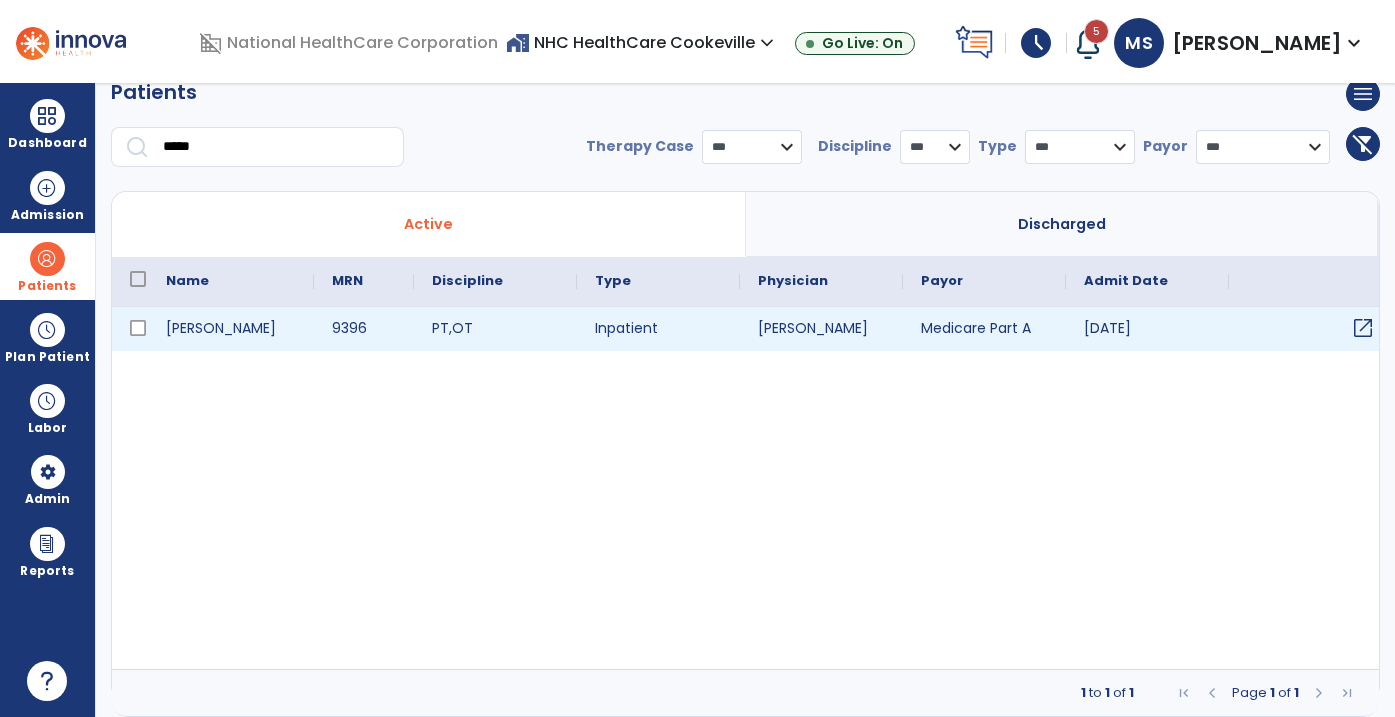 click on "open_in_new" at bounding box center [1363, 328] 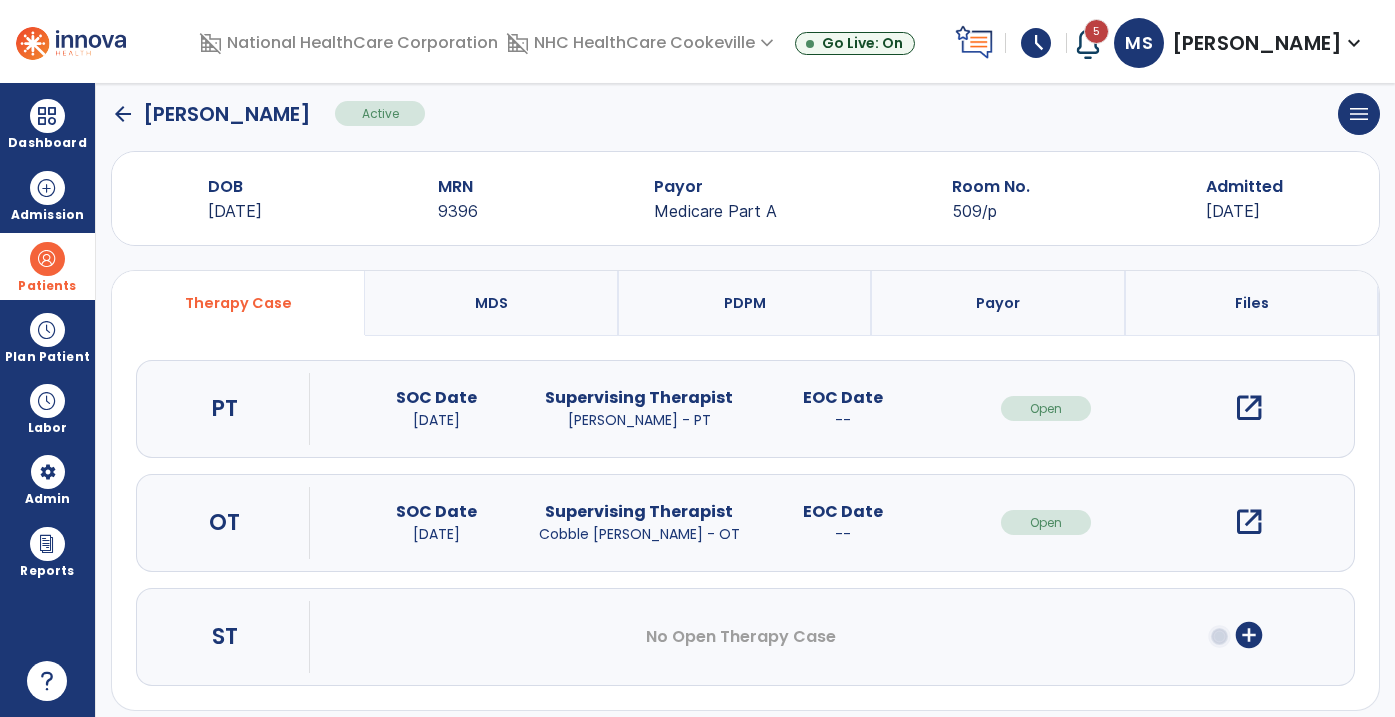 click on "open_in_new" at bounding box center (1249, 408) 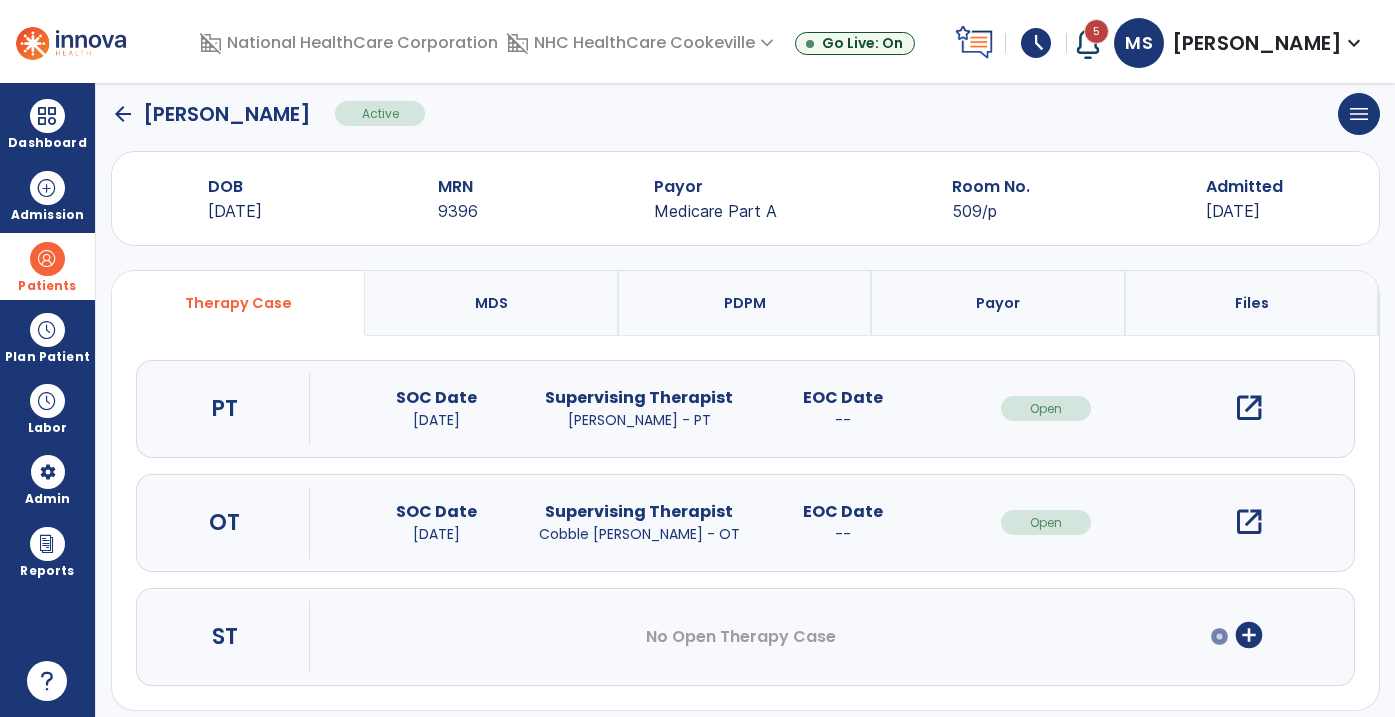 scroll, scrollTop: 0, scrollLeft: 0, axis: both 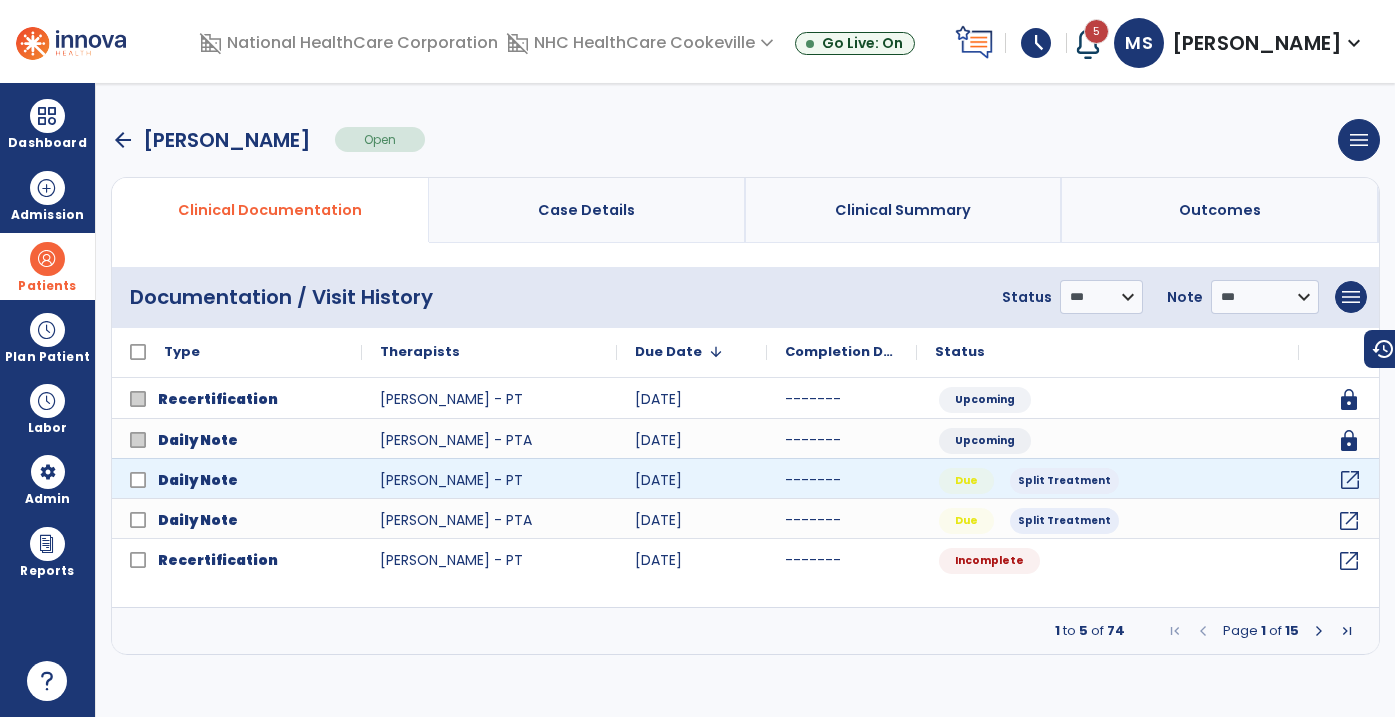 click on "open_in_new" 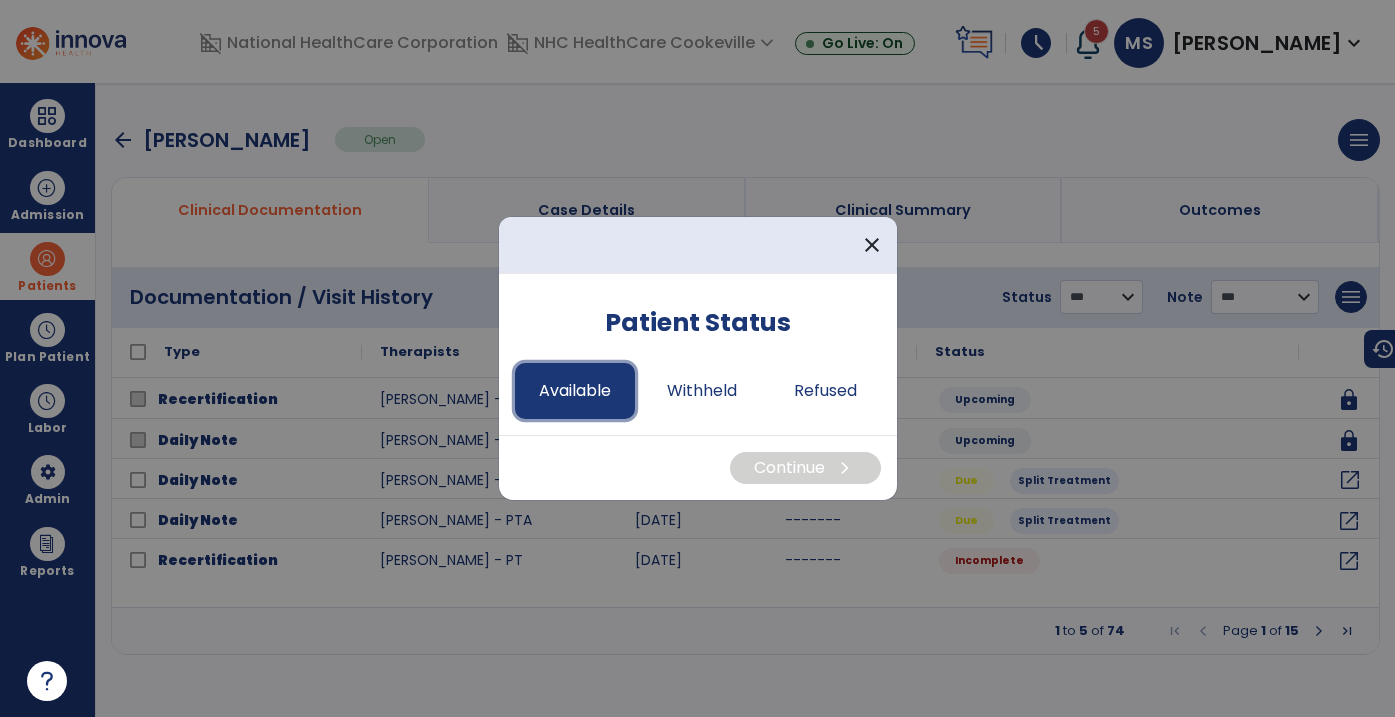 click on "Available" at bounding box center (575, 391) 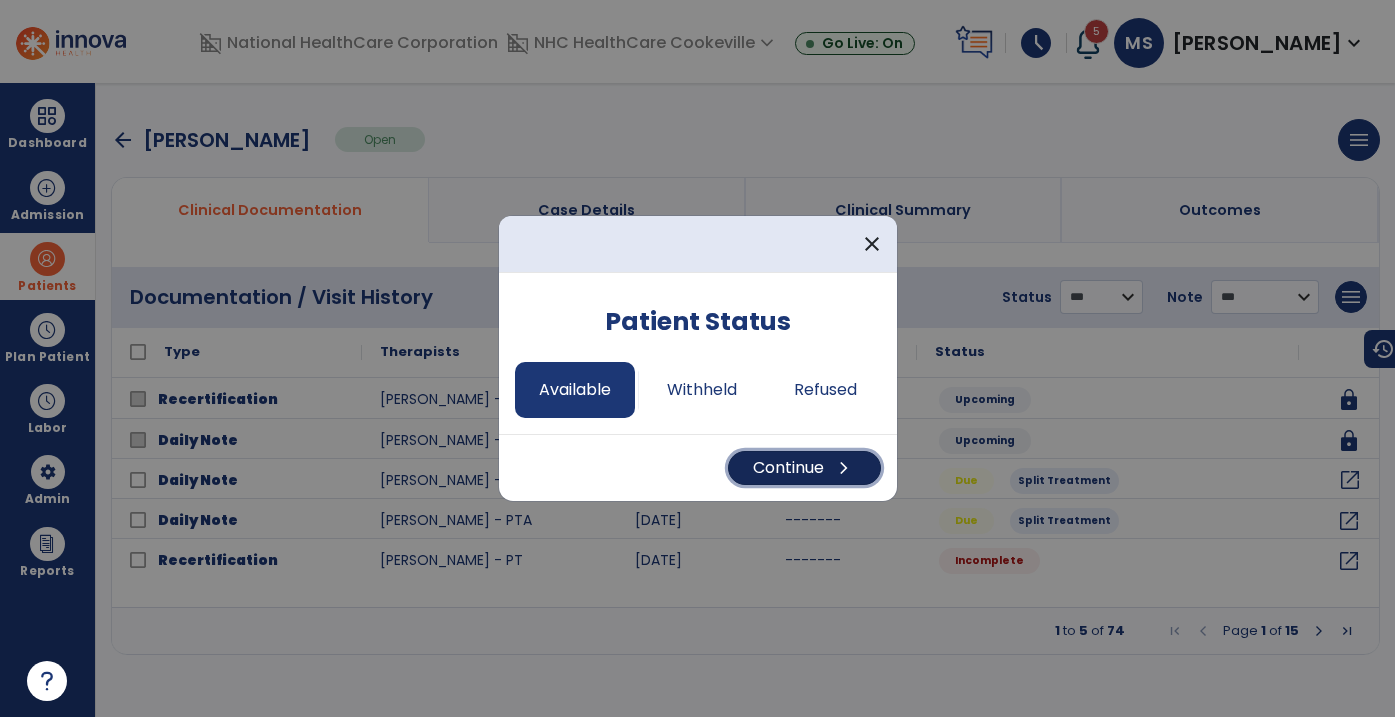 click on "Continue   chevron_right" at bounding box center [804, 468] 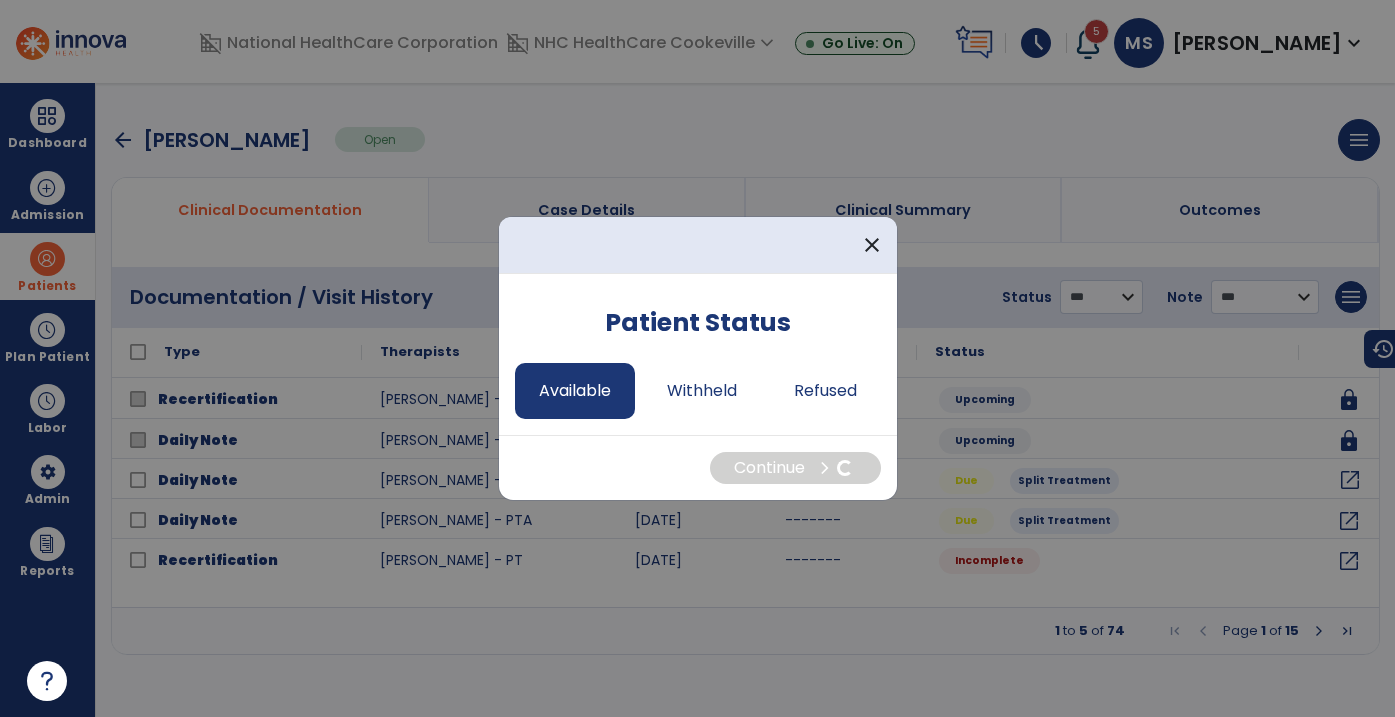 select on "*" 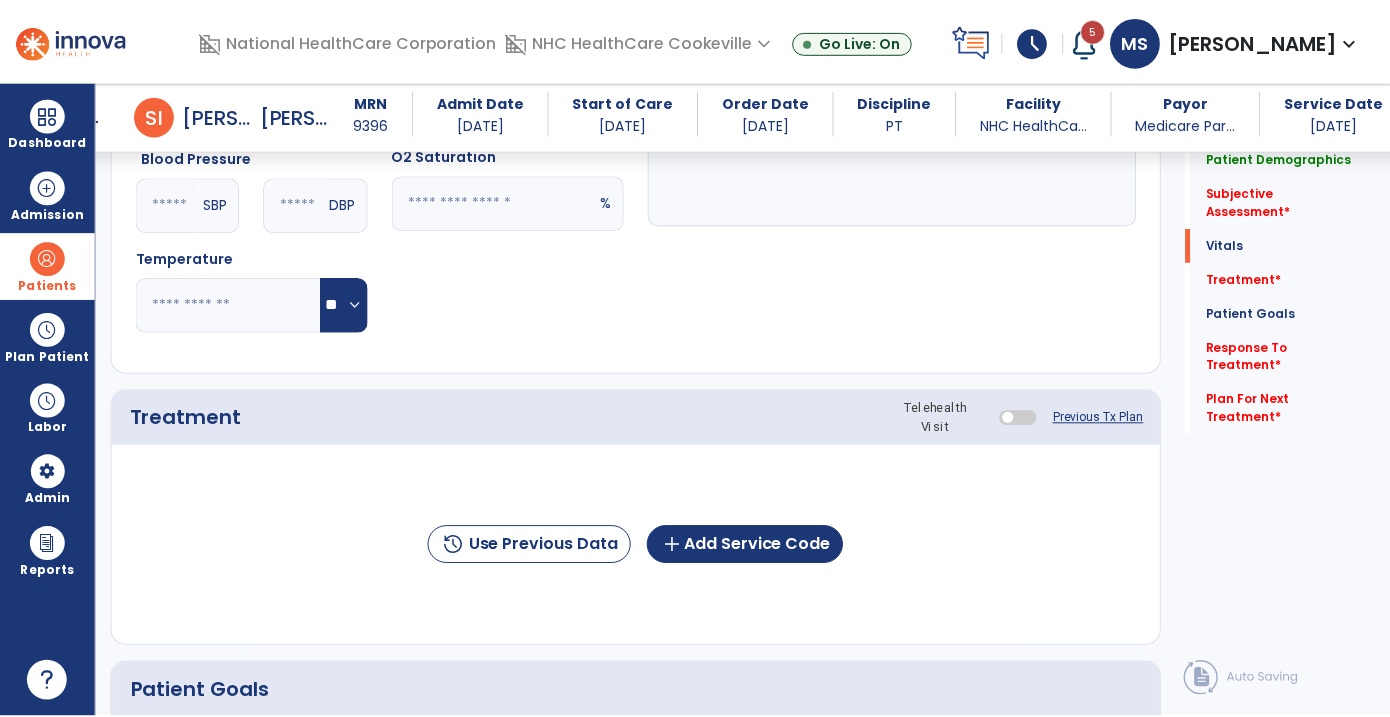 scroll, scrollTop: 1005, scrollLeft: 0, axis: vertical 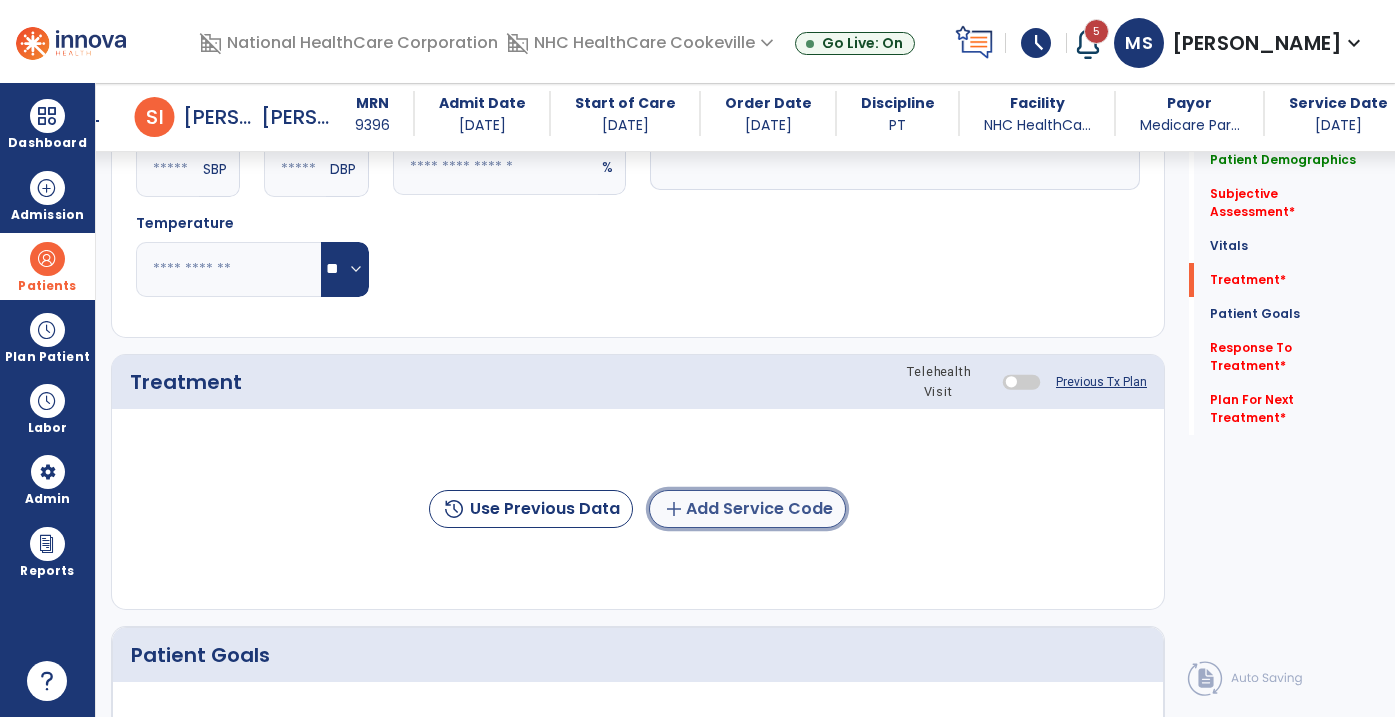 click on "add  Add Service Code" 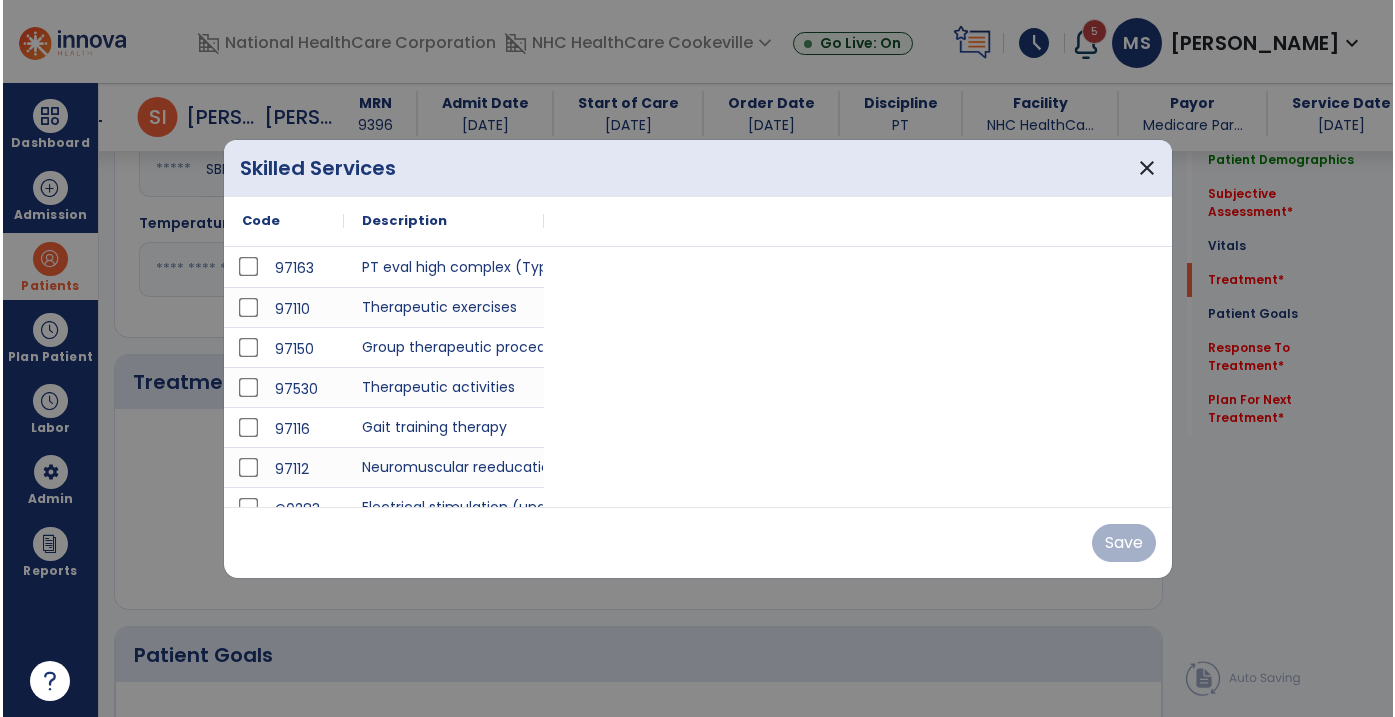 scroll, scrollTop: 1005, scrollLeft: 0, axis: vertical 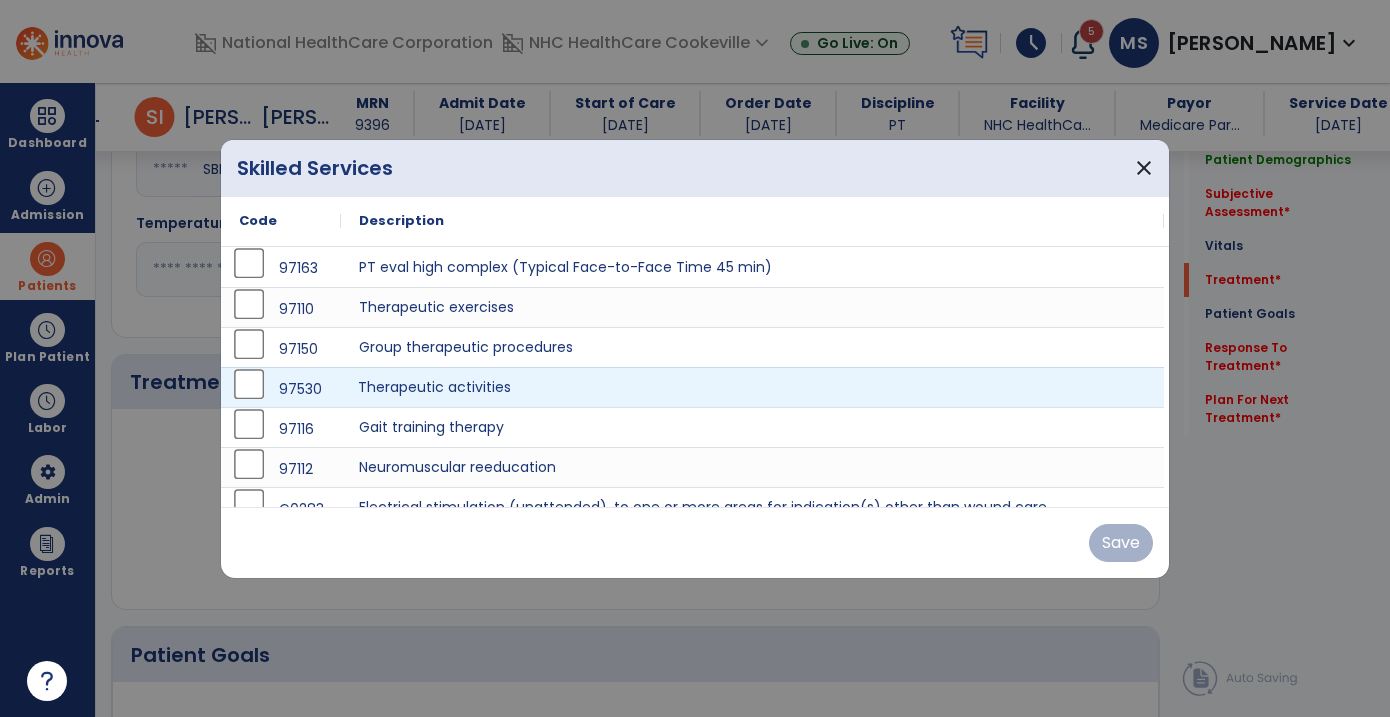 click on "Therapeutic activities" at bounding box center [752, 387] 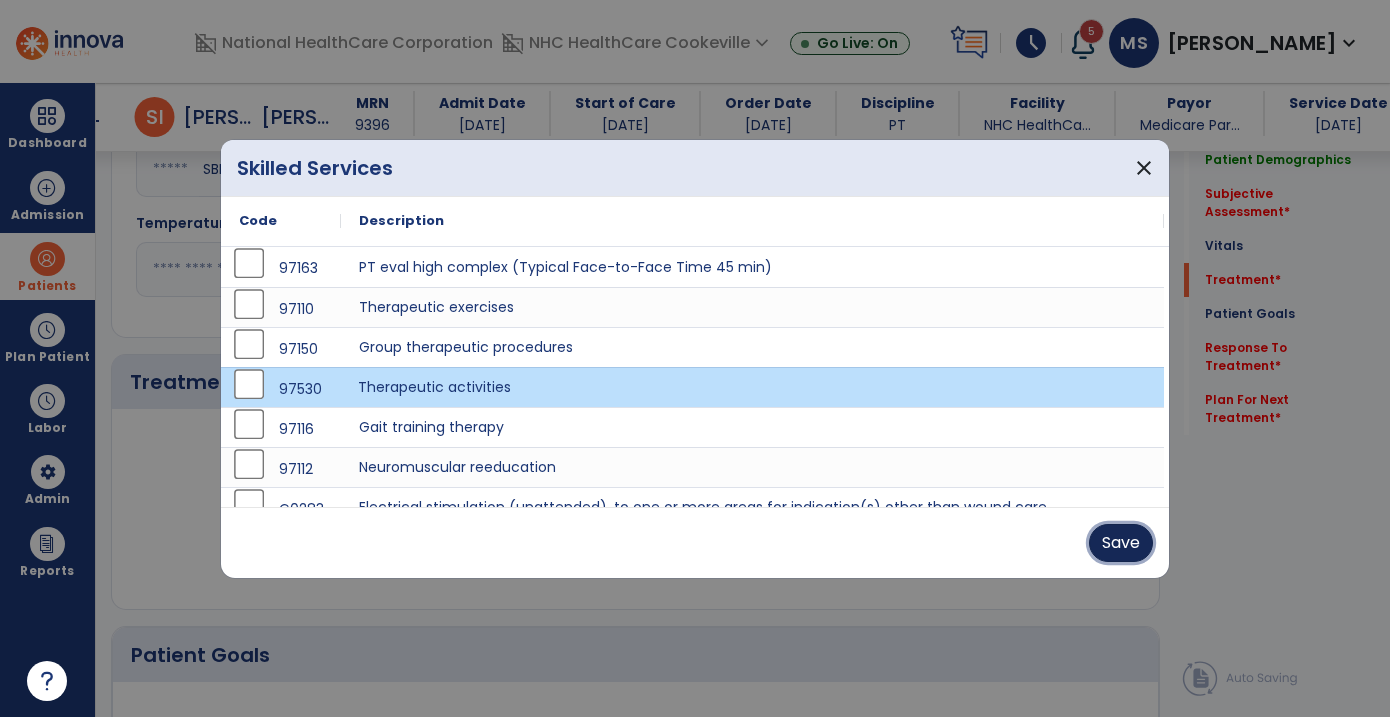 click on "Save" at bounding box center [1121, 543] 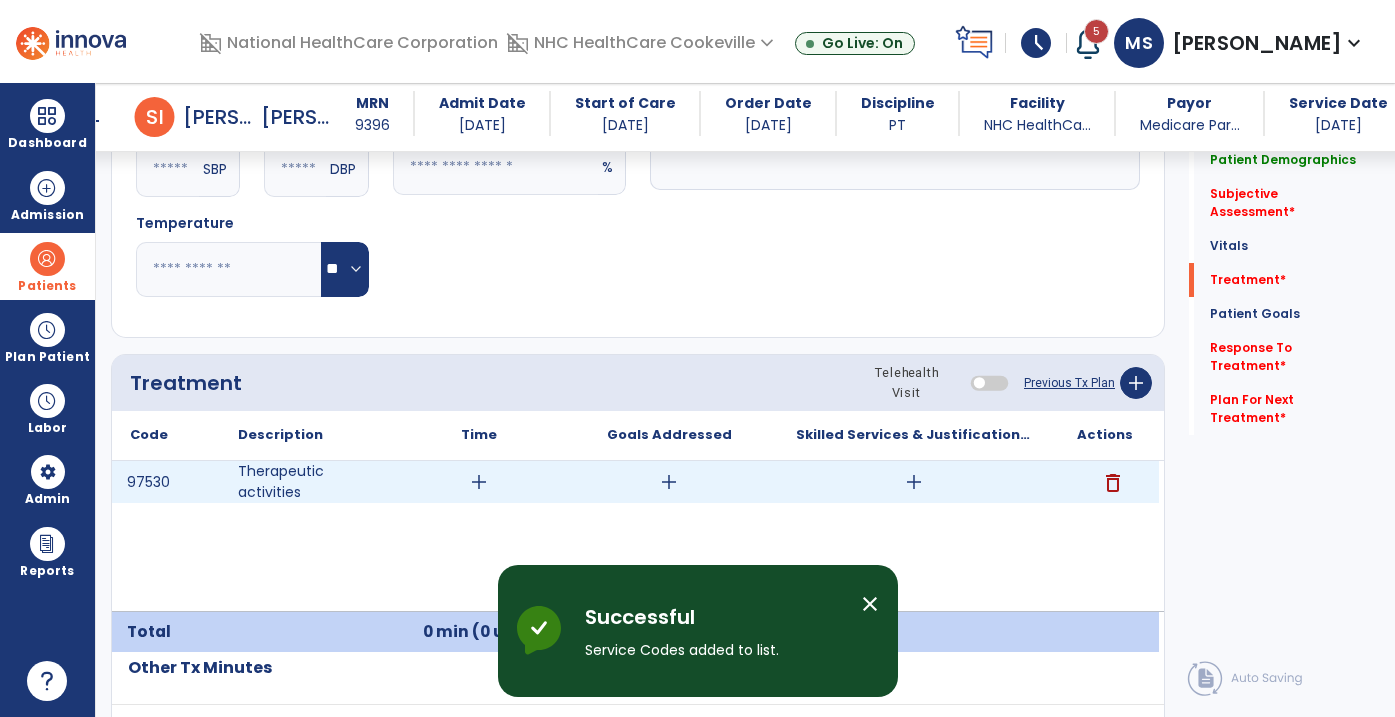 click on "add" at bounding box center (479, 482) 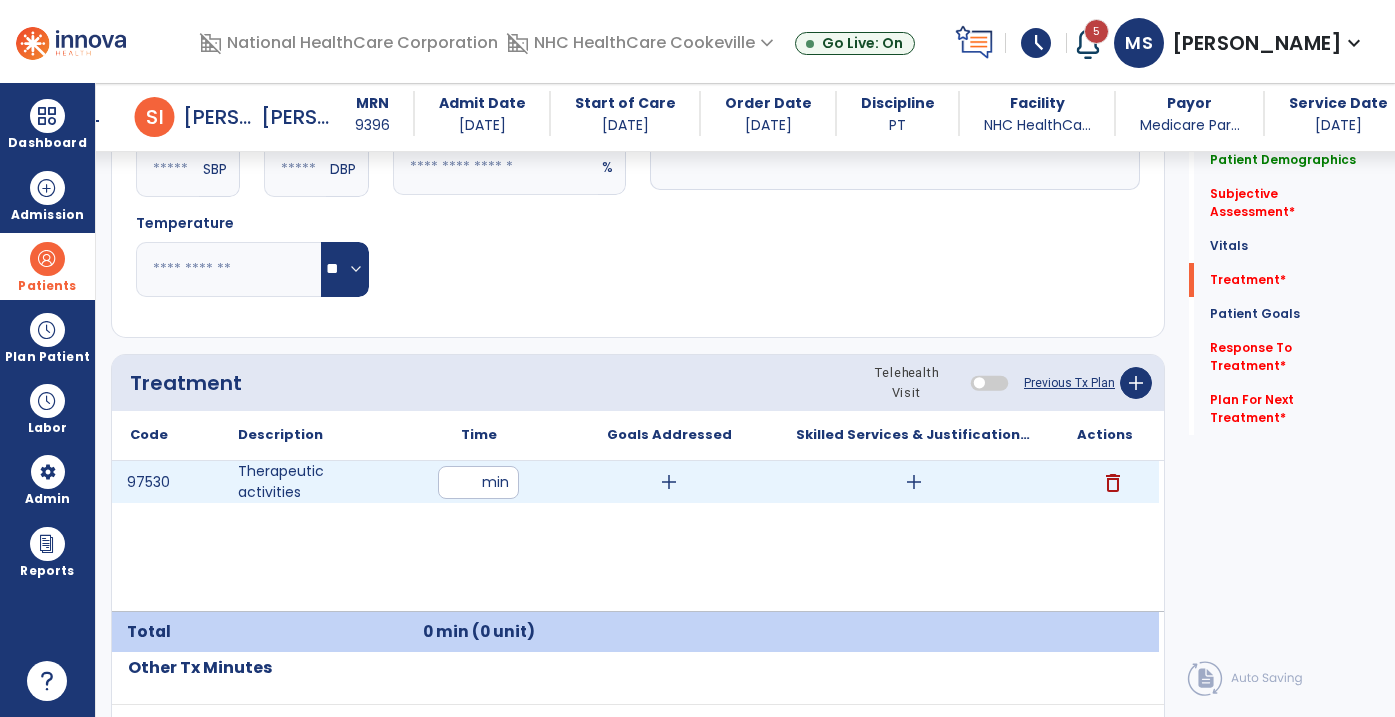 type on "**" 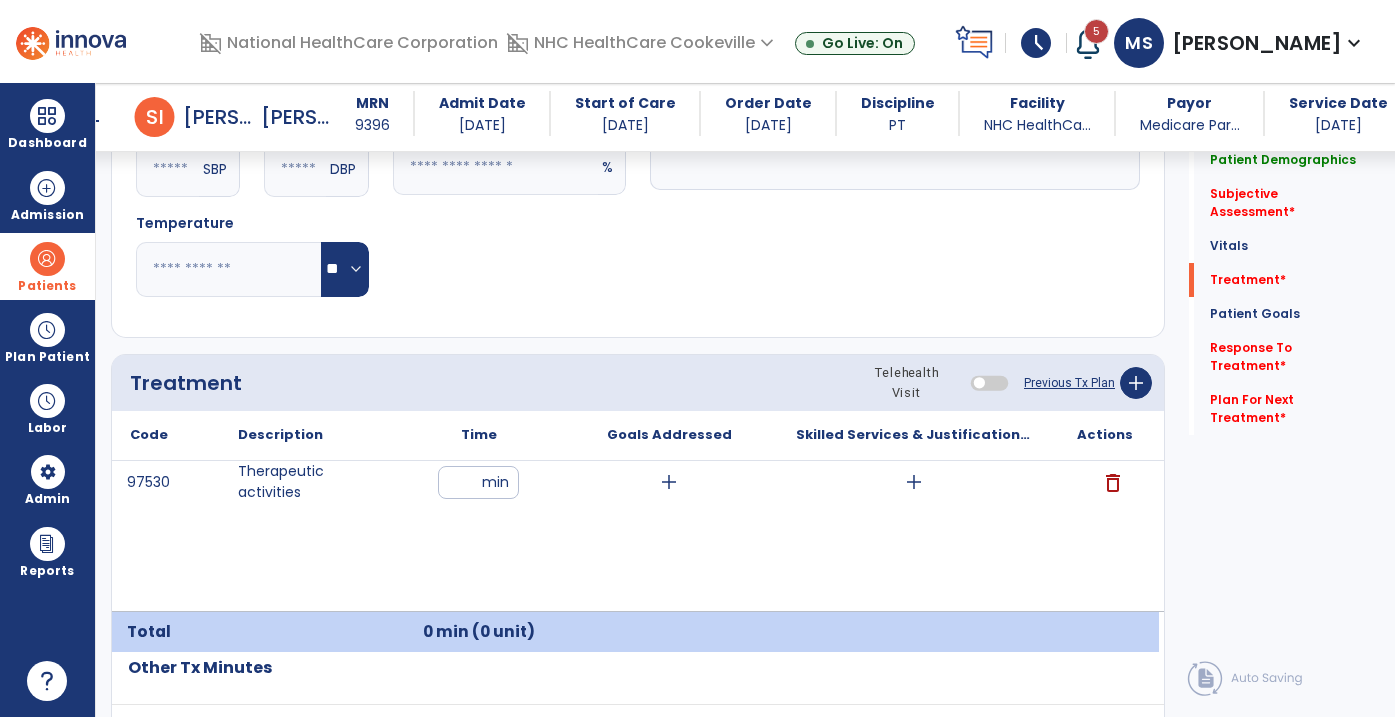 click on "97530  Therapeutic activities  ** min add add delete" at bounding box center (635, 536) 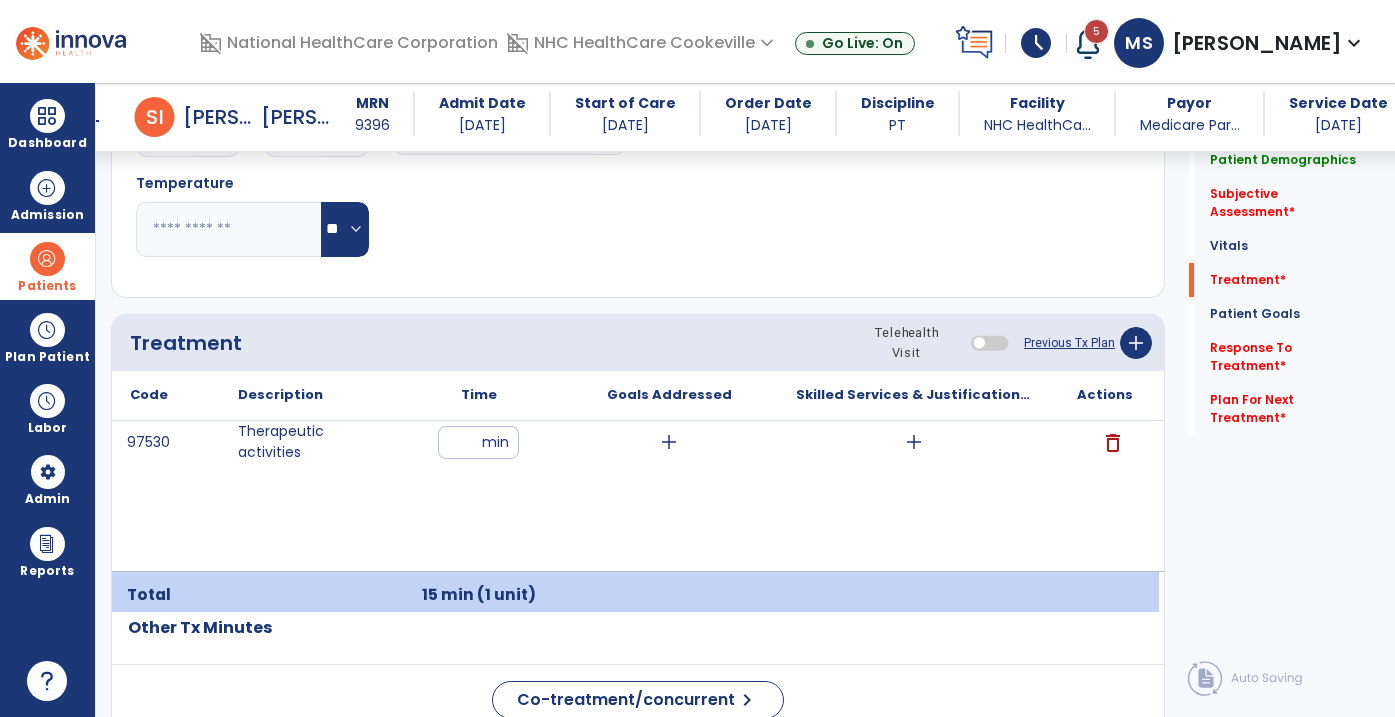 scroll, scrollTop: 1055, scrollLeft: 0, axis: vertical 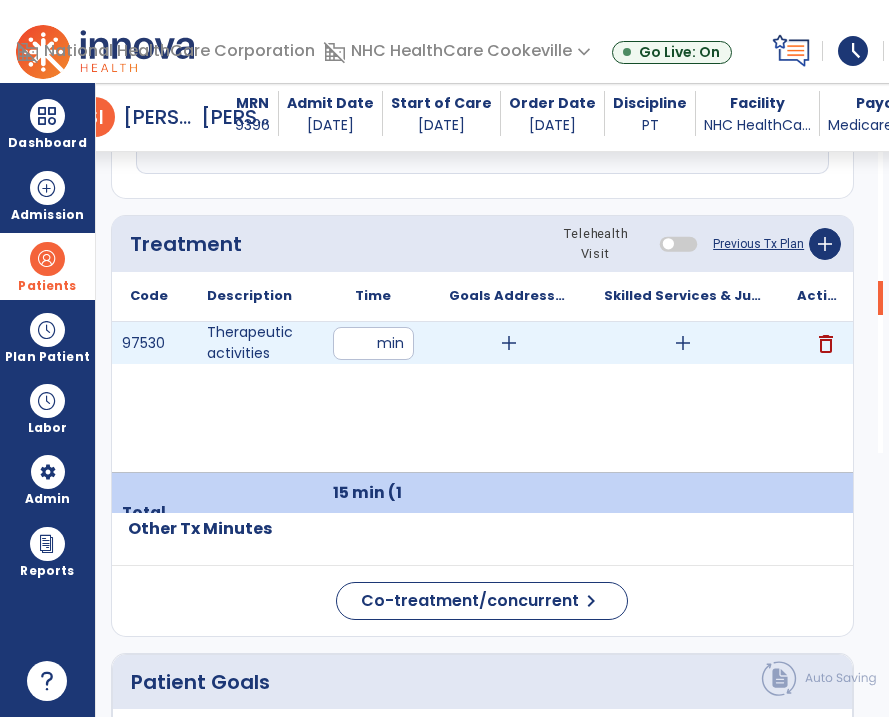 click on "delete" at bounding box center [826, 344] 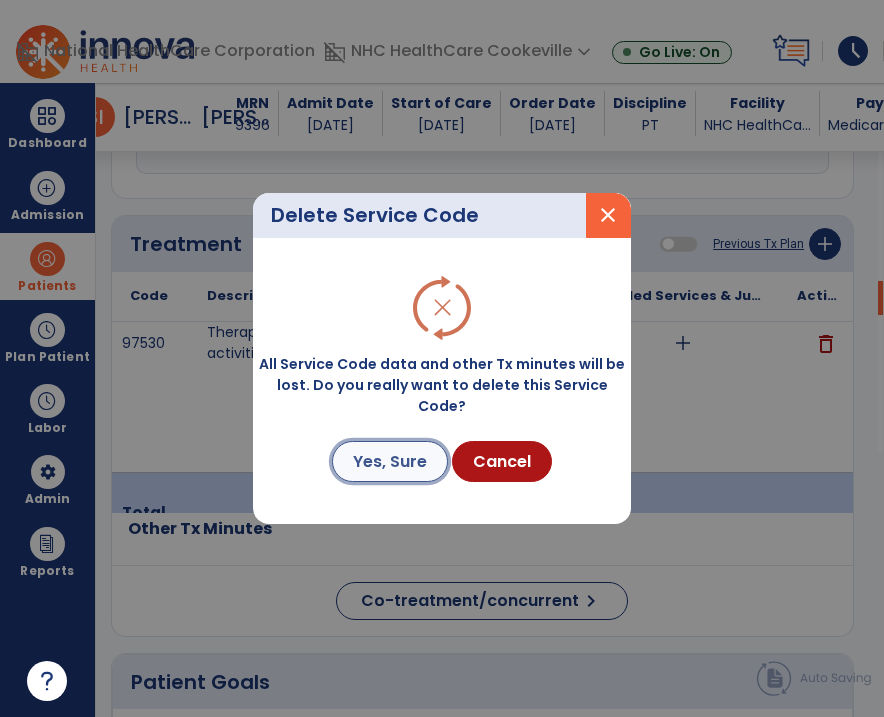click on "Yes, Sure" at bounding box center (390, 461) 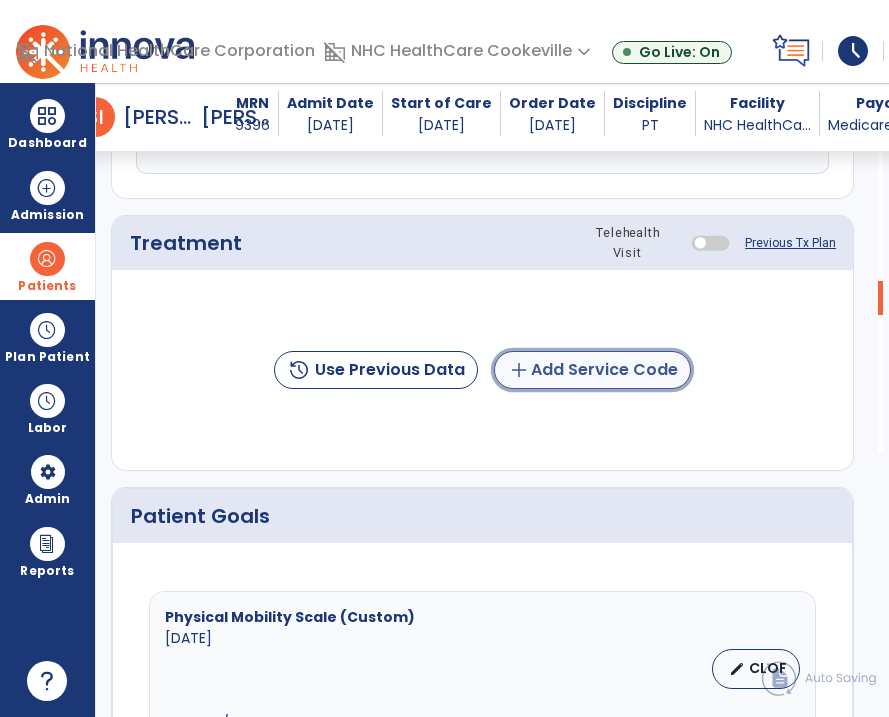 click on "add" 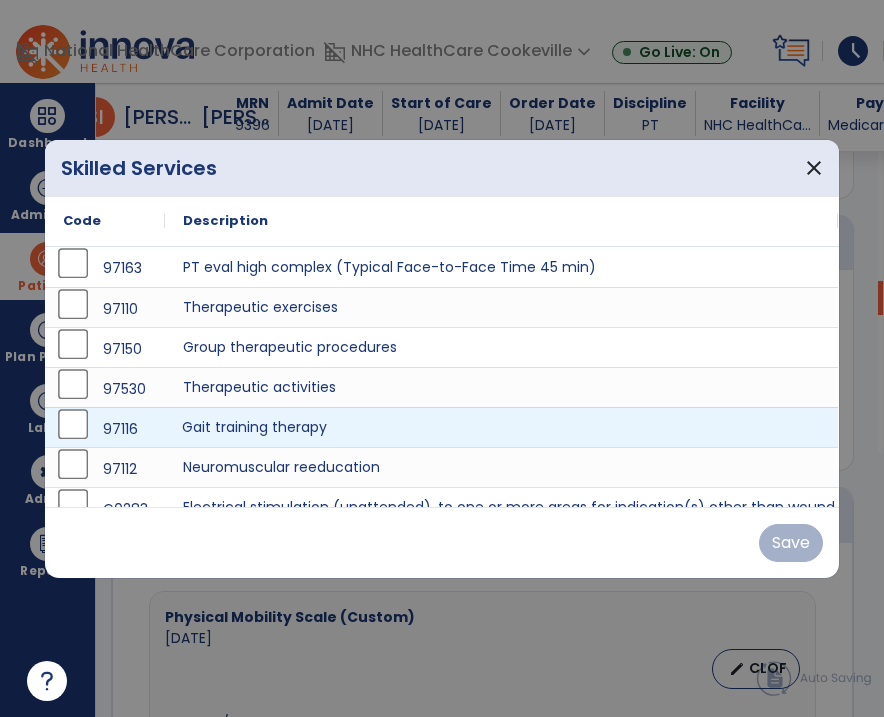 click on "Gait training therapy" at bounding box center [501, 427] 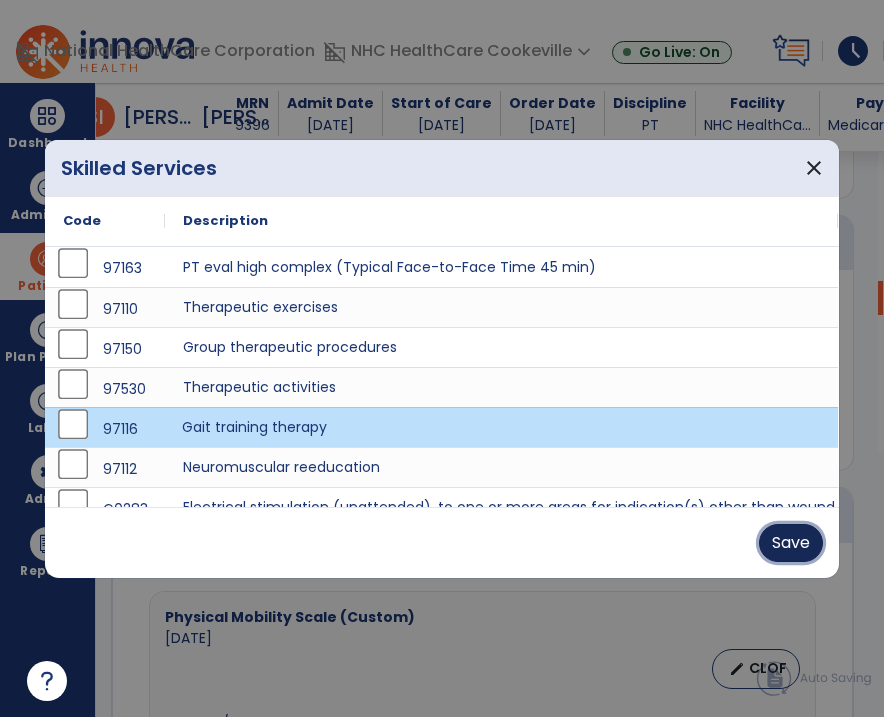 click on "Save" at bounding box center (791, 543) 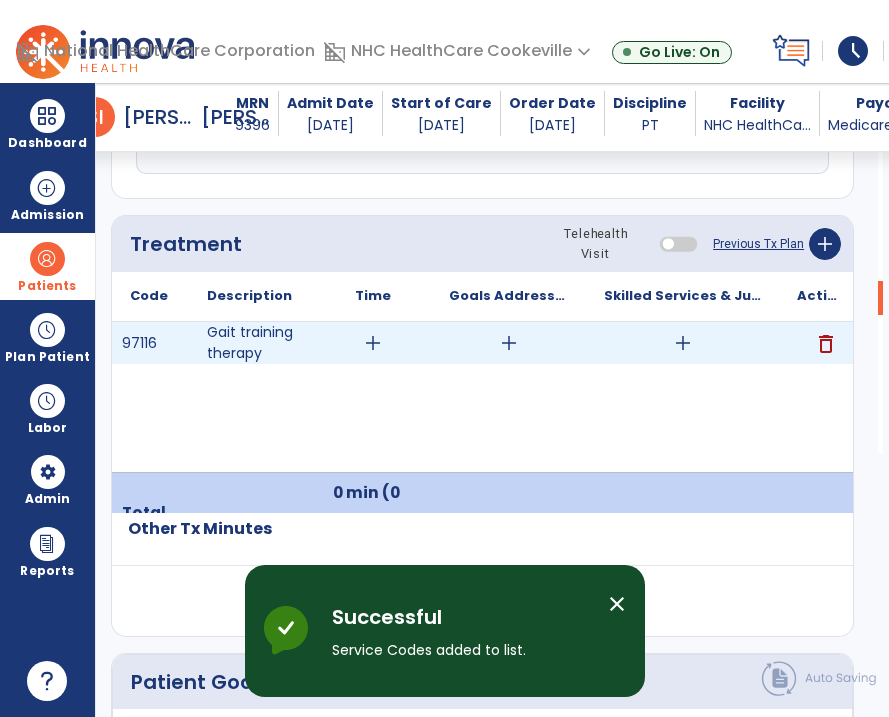 click on "add" at bounding box center (373, 343) 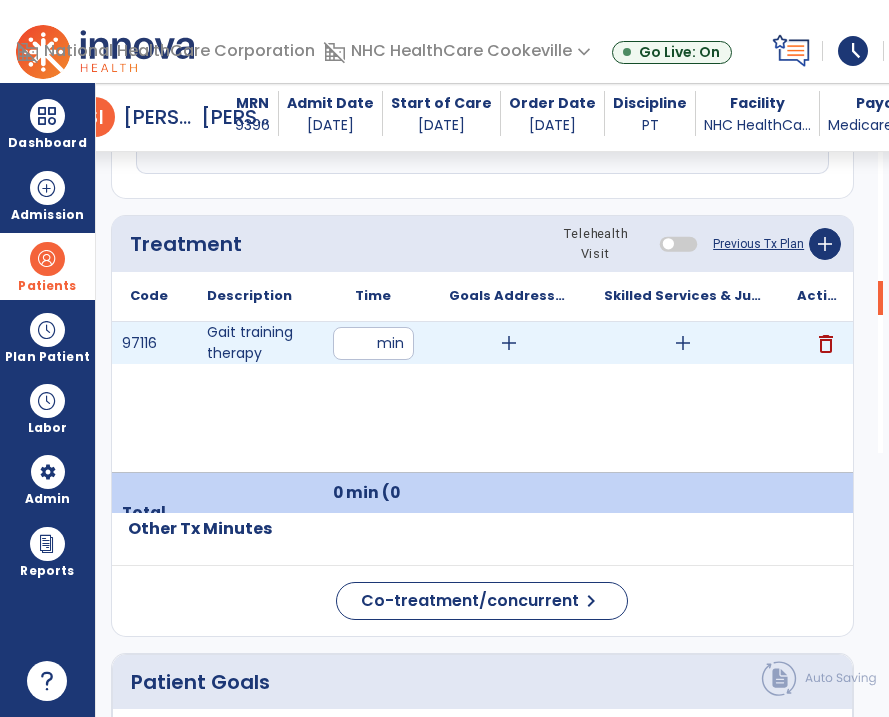 type on "**" 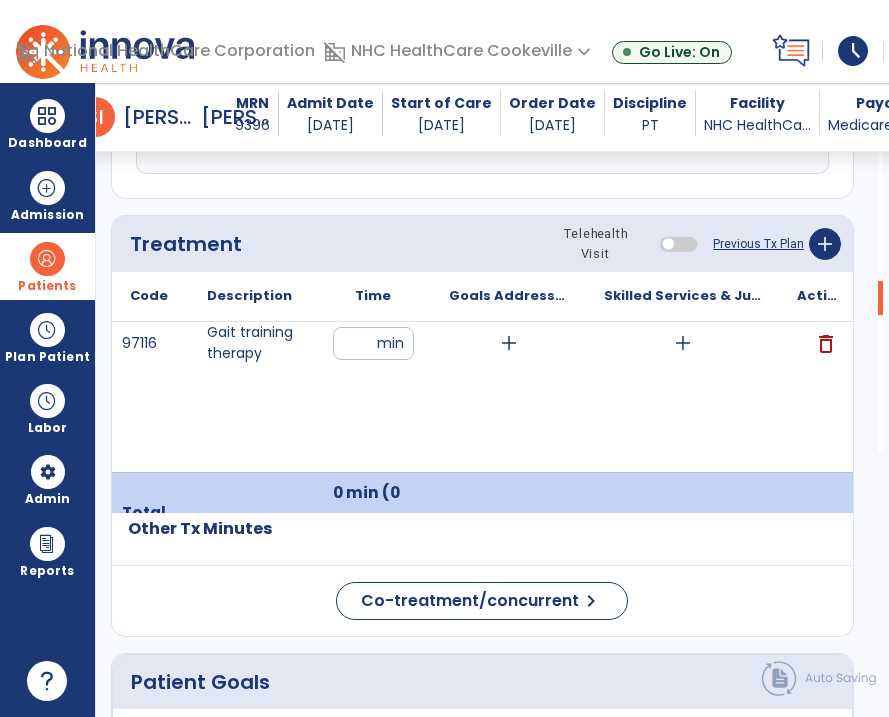 click on "97116  Gait training therapy  ** min add add delete" at bounding box center (484, 397) 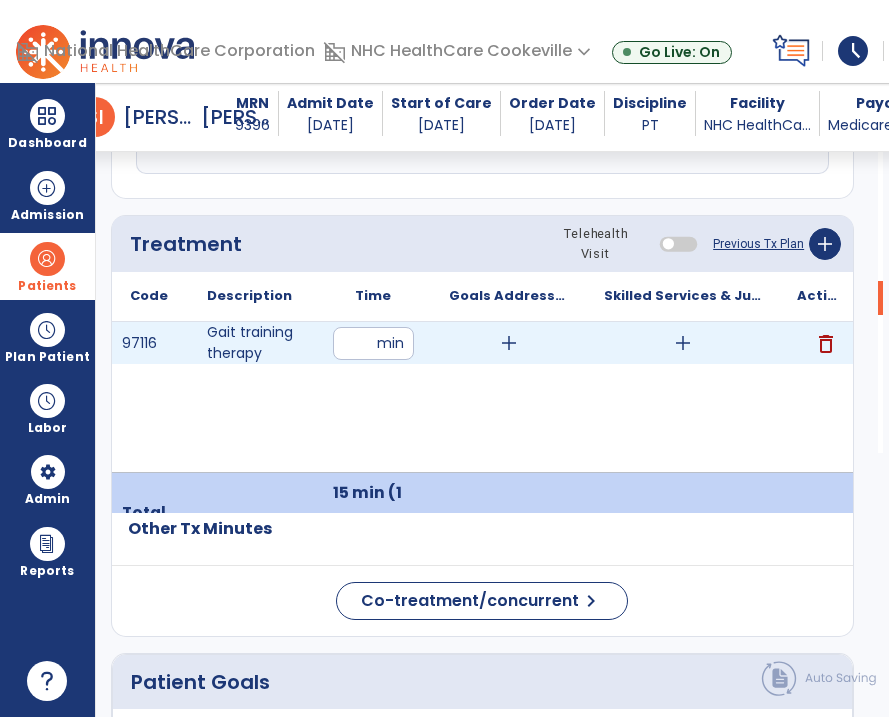 click on "add" at bounding box center [683, 343] 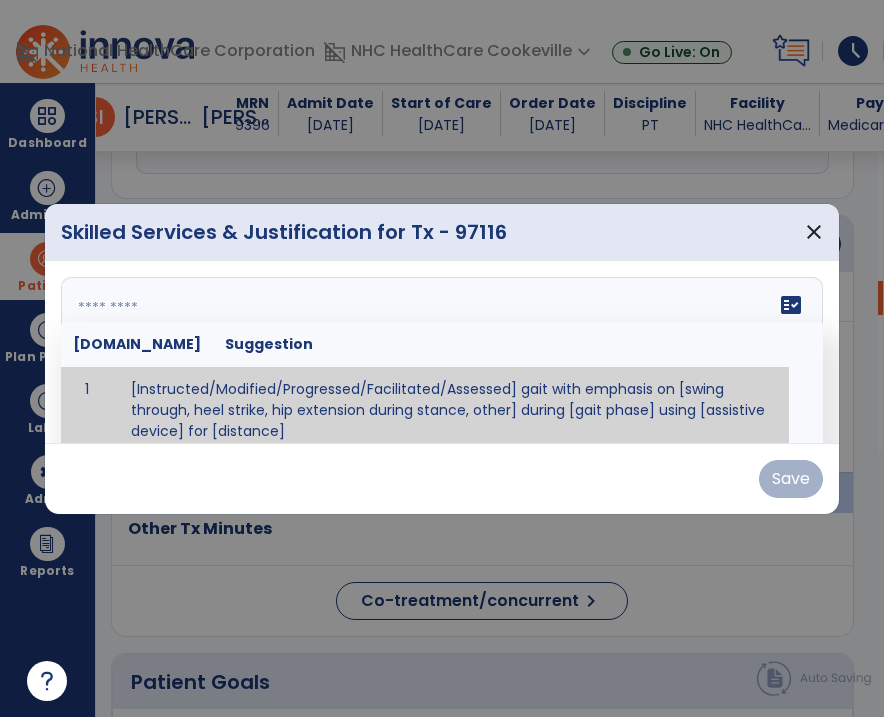 click on "fact_check  Sr.No Suggestion 1 [Instructed/Modified/Progressed/Facilitated/Assessed] gait with emphasis on [swing through, heel strike, hip extension during stance, other] during [gait phase] using [assistive device] for [distance] 2 [Instructed/Modified/Progressed/Facilitated/Assessed] use of [assistive device] and [NWB, PWB, step-to gait pattern, step through gait pattern] 3 [Instructed/Modified/Progressed/Facilitated/Assessed] patient's ability to [ascend/descend # of steps, perform directional changes, walk on even/uneven surfaces, pick-up objects off floor, velocity changes, other] using [assistive device]. 4 [Instructed/Modified/Progressed/Facilitated/Assessed] pre-gait activities including [identify exercise] in order to prepare for gait training. 5" at bounding box center [442, 352] 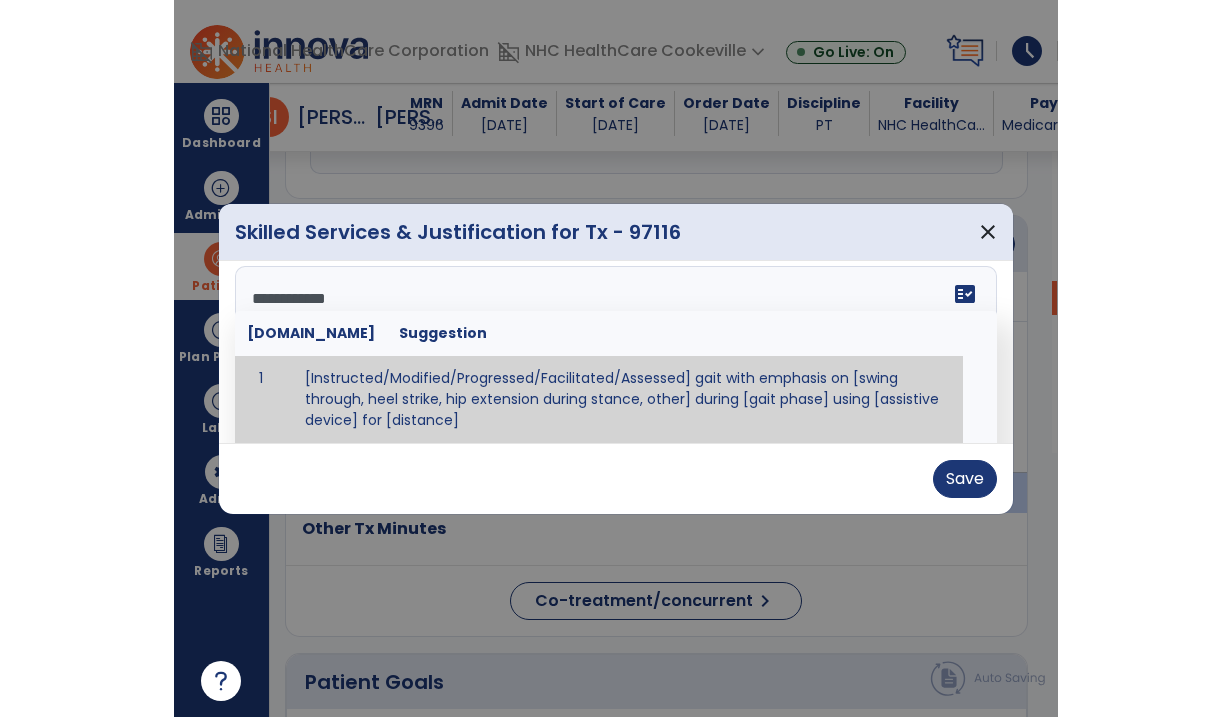scroll, scrollTop: 0, scrollLeft: 0, axis: both 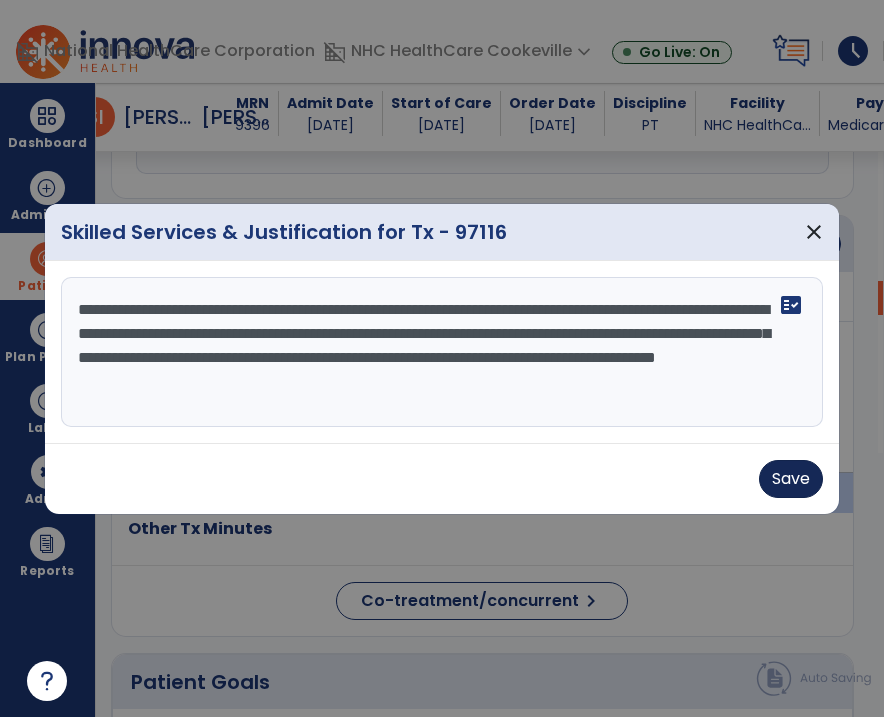 type on "**********" 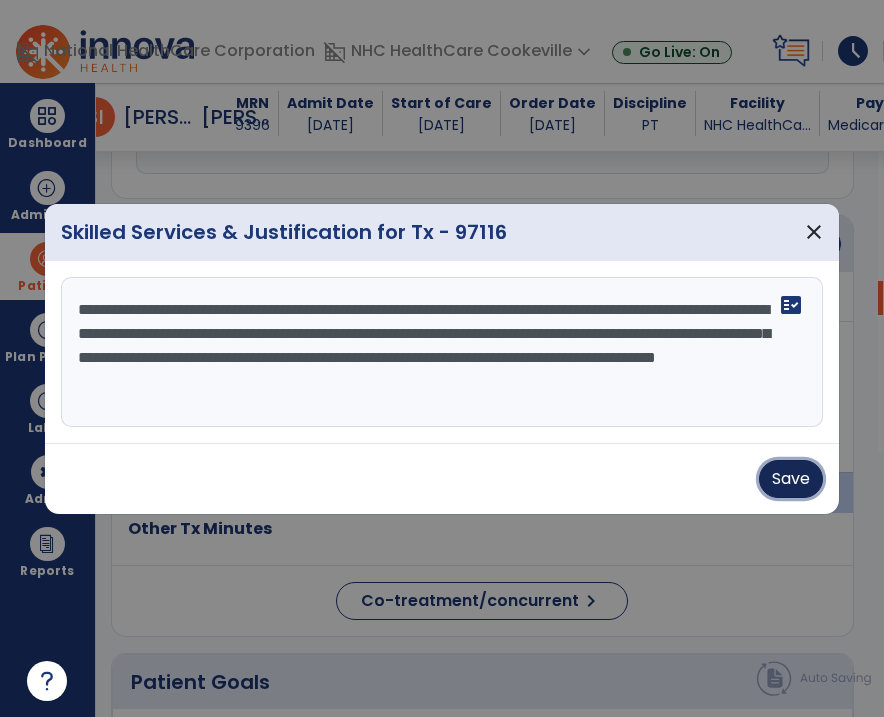 click on "Save" at bounding box center (791, 479) 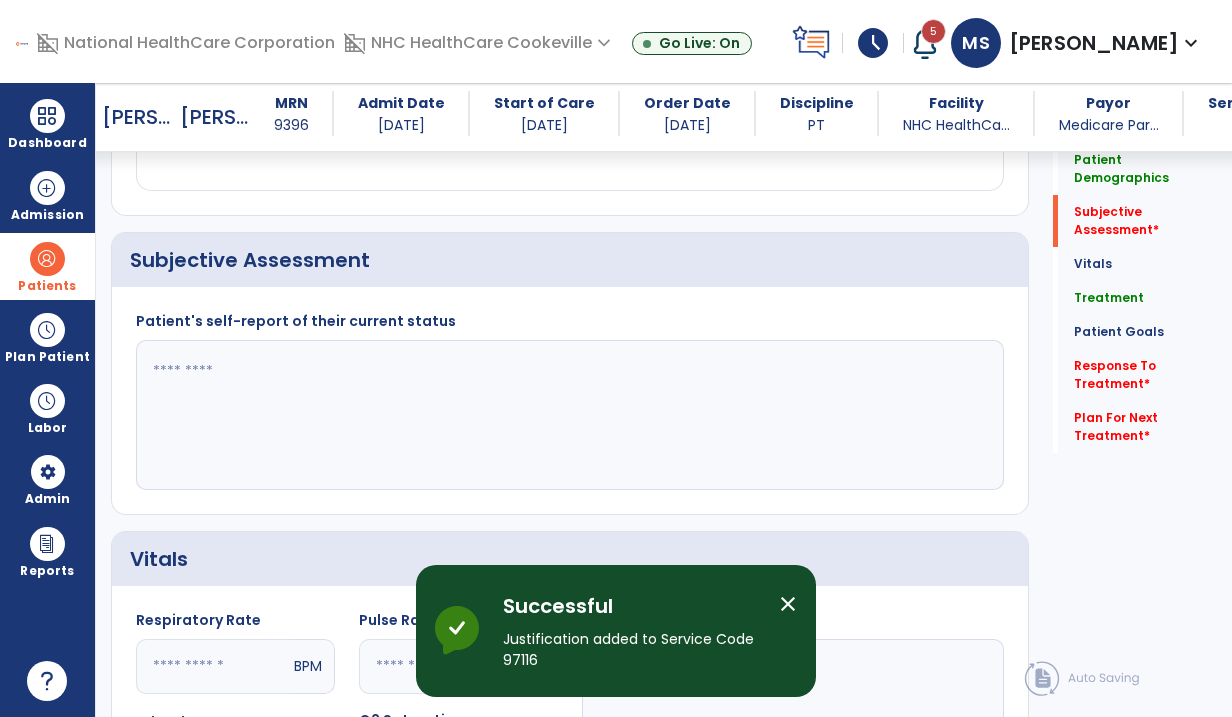 scroll, scrollTop: 410, scrollLeft: 0, axis: vertical 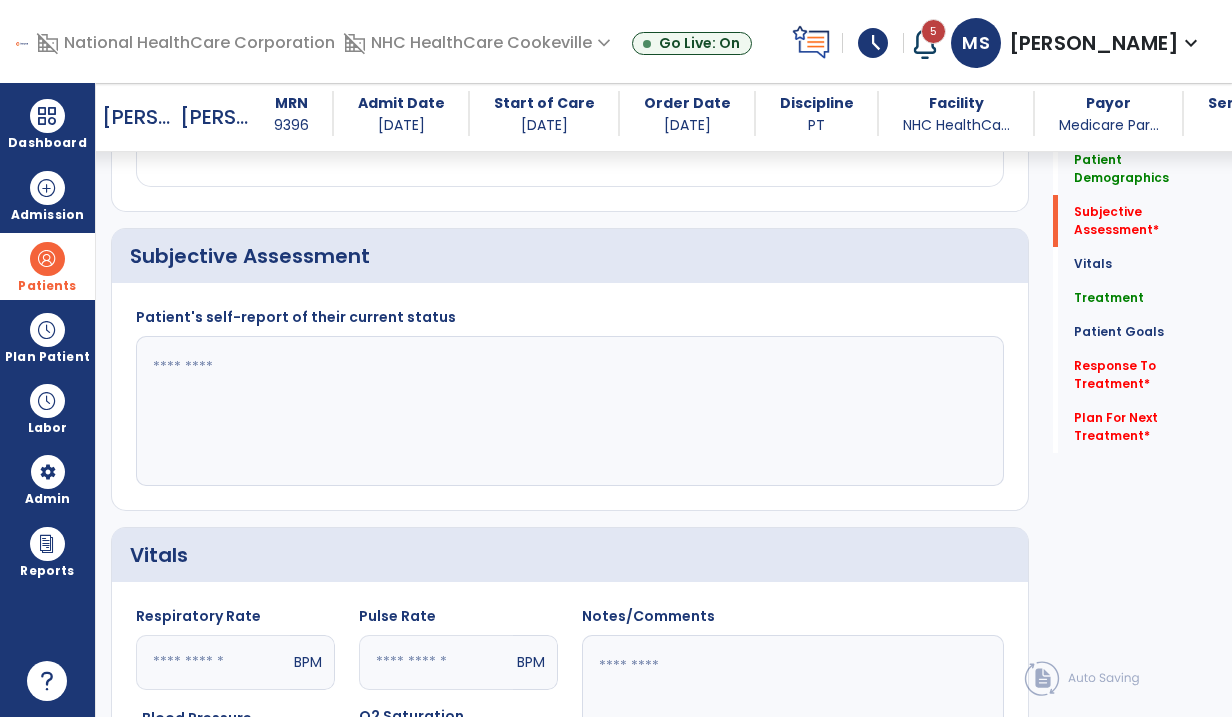 click 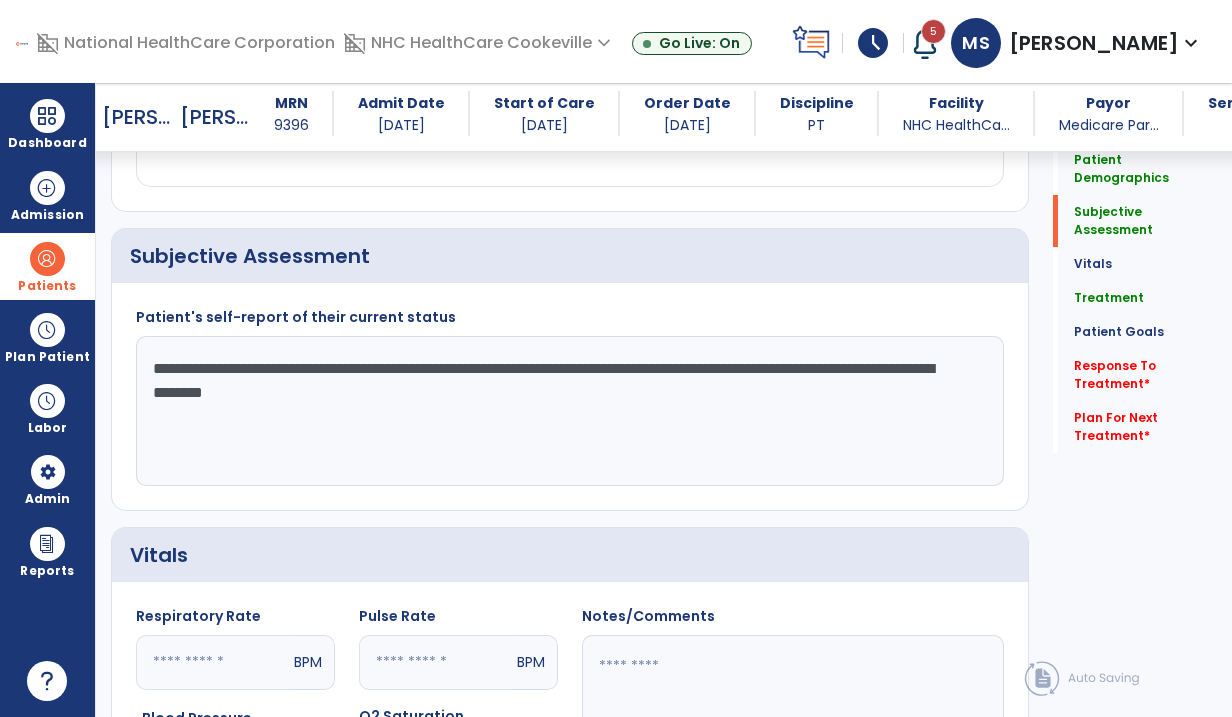 click on "**********" 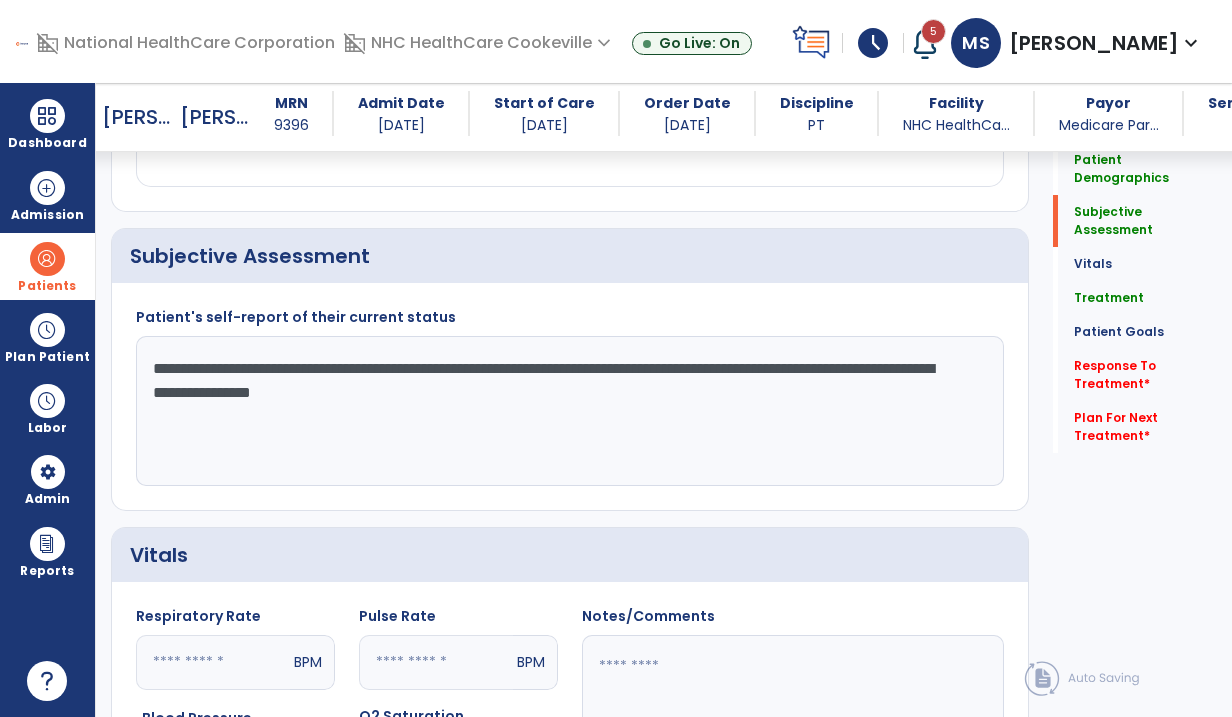 type on "**********" 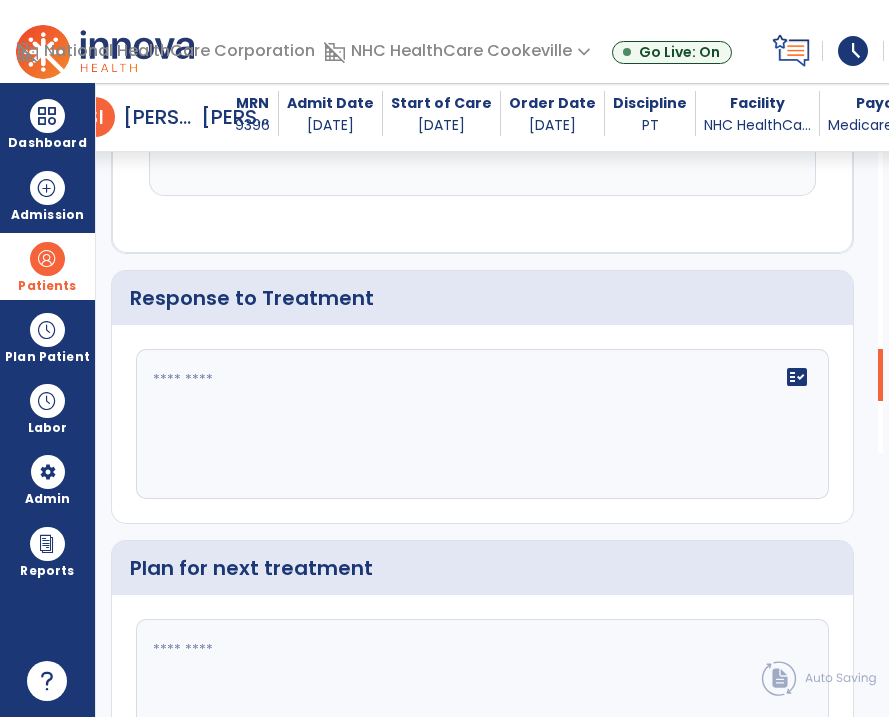 scroll, scrollTop: 3006, scrollLeft: 0, axis: vertical 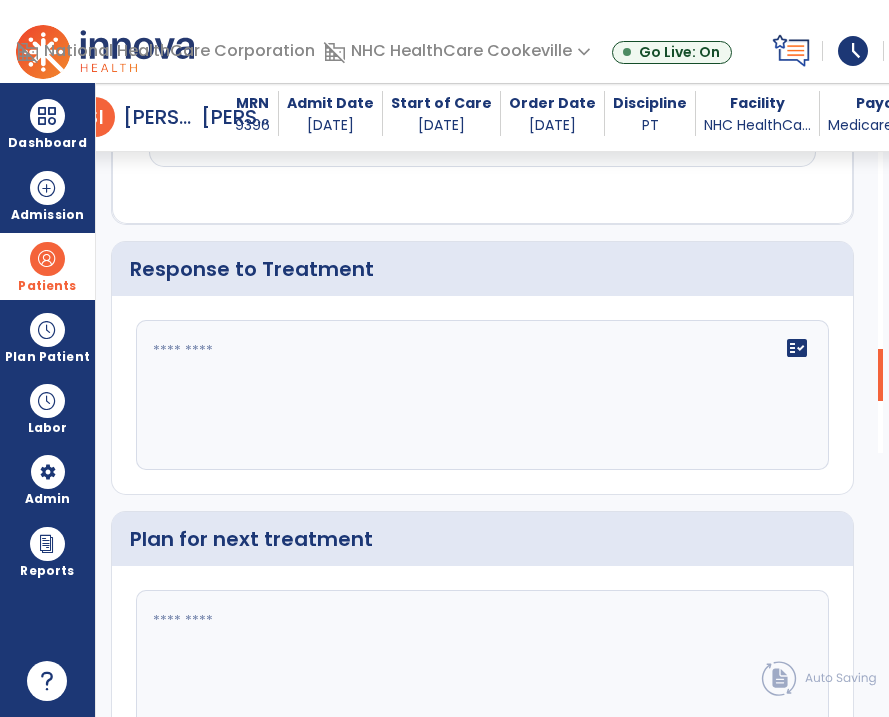 click on "fact_check" 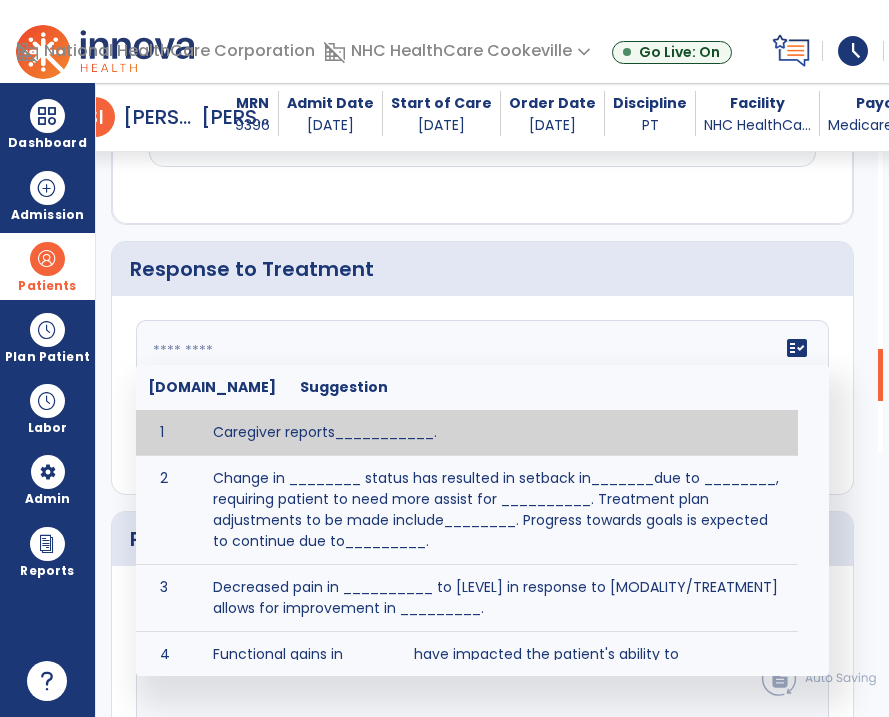 type on "*" 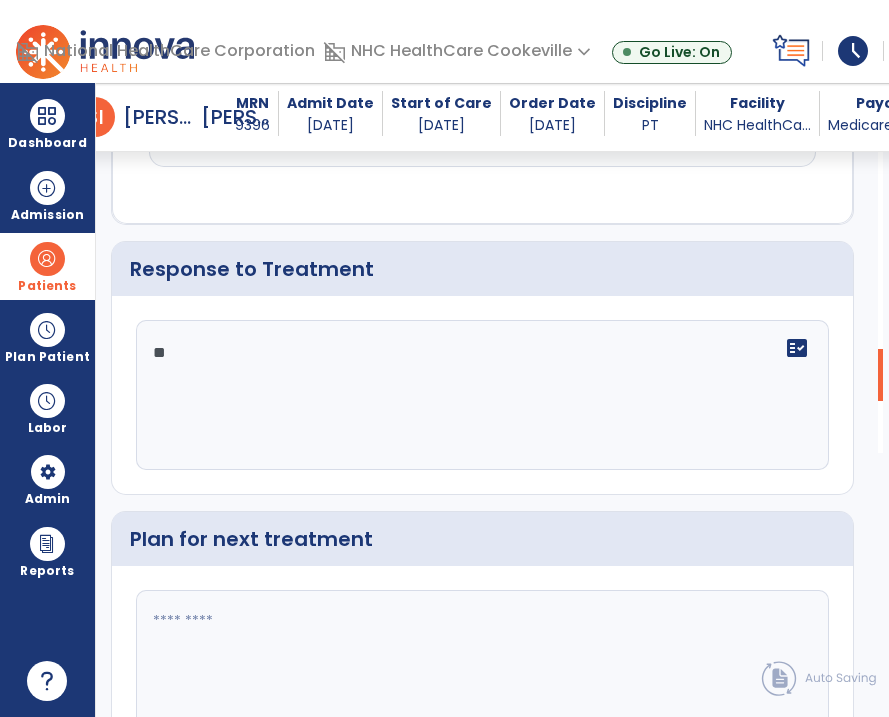 type on "*" 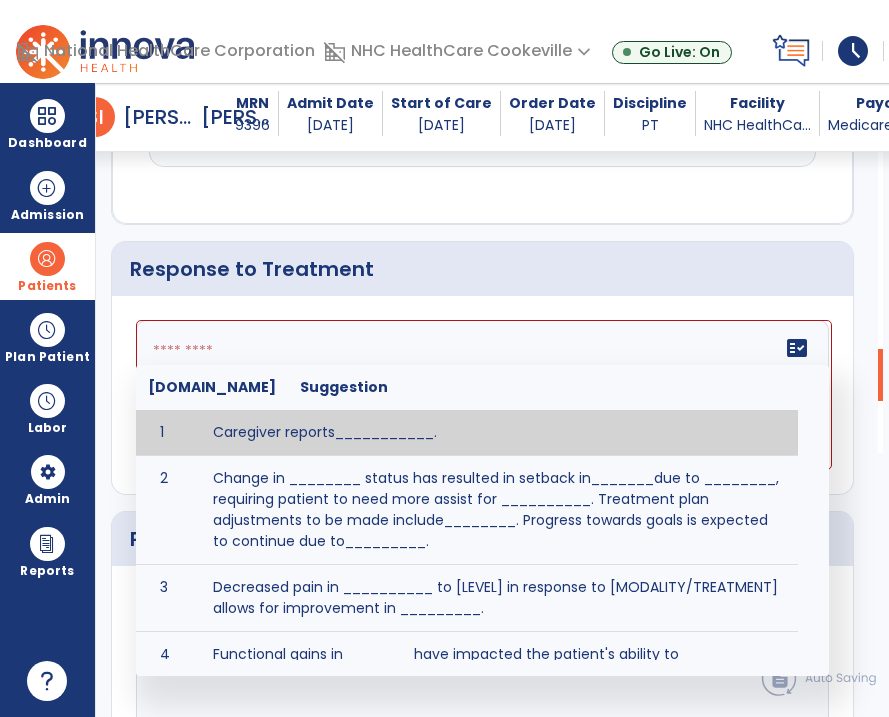 click on "fact_check  Sr.No Suggestion 1 Caregiver reports___________. 2 Change in ________ status has resulted in setback in_______due to ________, requiring patient to need more assist for __________.   Treatment plan adjustments to be made include________.  Progress towards goals is expected to continue due to_________. 3 Decreased pain in __________ to [LEVEL] in response to [MODALITY/TREATMENT] allows for improvement in _________. 4 Functional gains in _______ have impacted the patient's ability to perform_________ with a reduction in assist levels to_________. 5 Functional progress this week has been significant due to__________. 6 Gains in ________ have improved the patient's ability to perform ______with decreased levels of assist to___________. 7 Improvement in ________allows patient to tolerate higher levels of challenges in_________. 8 Pain in [AREA] has decreased to [LEVEL] in response to [TREATMENT/MODALITY], allowing fore ease in completing__________. 9 10 11 12 13 14 15 16 17 18 19 20 21" 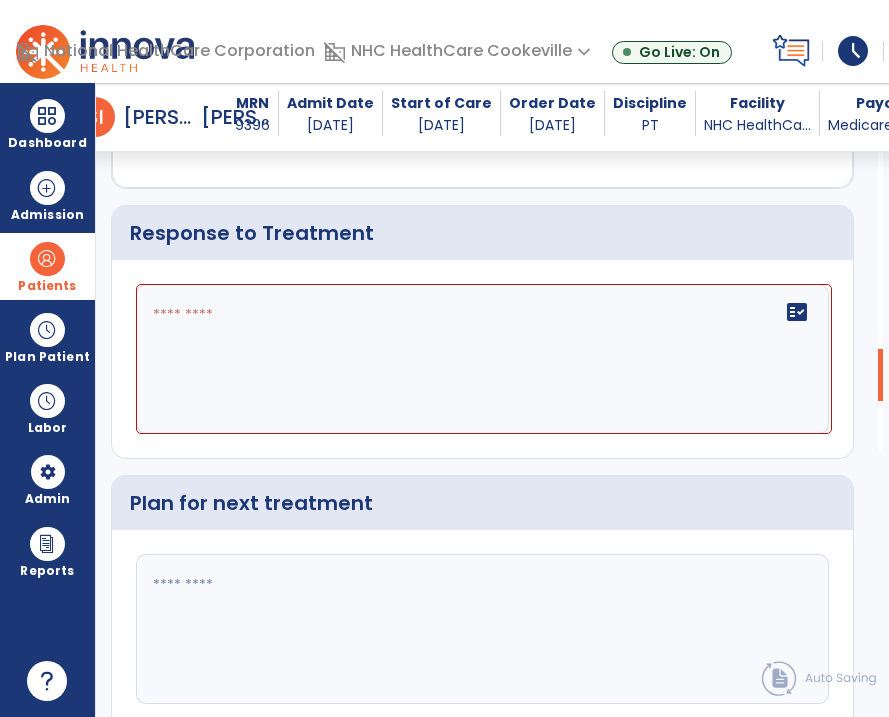 scroll, scrollTop: 3047, scrollLeft: 0, axis: vertical 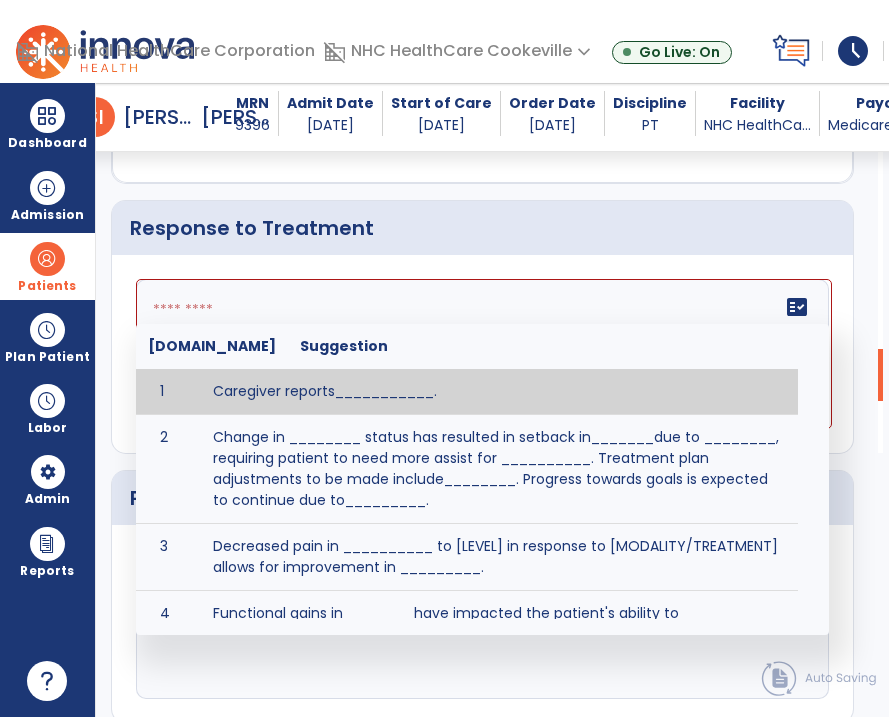 click 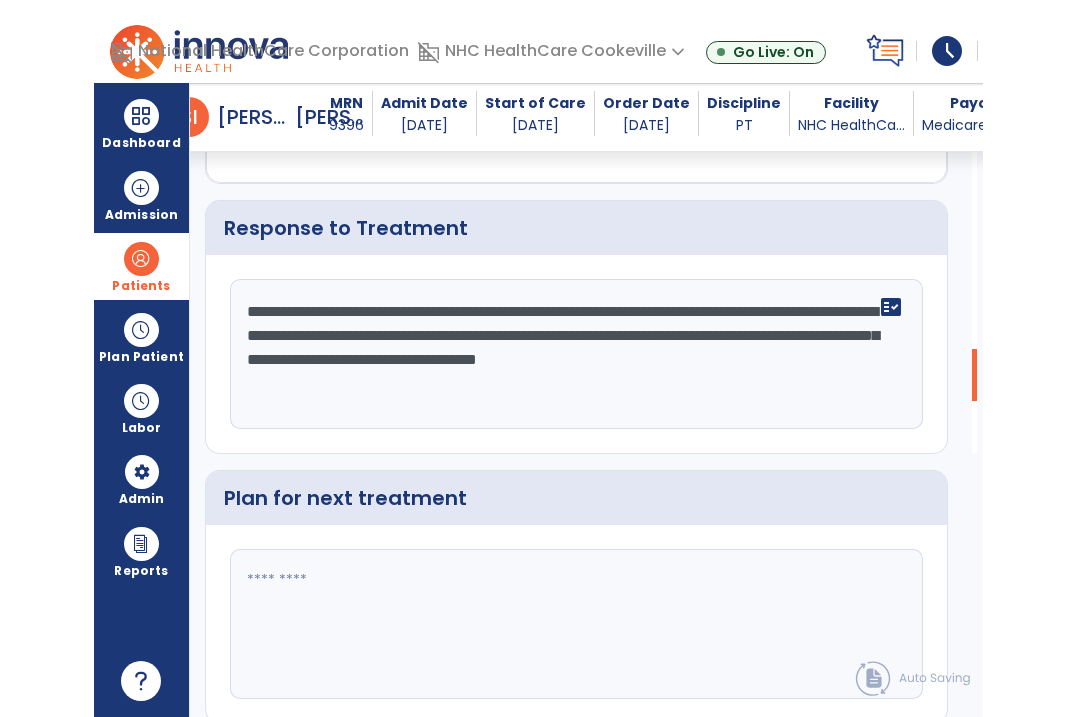 scroll, scrollTop: 3121, scrollLeft: 0, axis: vertical 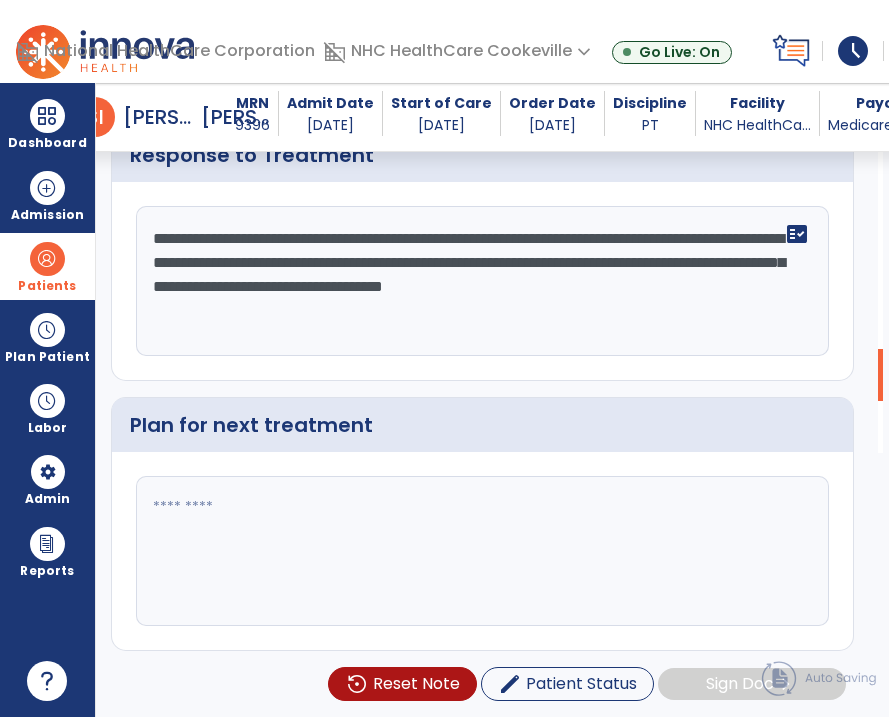 type on "**********" 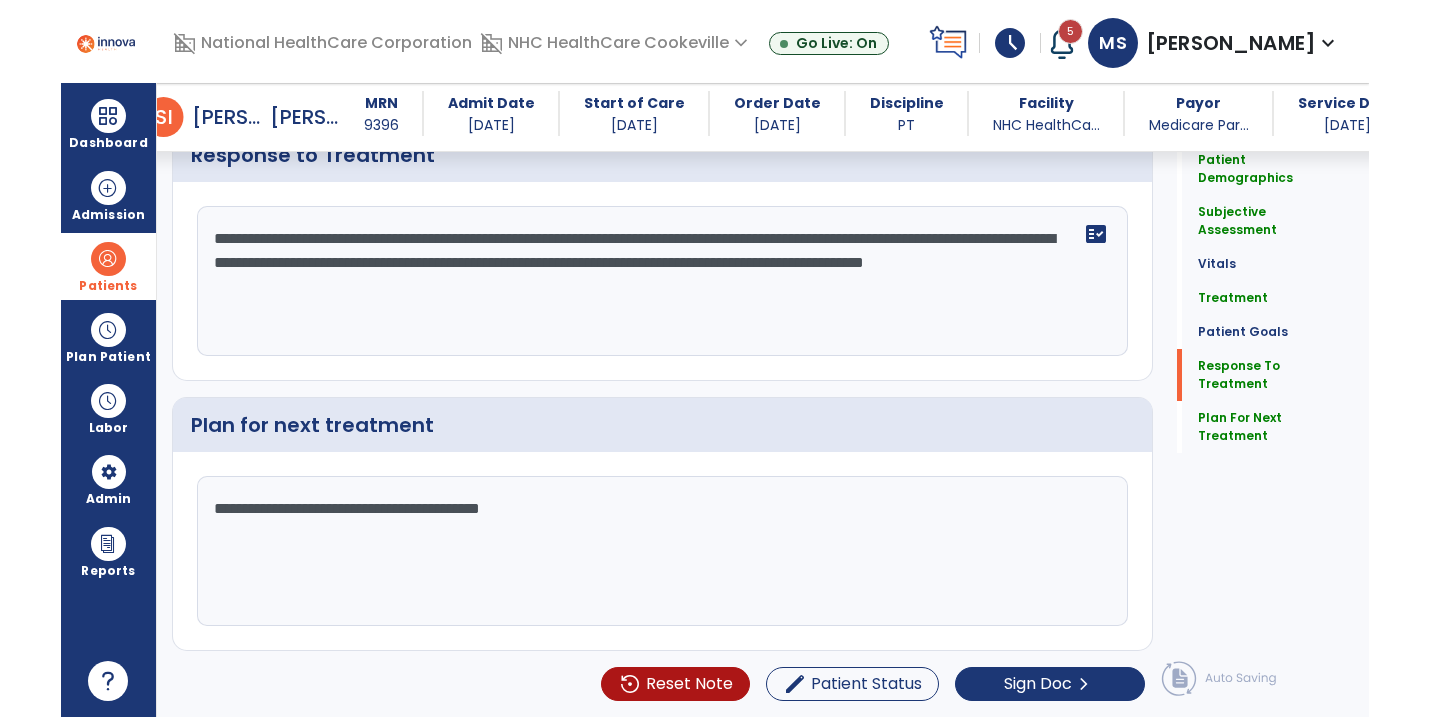 scroll, scrollTop: 2669, scrollLeft: 0, axis: vertical 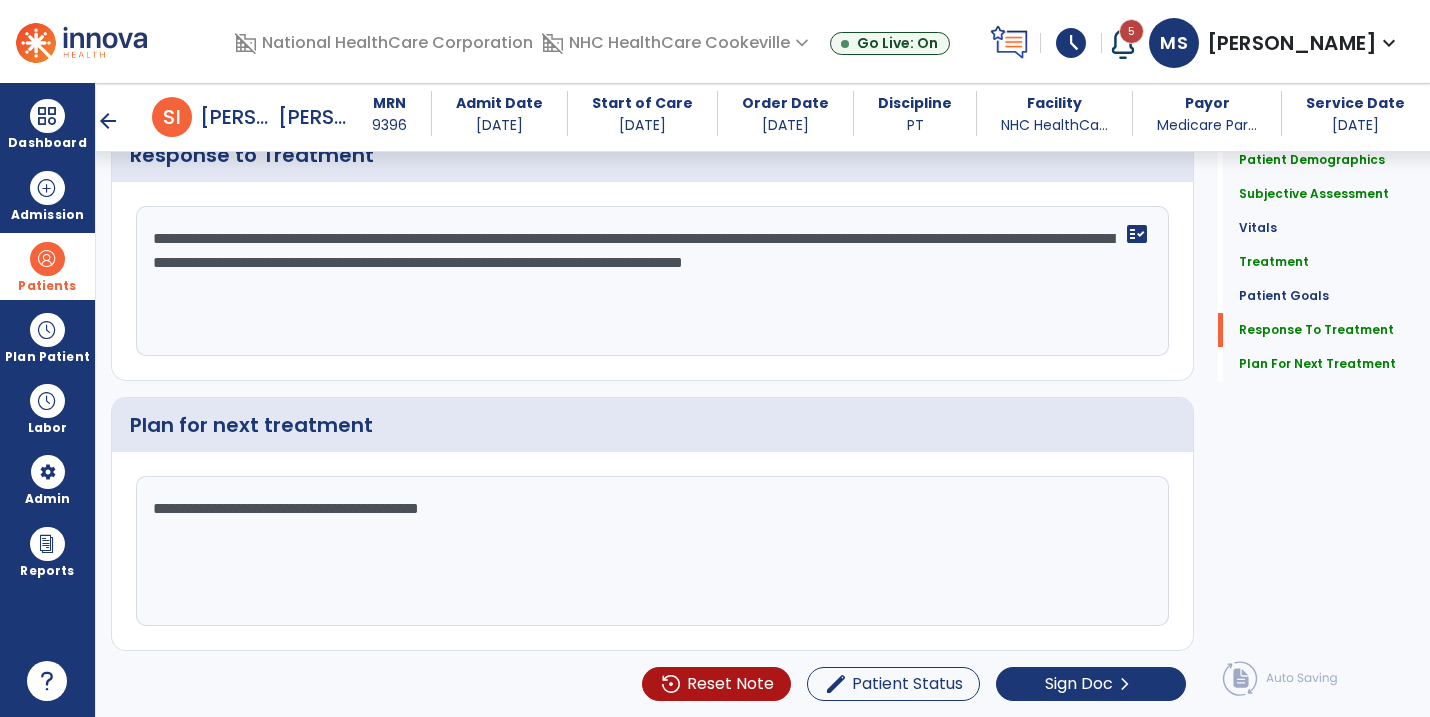 type on "**********" 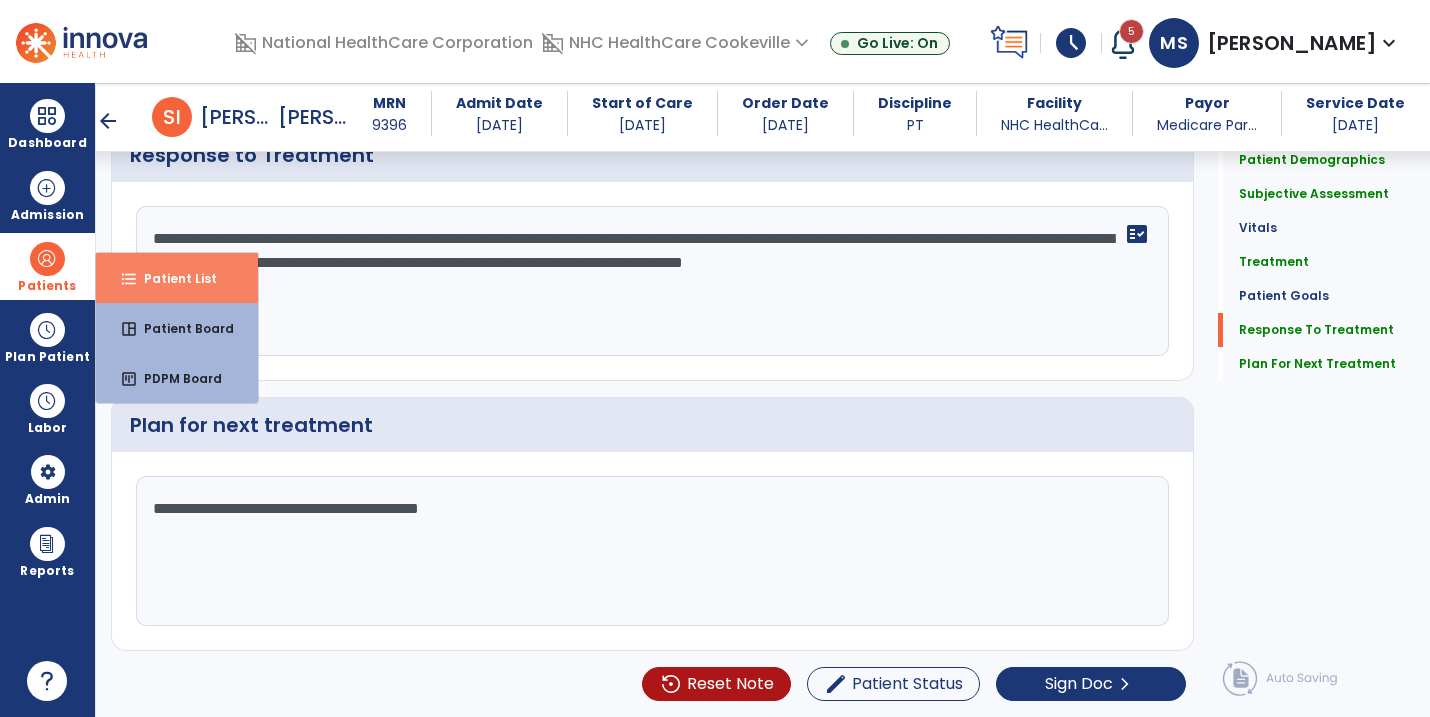 click on "format_list_bulleted  Patient List" at bounding box center [177, 278] 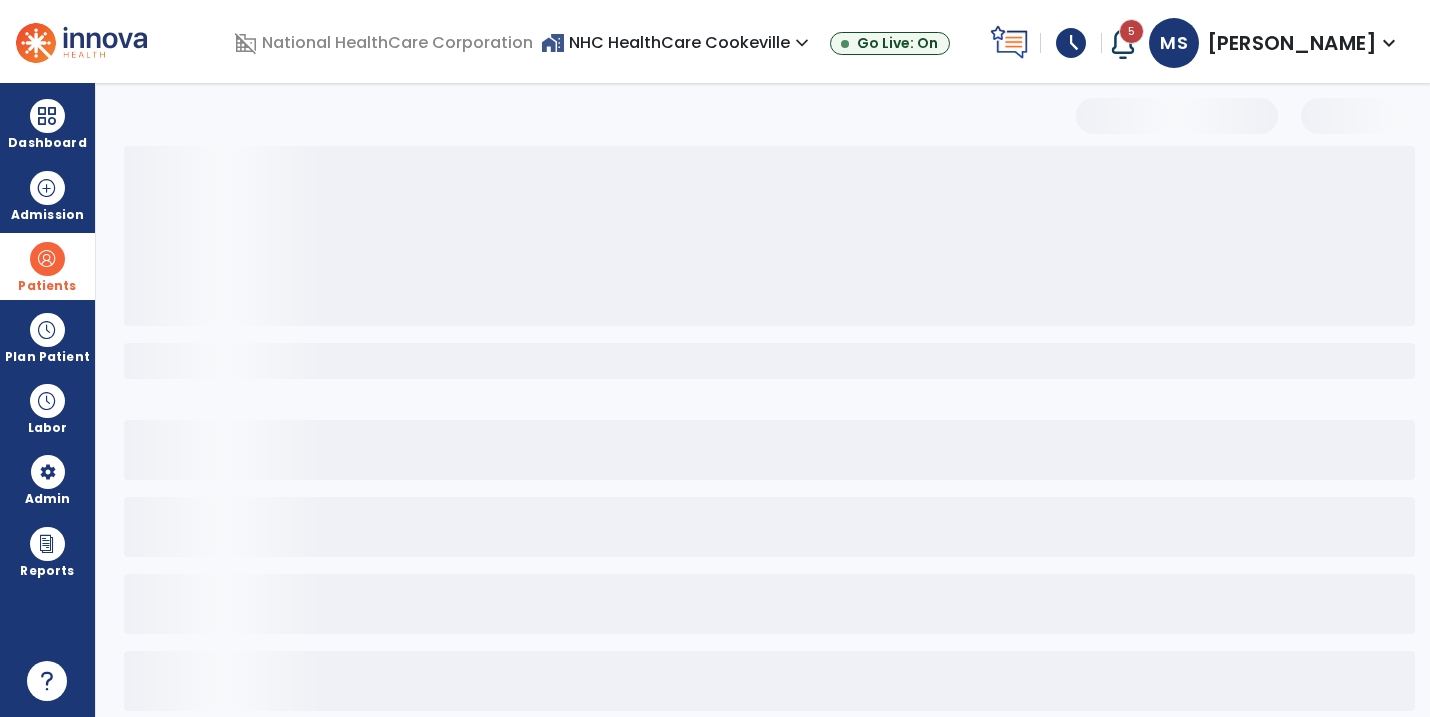 scroll, scrollTop: 0, scrollLeft: 0, axis: both 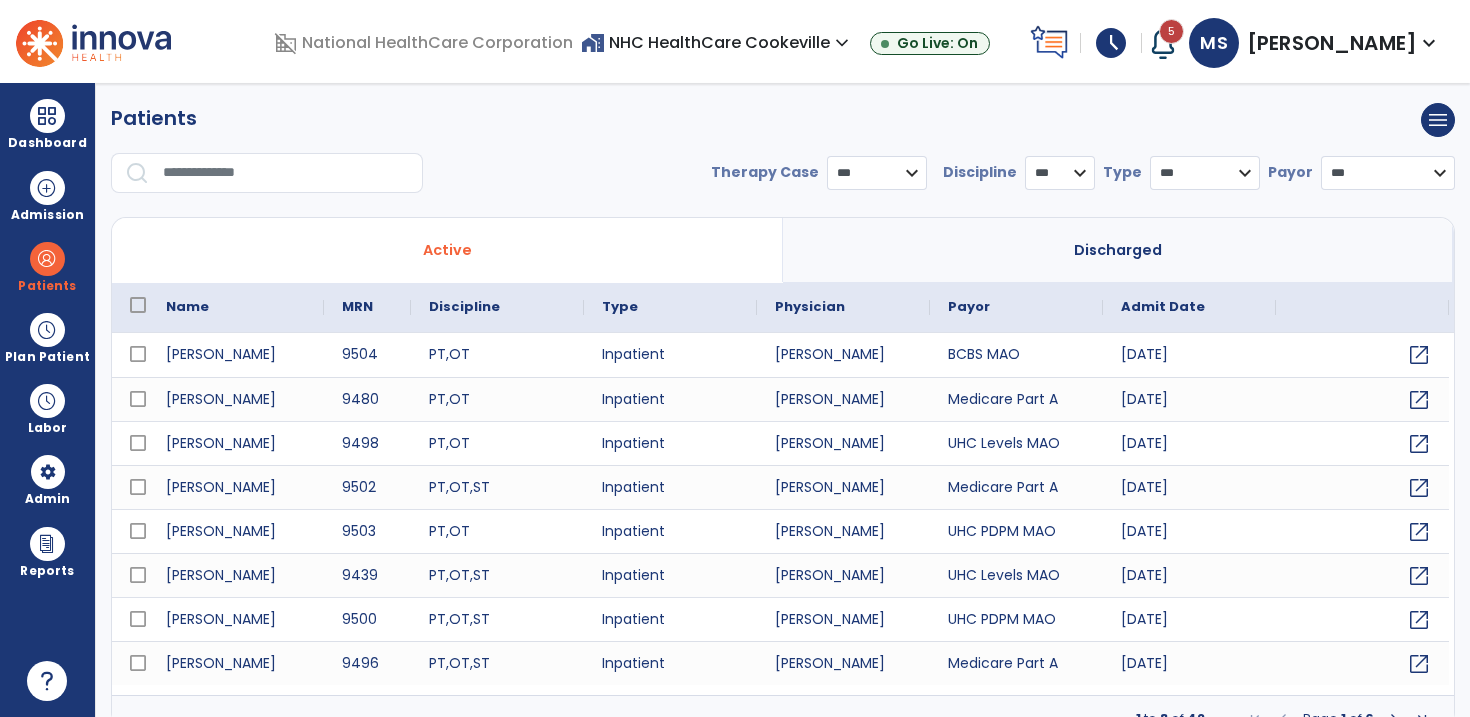 click at bounding box center (286, 173) 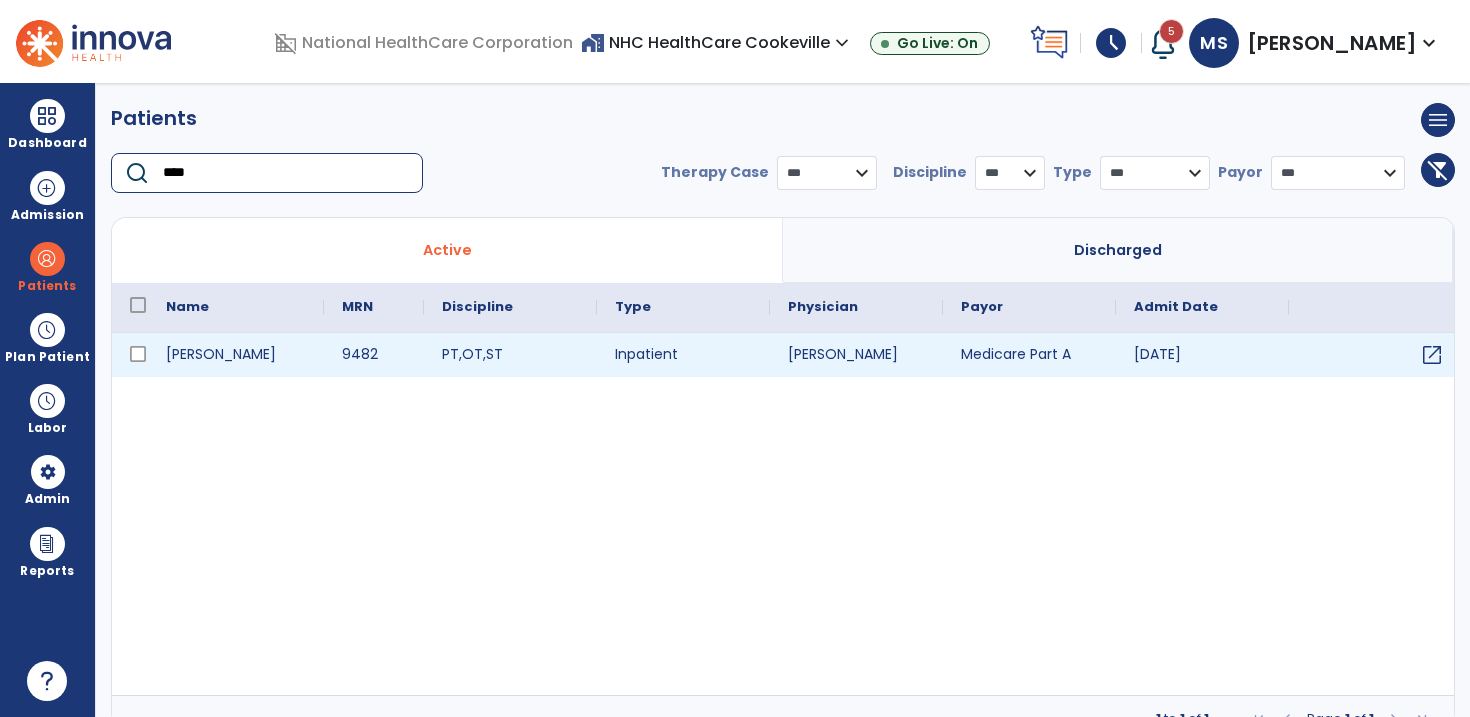 type on "****" 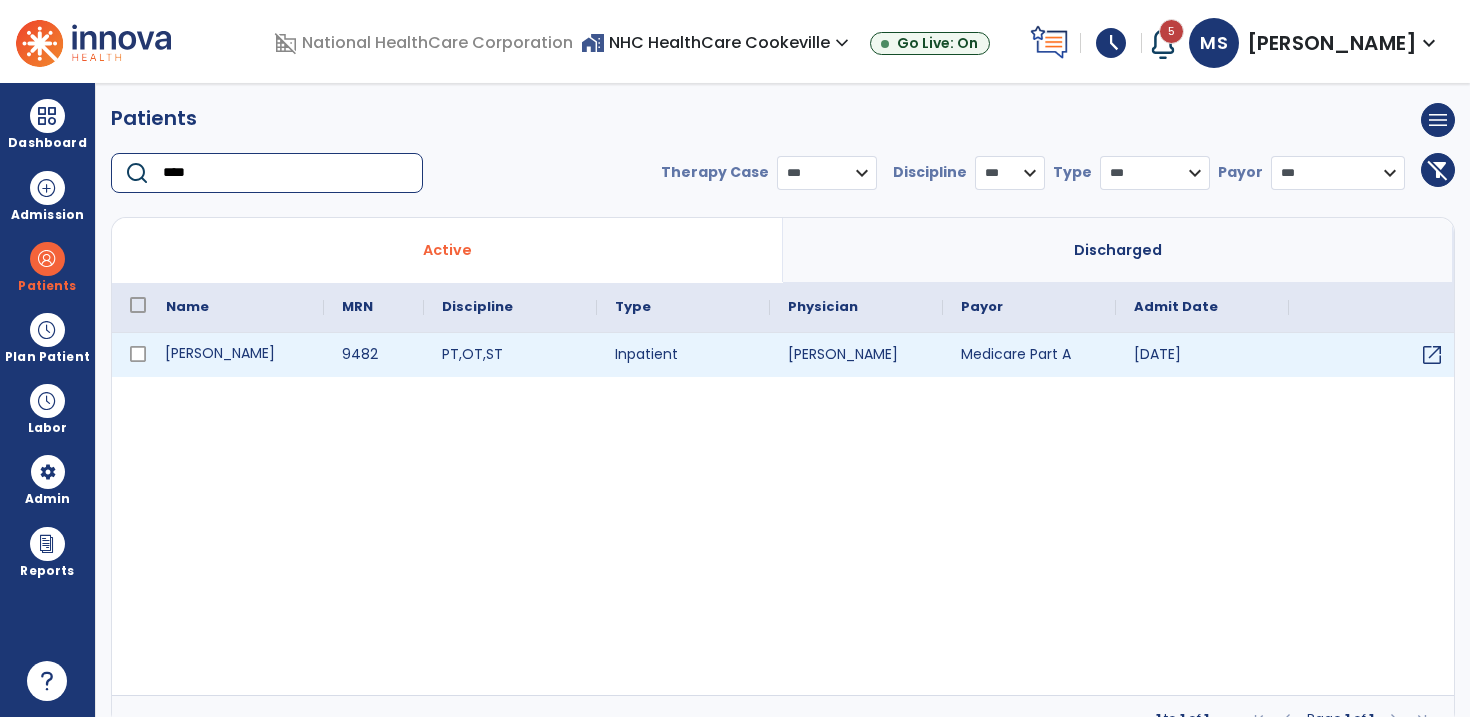 click on "Buck, Bessie" at bounding box center [236, 355] 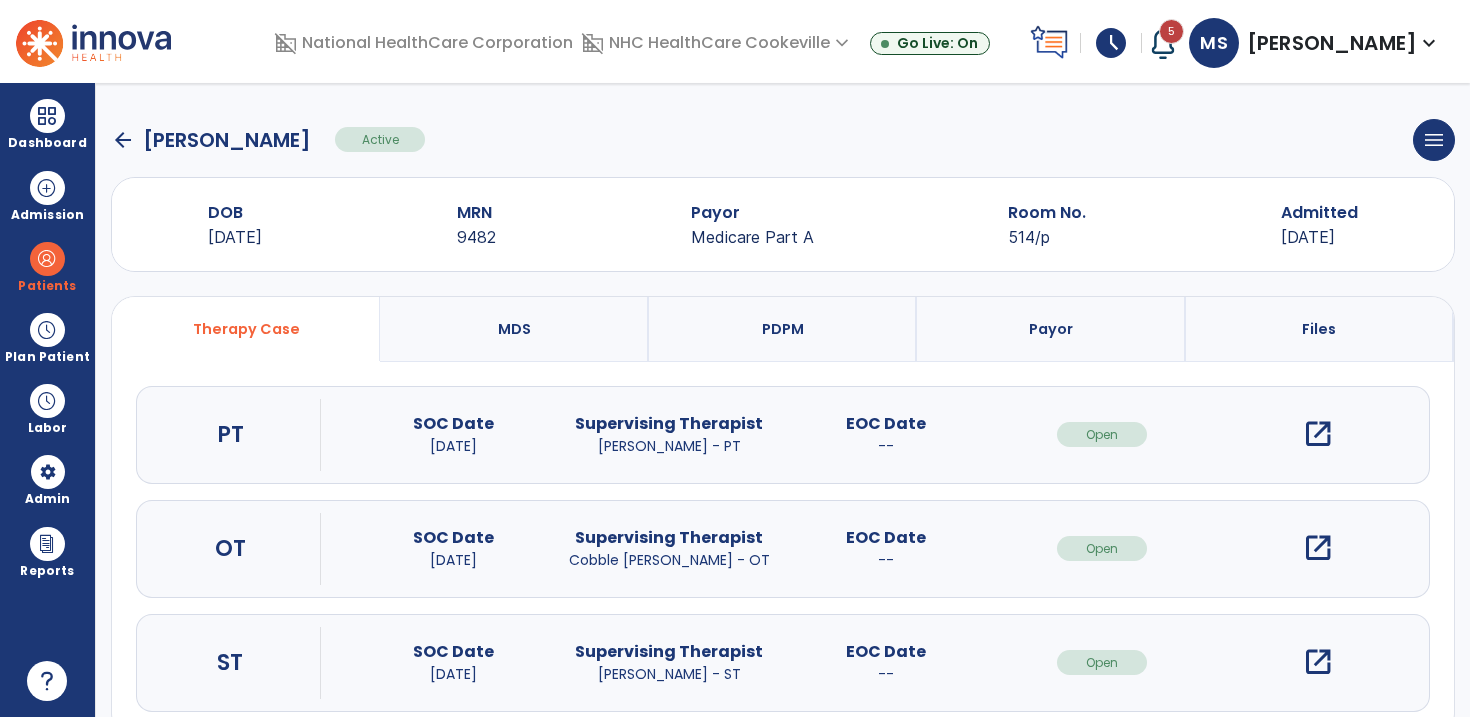 click on "open_in_new" at bounding box center (1318, 434) 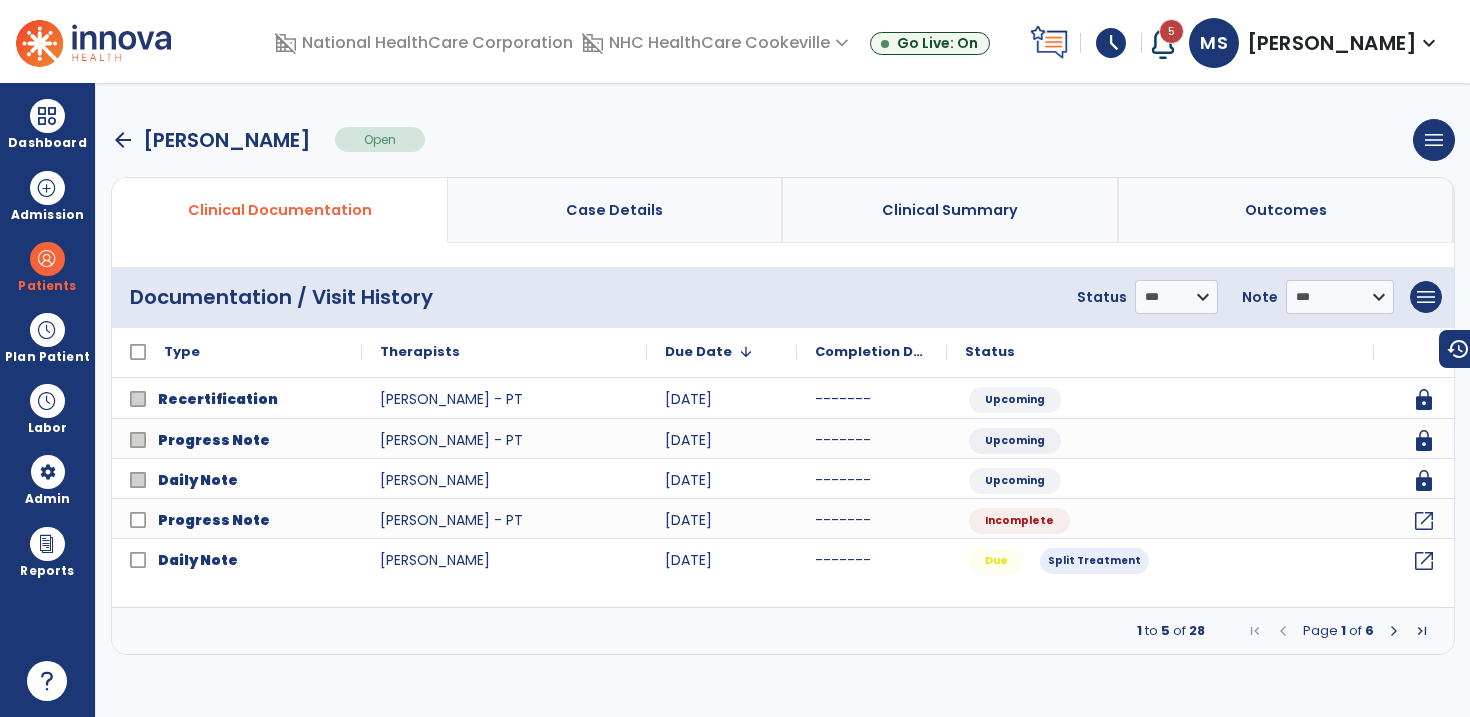 click at bounding box center (1394, 631) 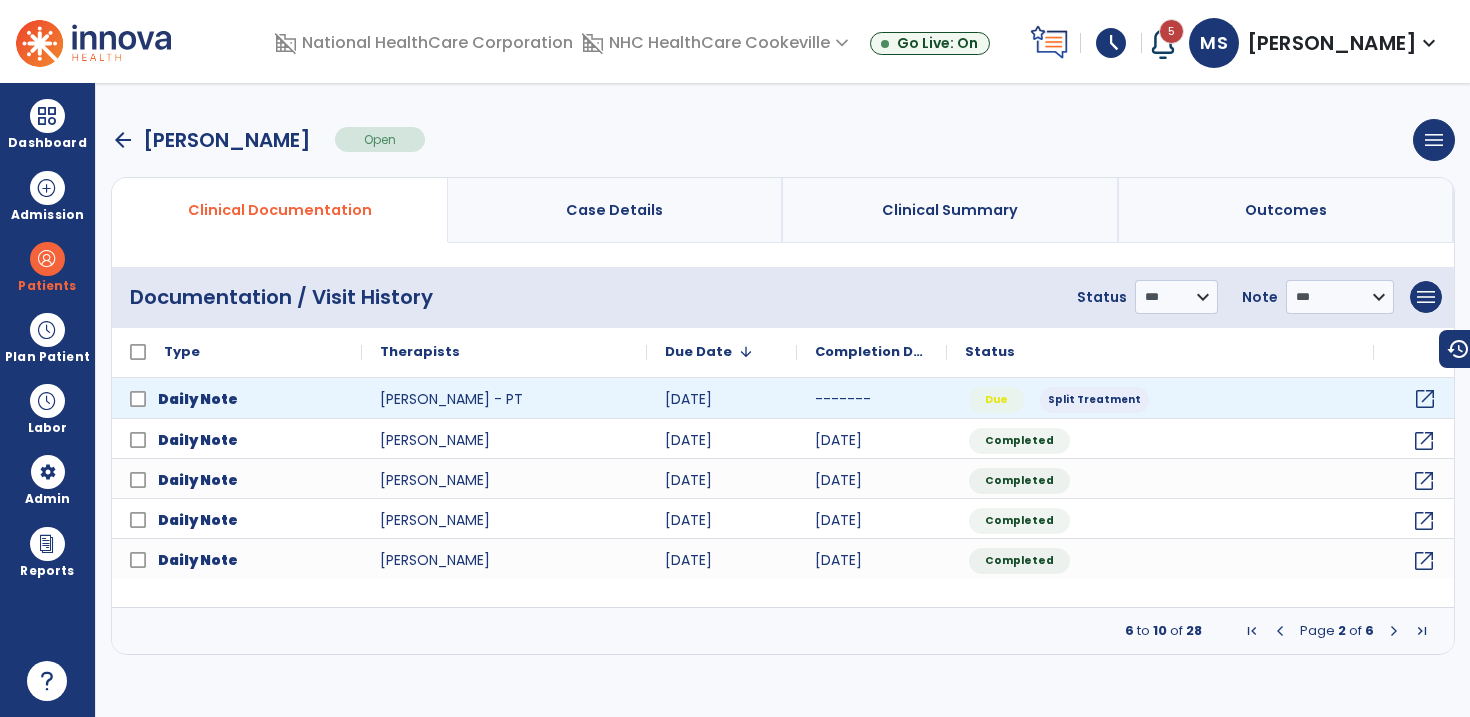 click on "open_in_new" 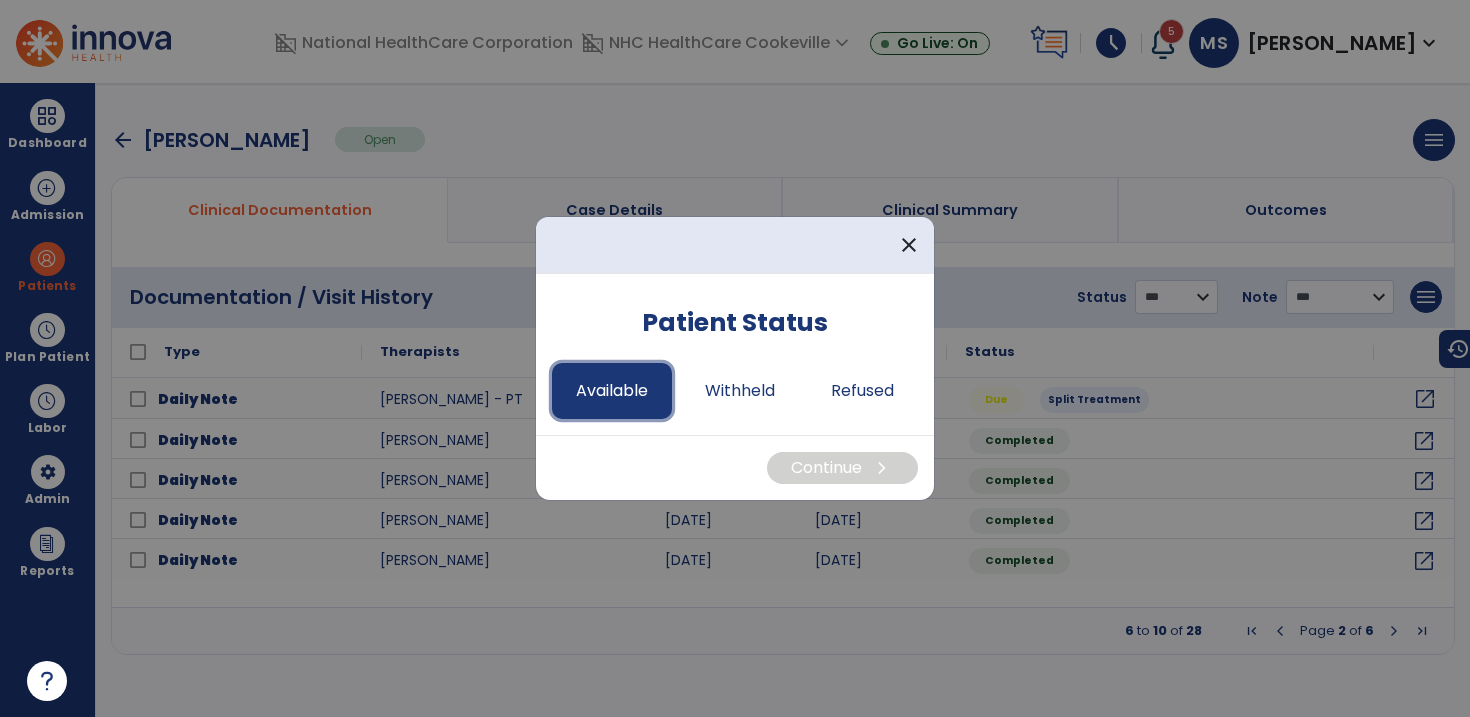 click on "Available" at bounding box center (612, 391) 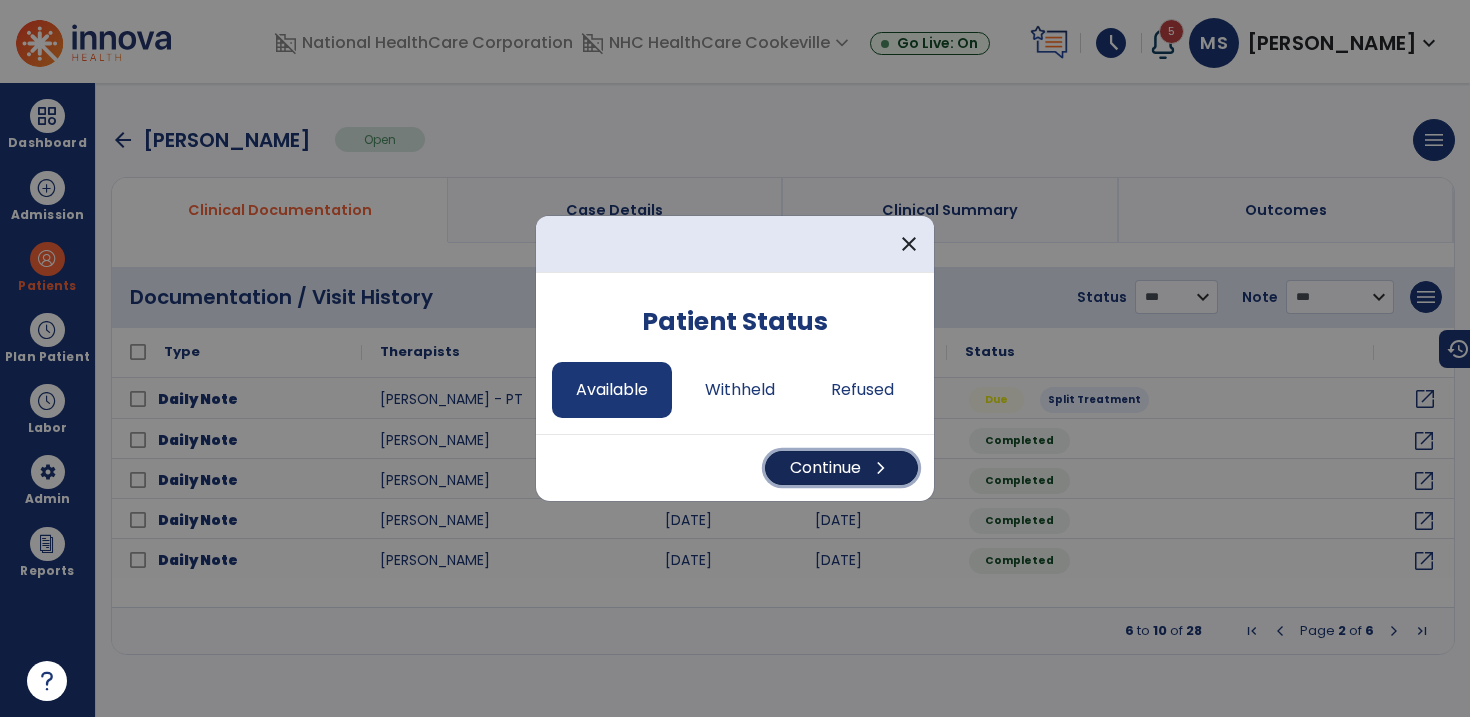 click on "Continue   chevron_right" at bounding box center (841, 468) 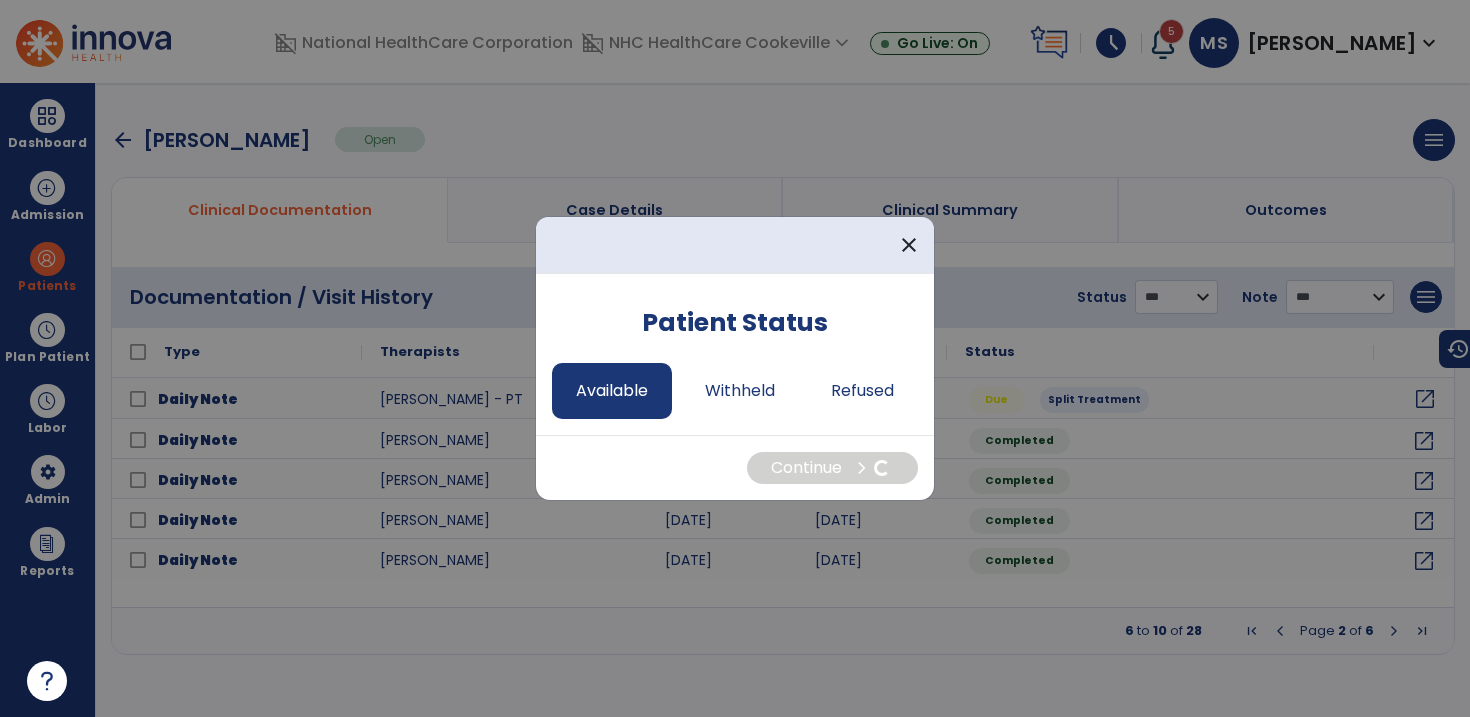 select on "*" 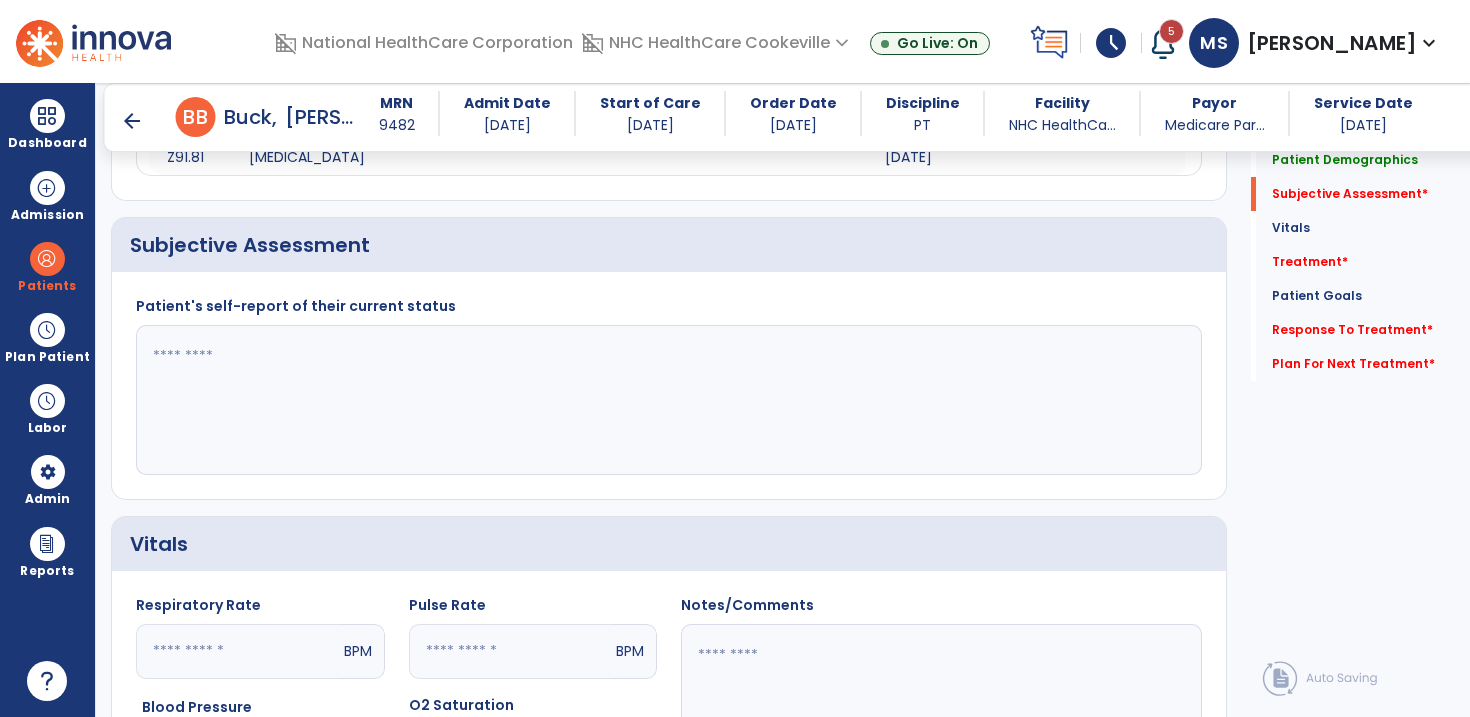 scroll, scrollTop: 355, scrollLeft: 0, axis: vertical 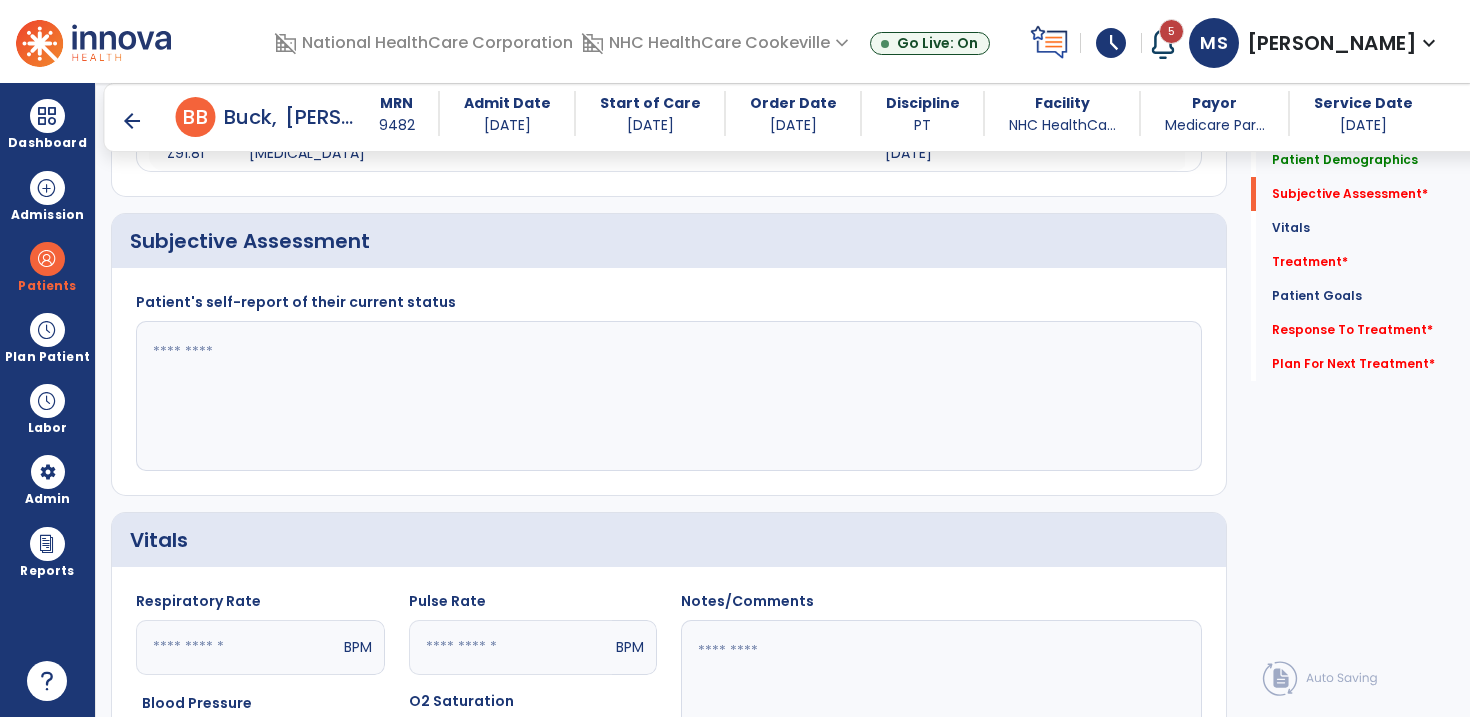 click 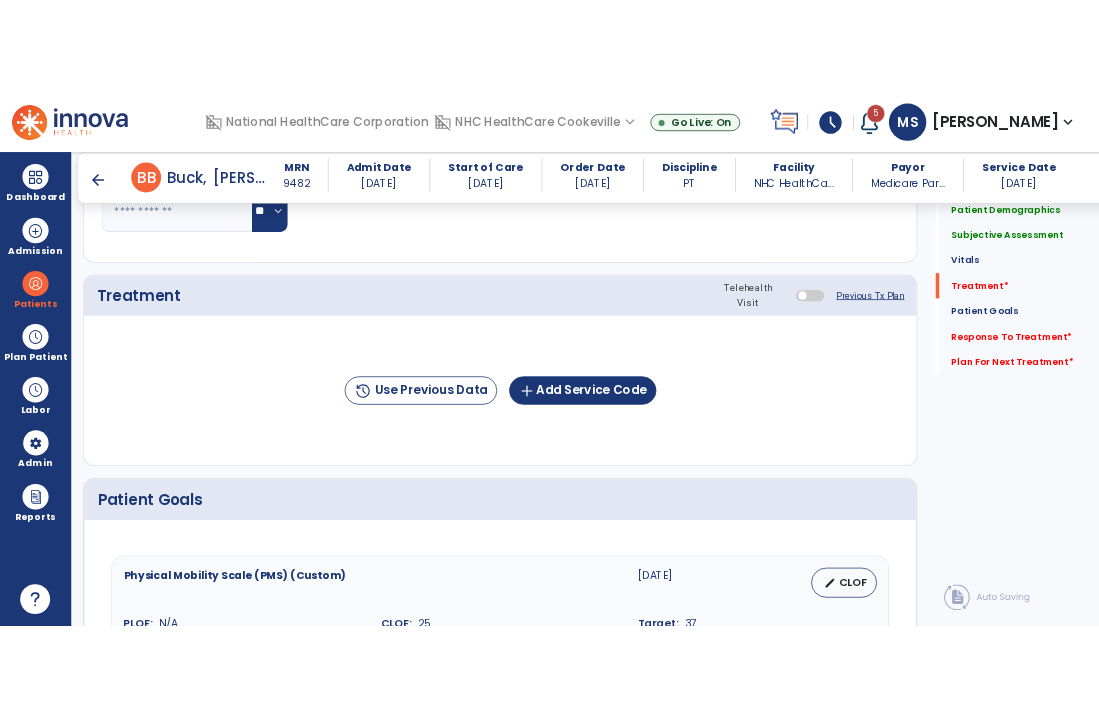 scroll, scrollTop: 1041, scrollLeft: 0, axis: vertical 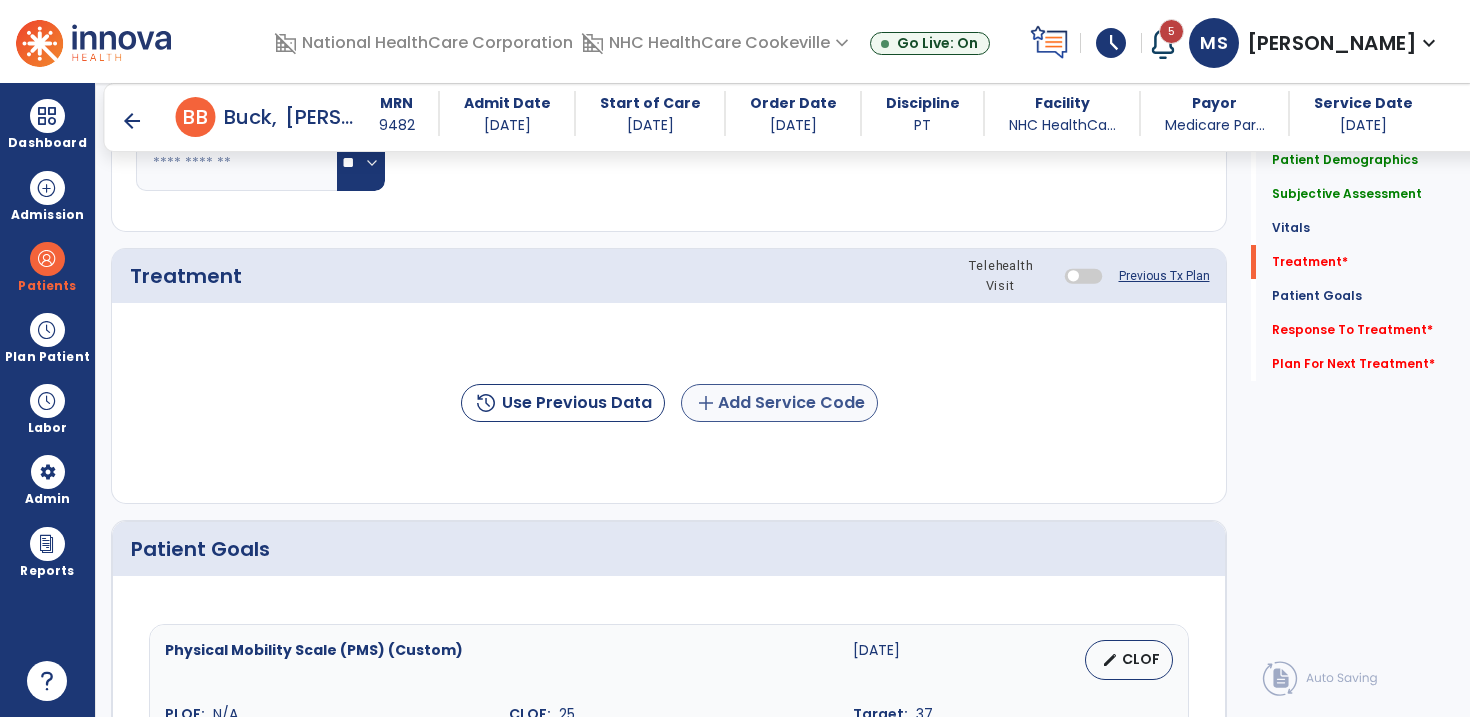 type on "**********" 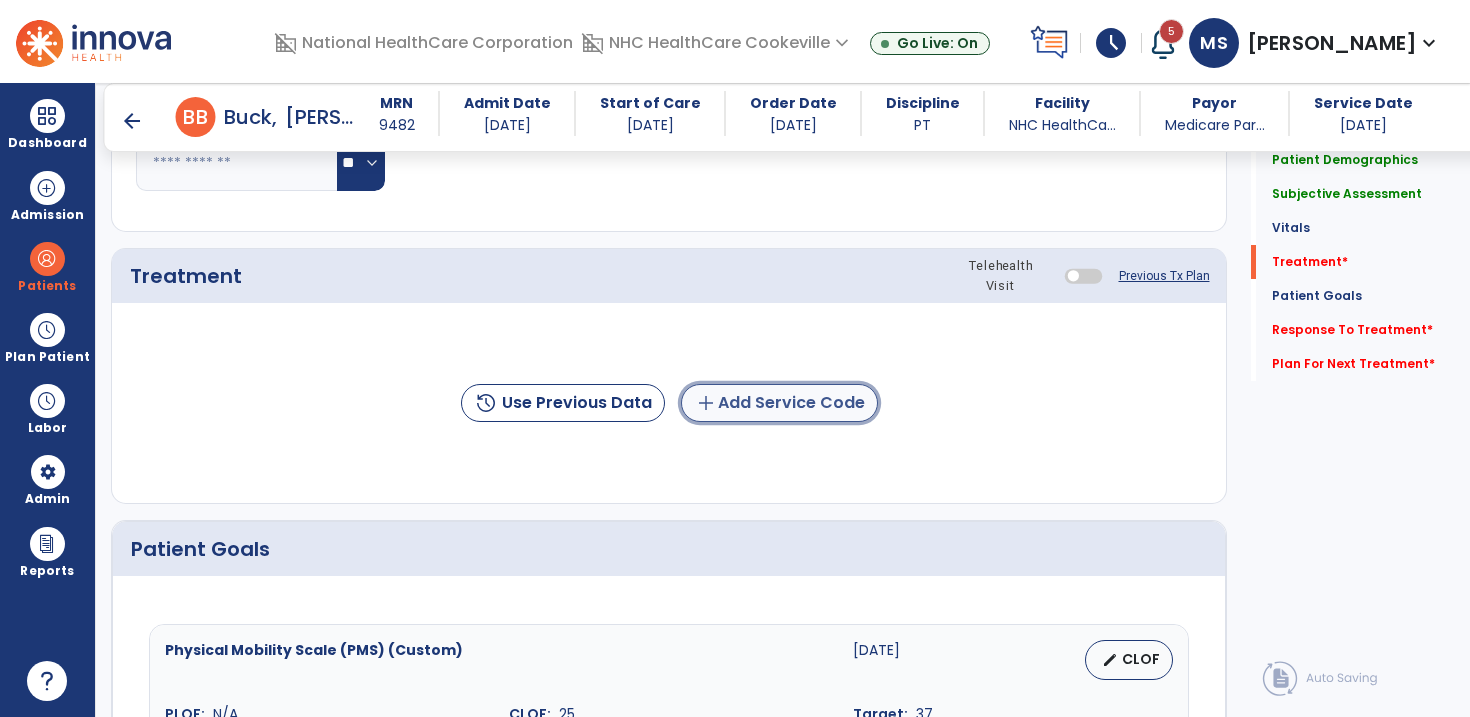 click on "add  Add Service Code" 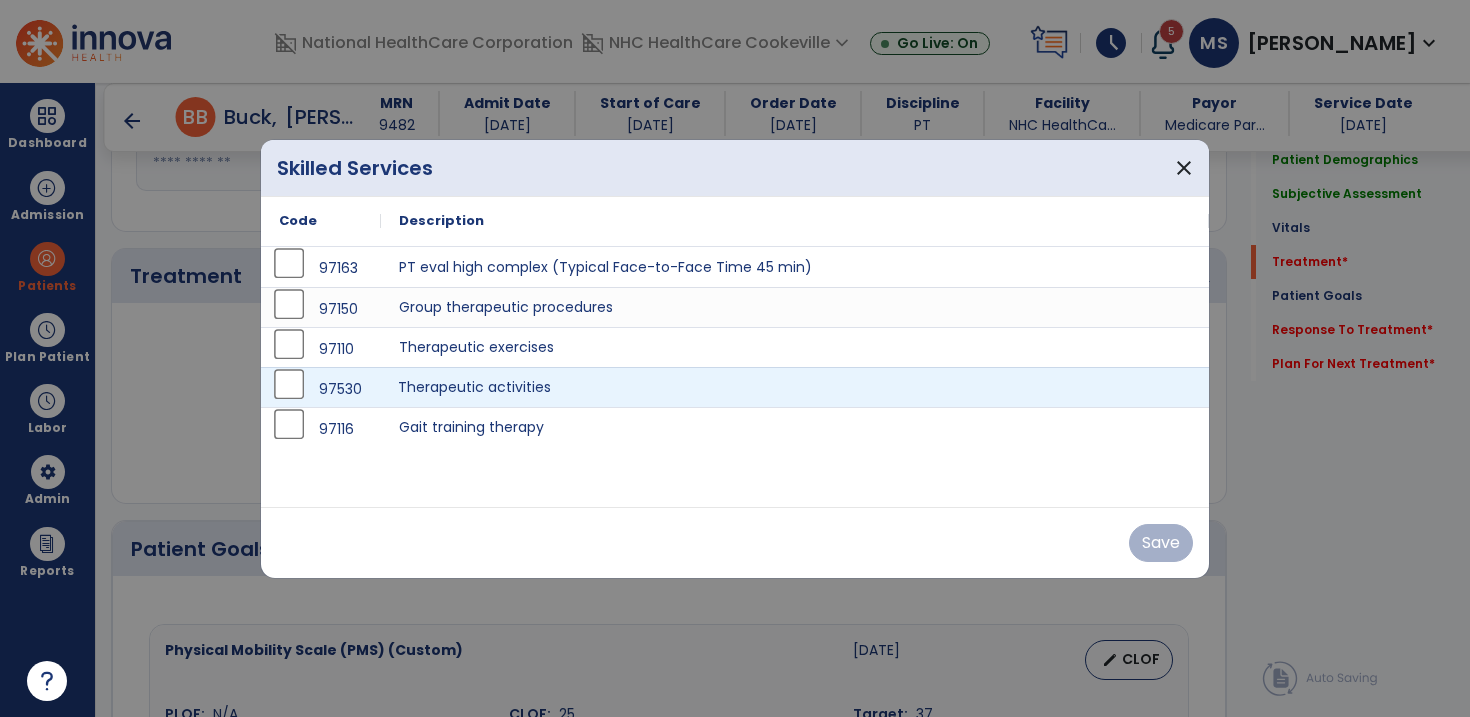 click on "Therapeutic activities" at bounding box center [795, 387] 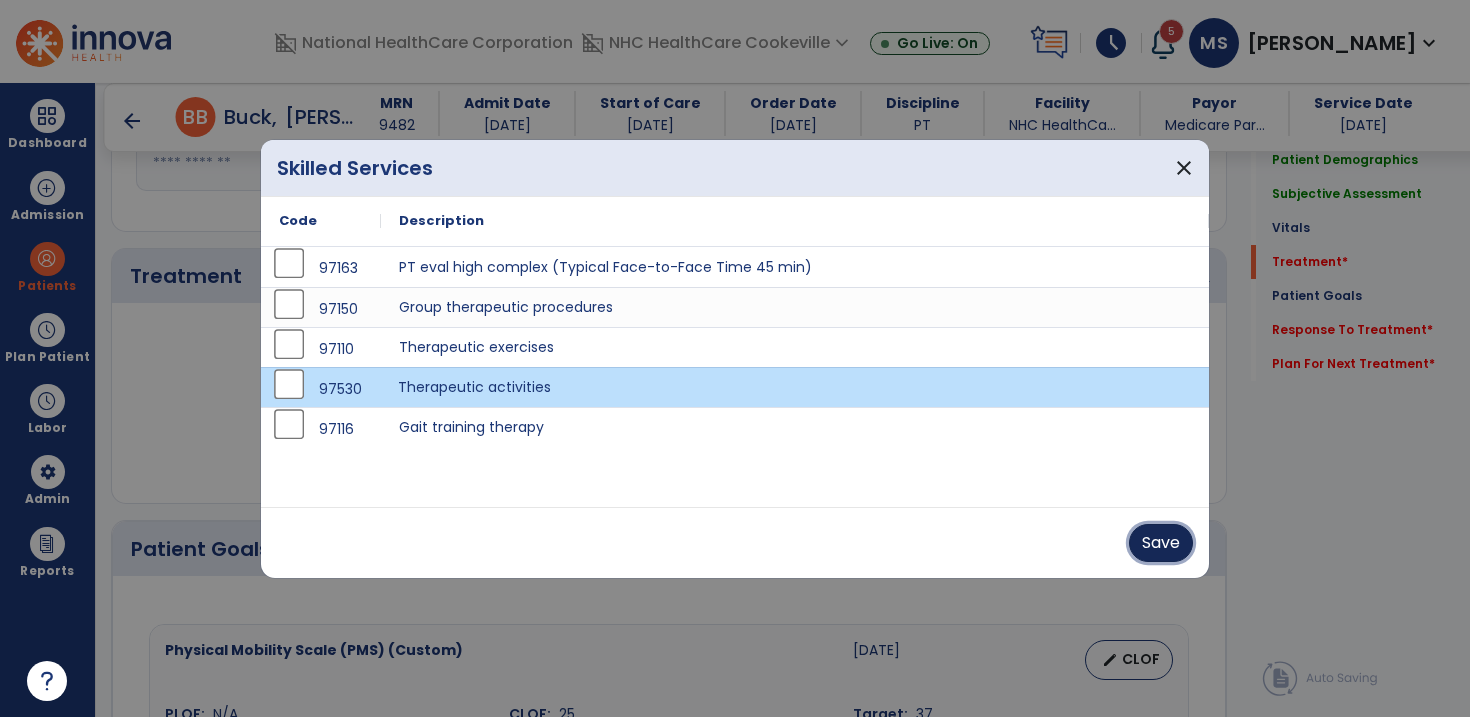 click on "Save" at bounding box center (1161, 543) 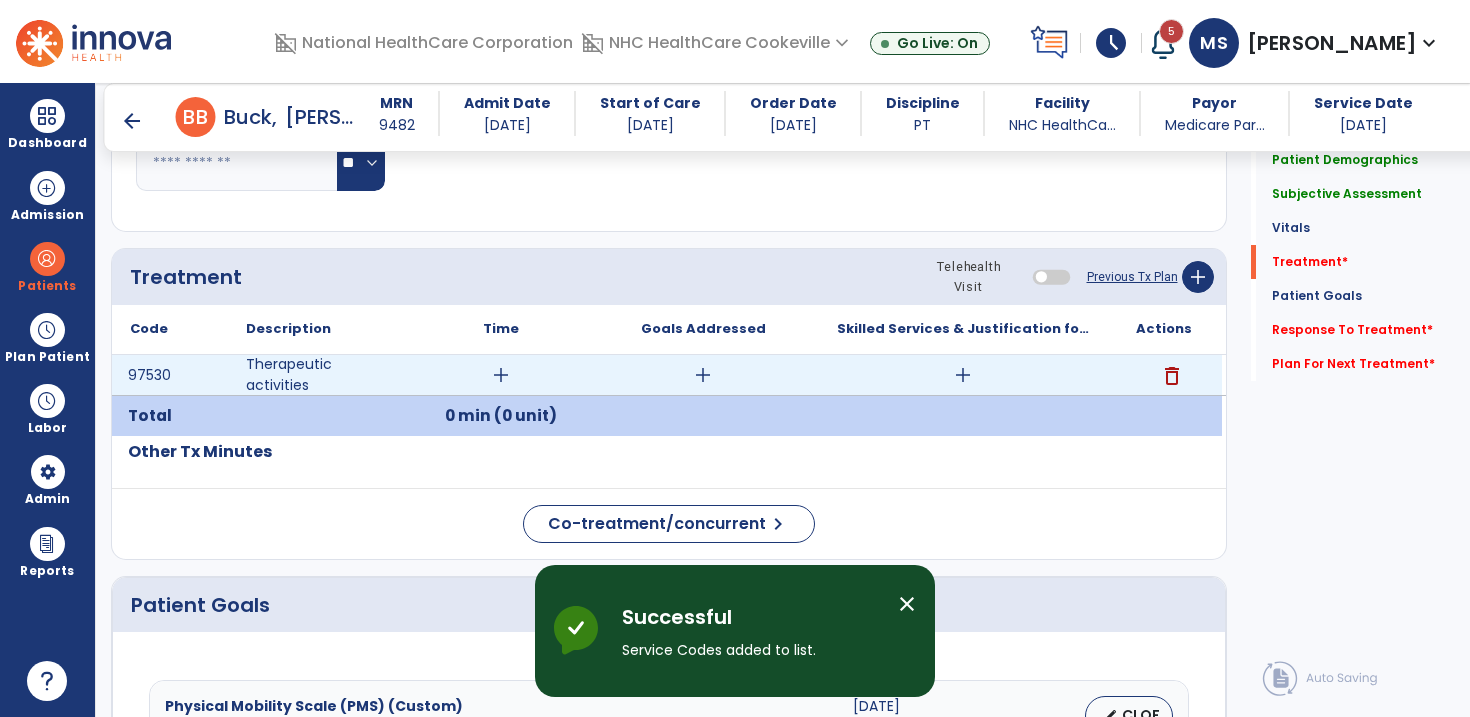 click on "add" at bounding box center (501, 375) 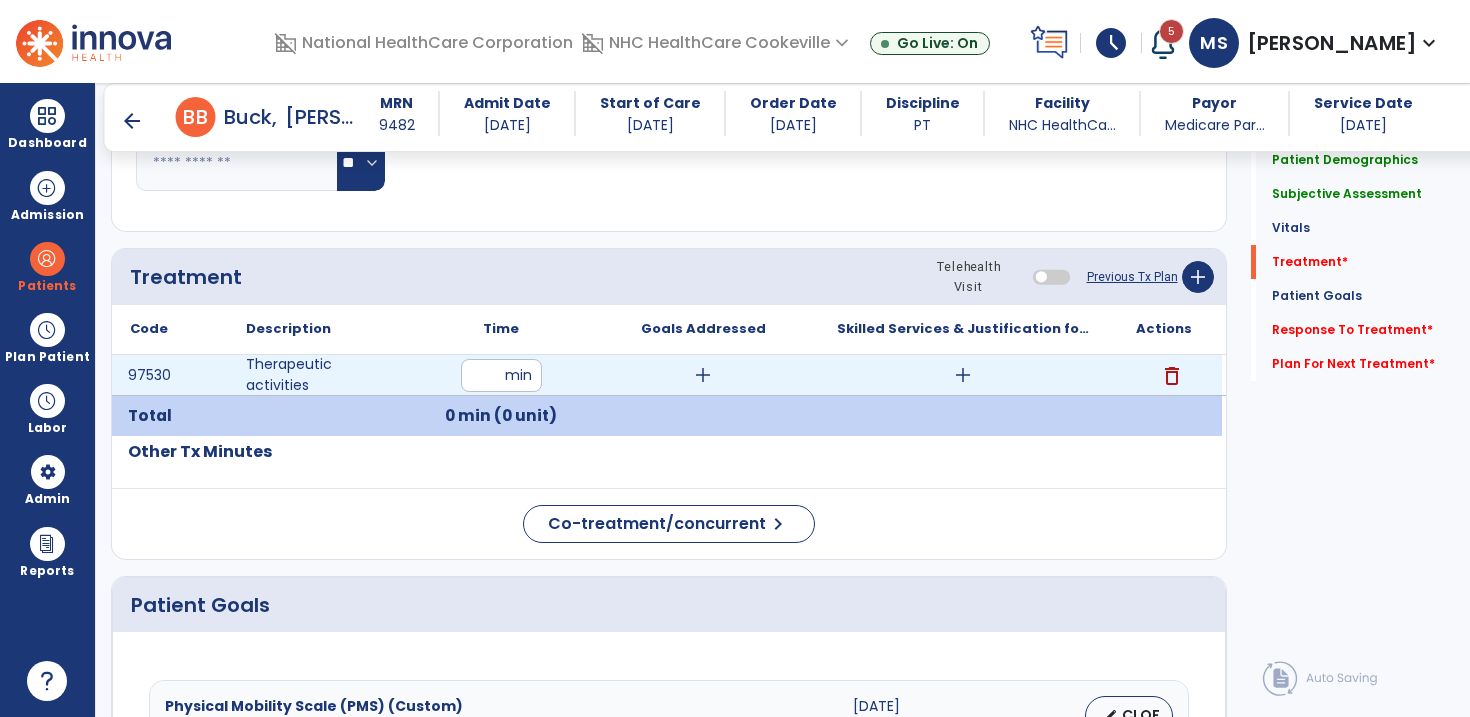 type on "**" 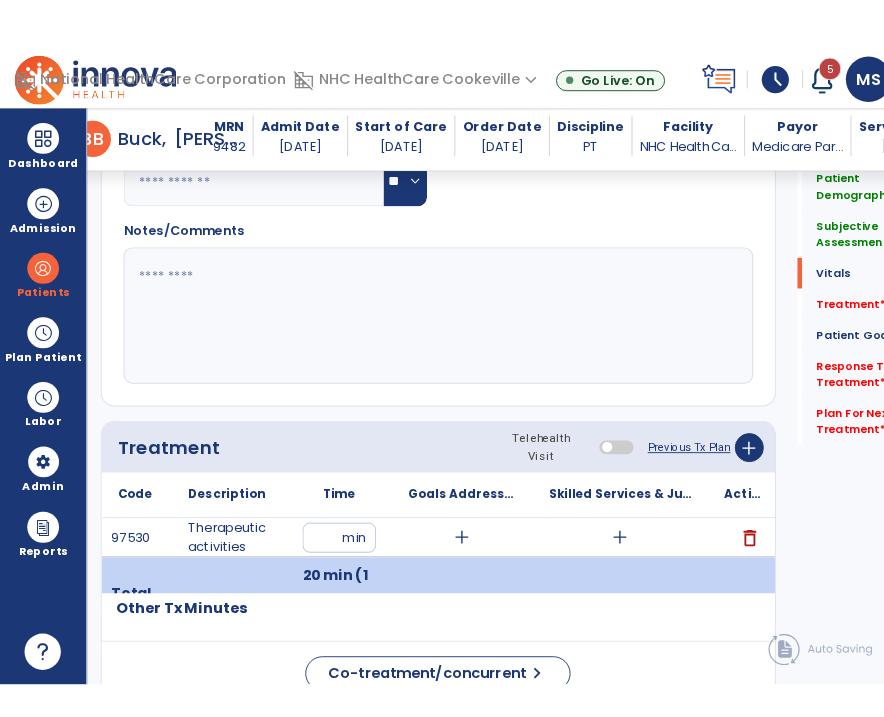 scroll, scrollTop: 1041, scrollLeft: 0, axis: vertical 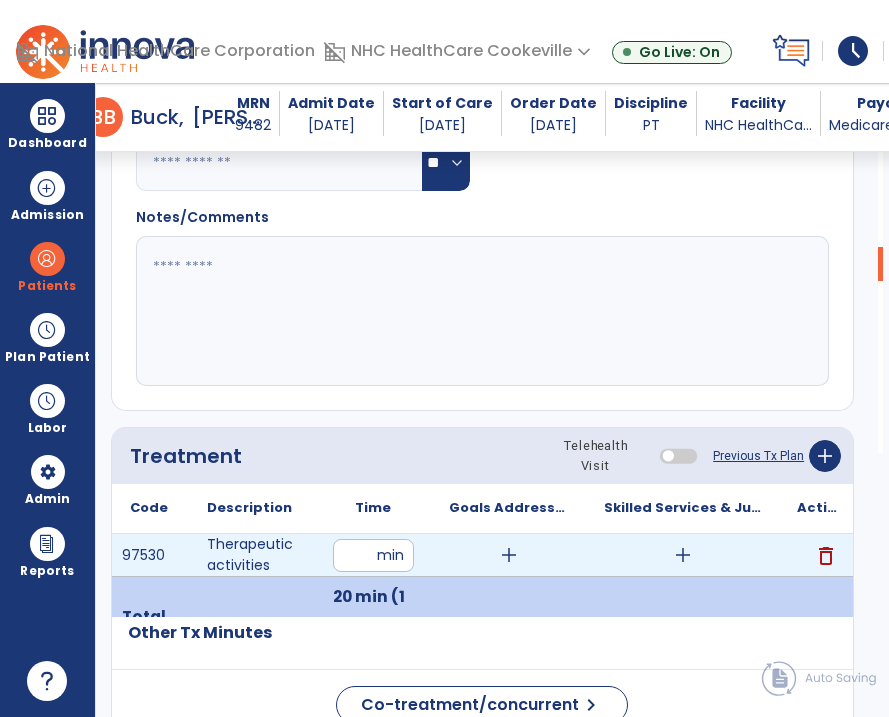 click on "add" at bounding box center (683, 555) 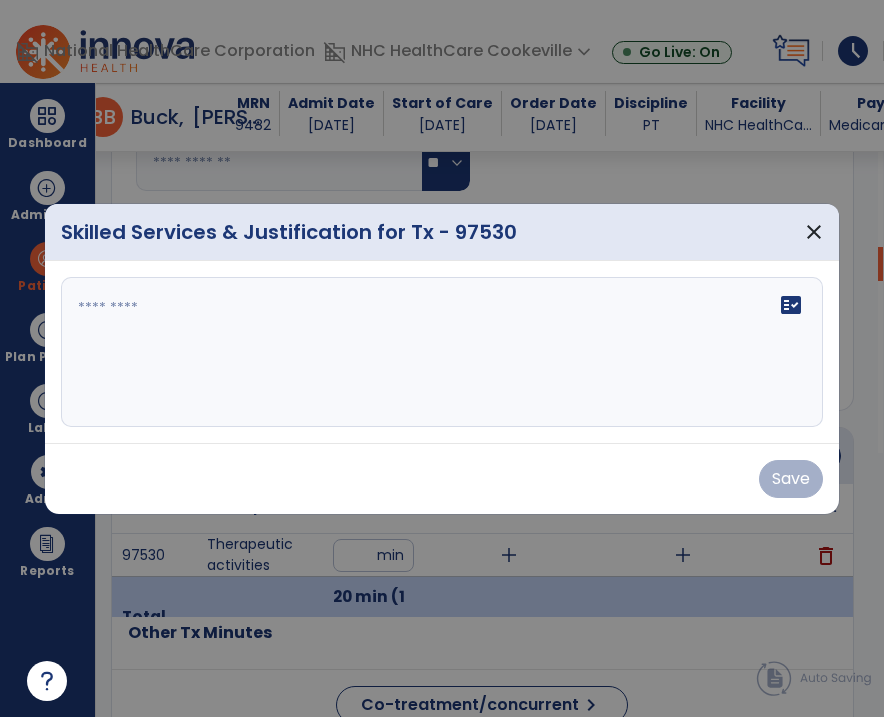 click on "fact_check" at bounding box center [442, 352] 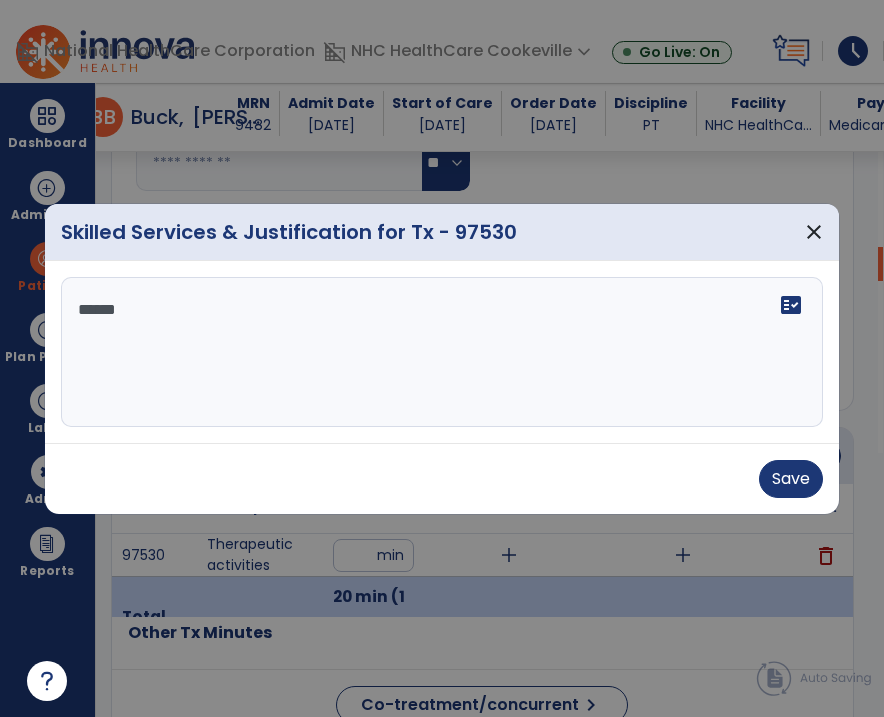 scroll, scrollTop: 0, scrollLeft: 0, axis: both 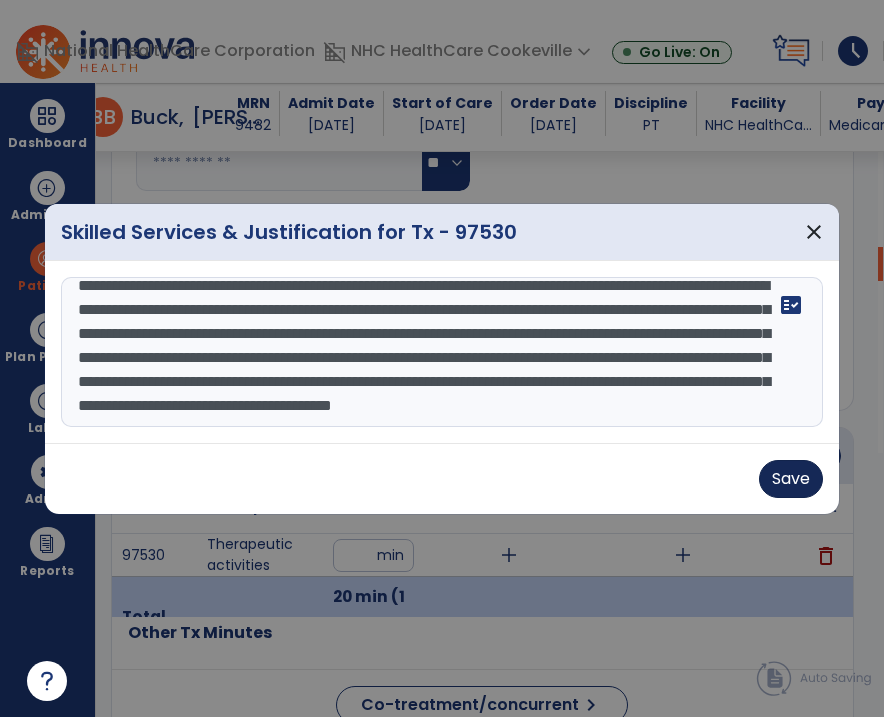type on "**********" 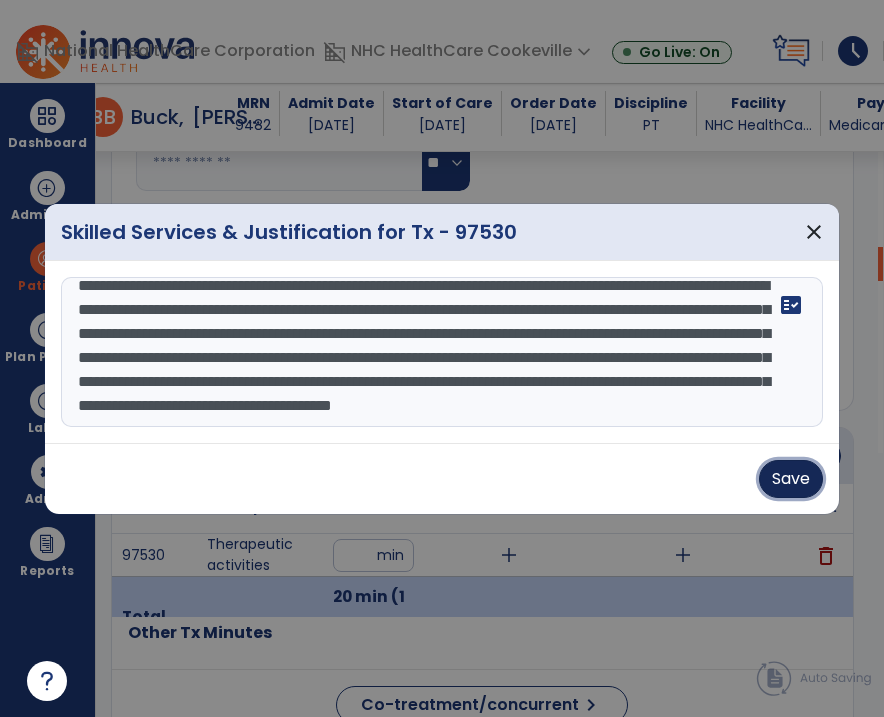 click on "Save" at bounding box center (791, 479) 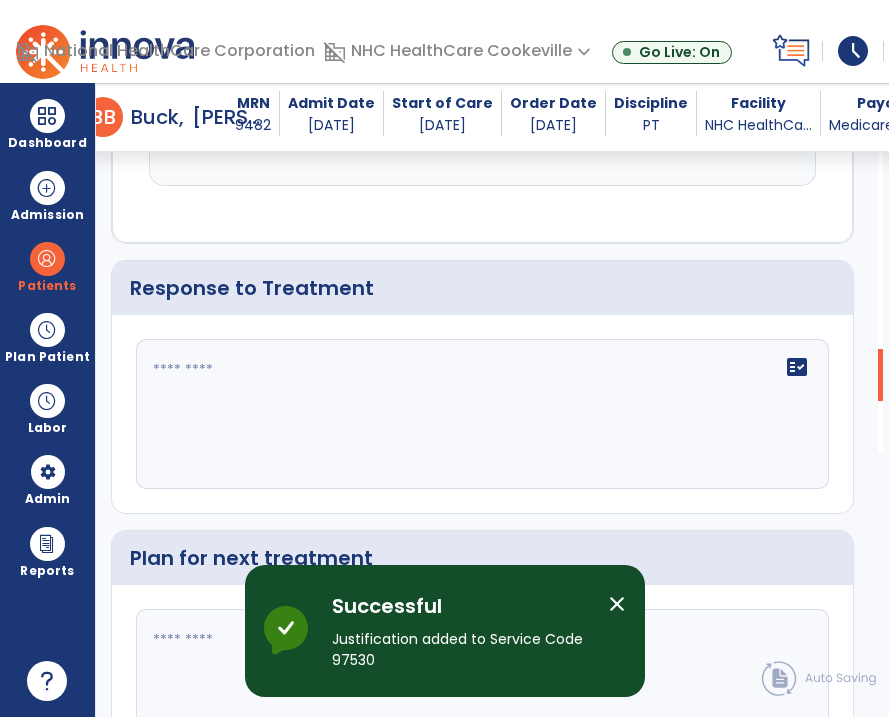 scroll, scrollTop: 3039, scrollLeft: 0, axis: vertical 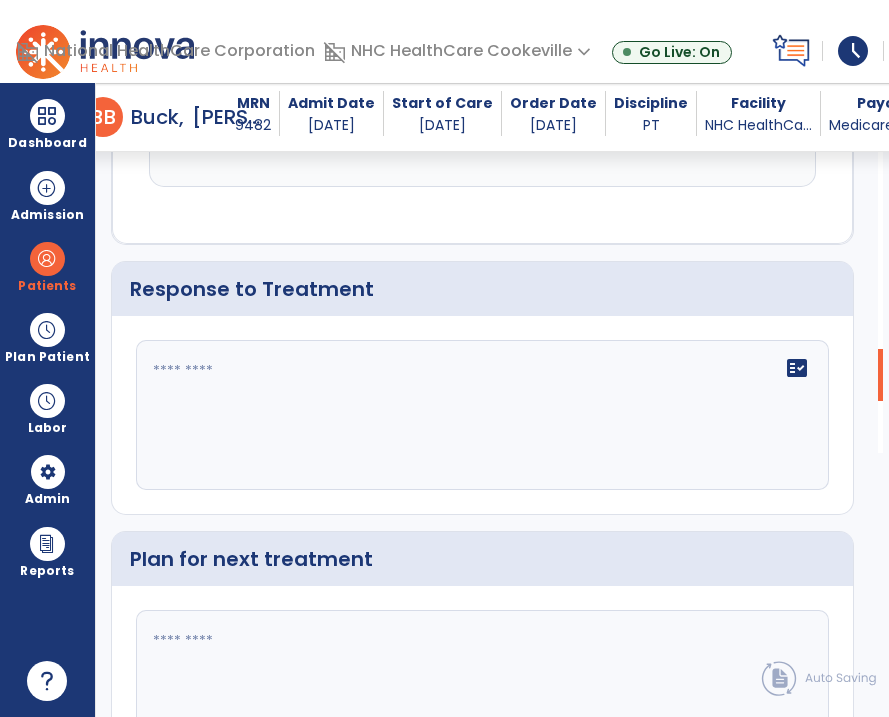 click 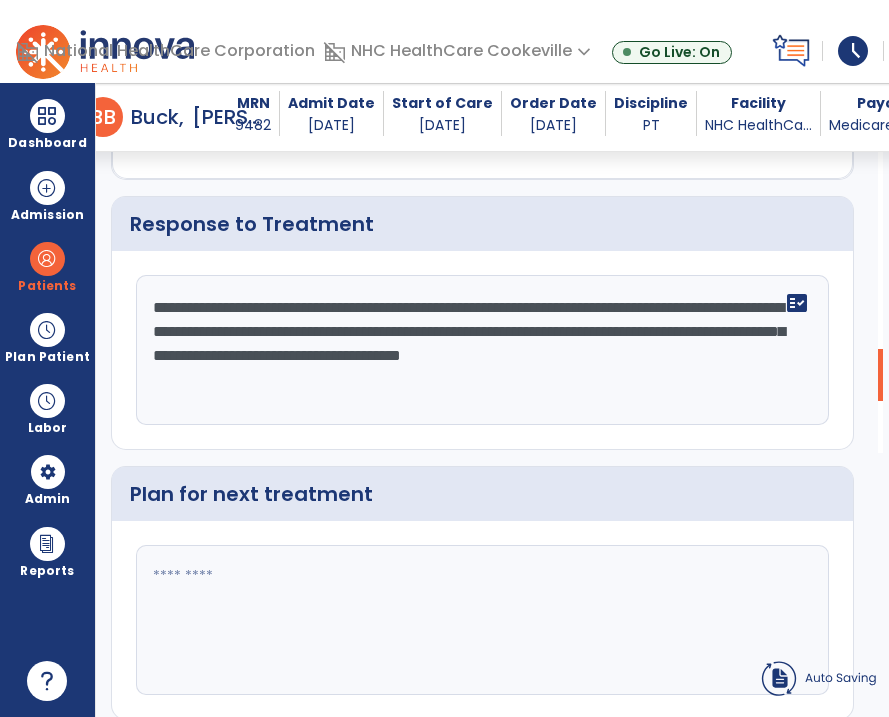 scroll, scrollTop: 3039, scrollLeft: 0, axis: vertical 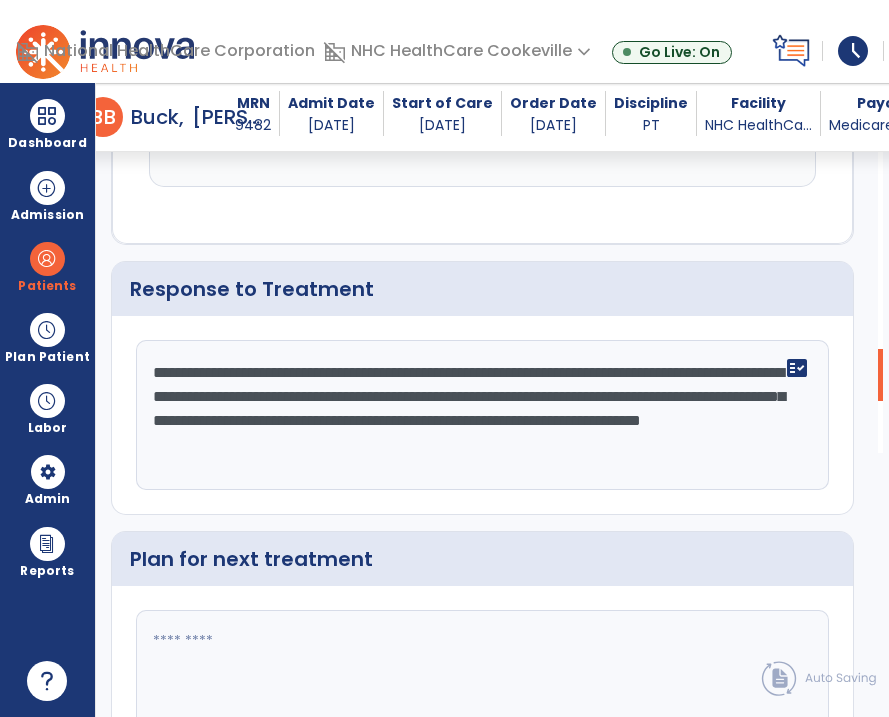type on "**********" 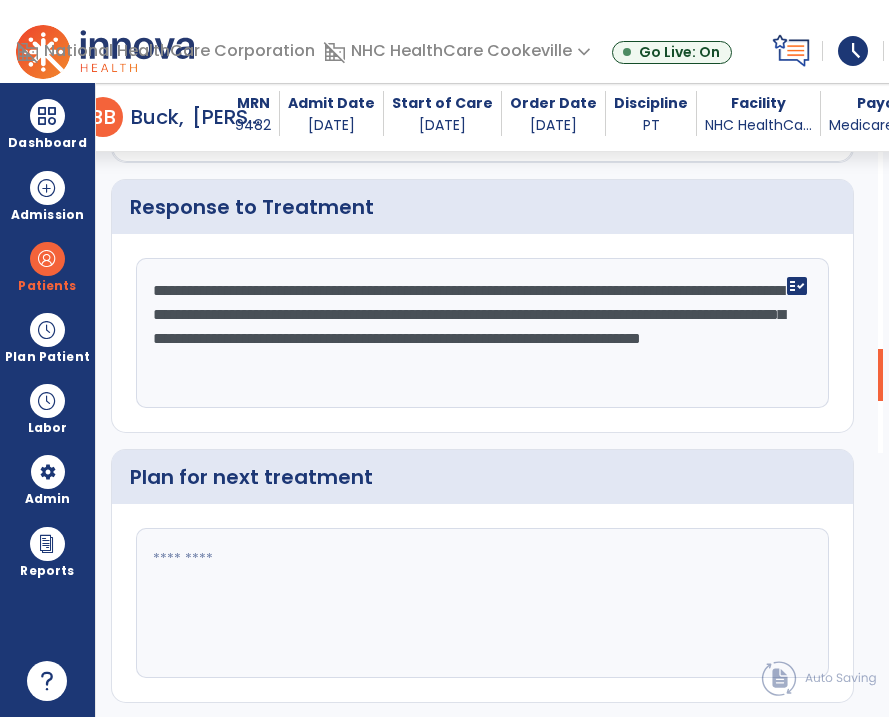 scroll, scrollTop: 3153, scrollLeft: 0, axis: vertical 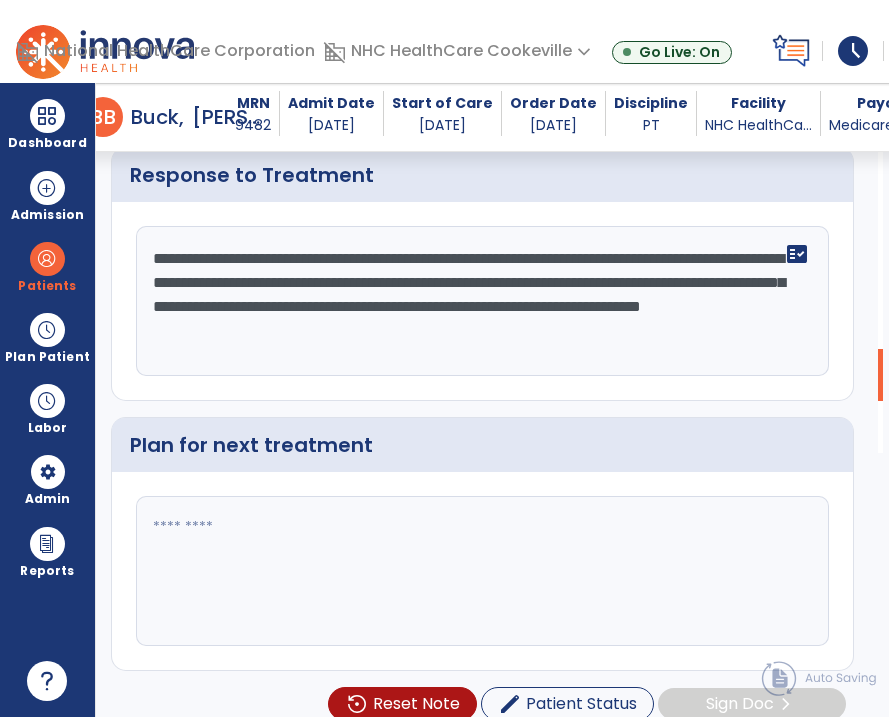 click 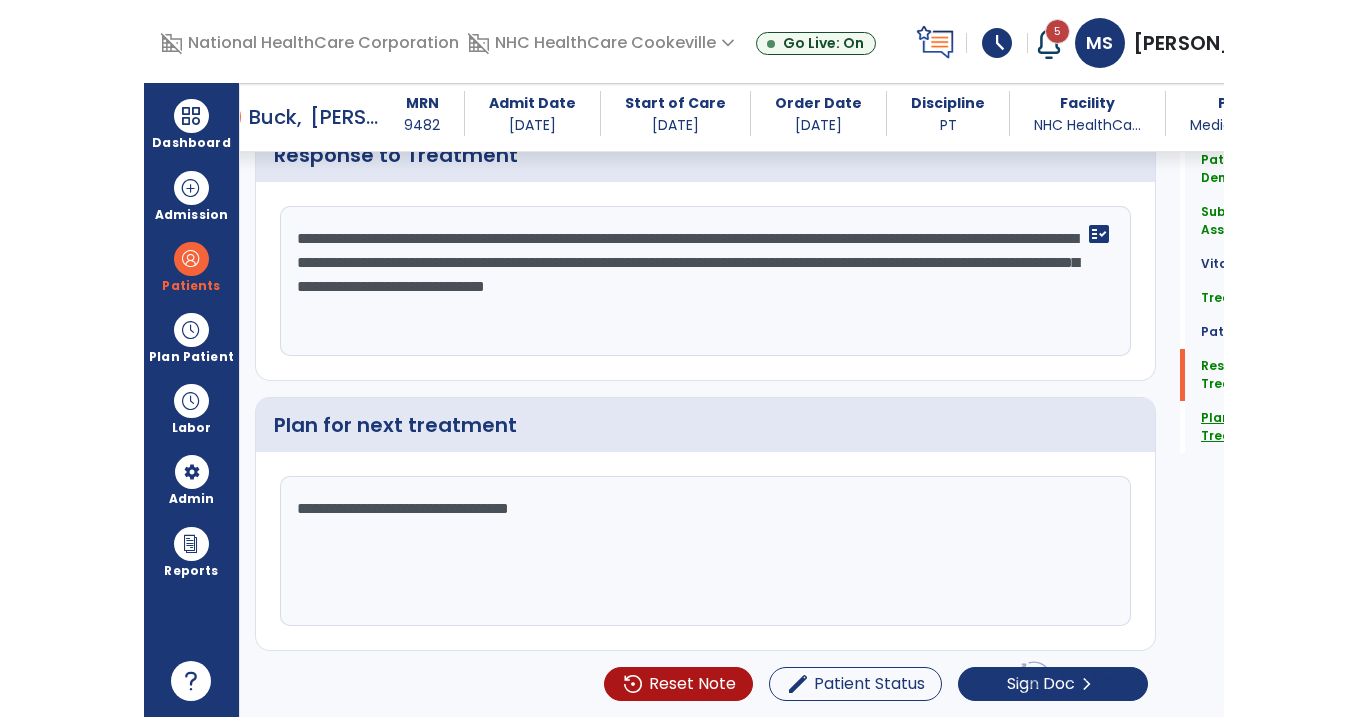 scroll, scrollTop: 2680, scrollLeft: 0, axis: vertical 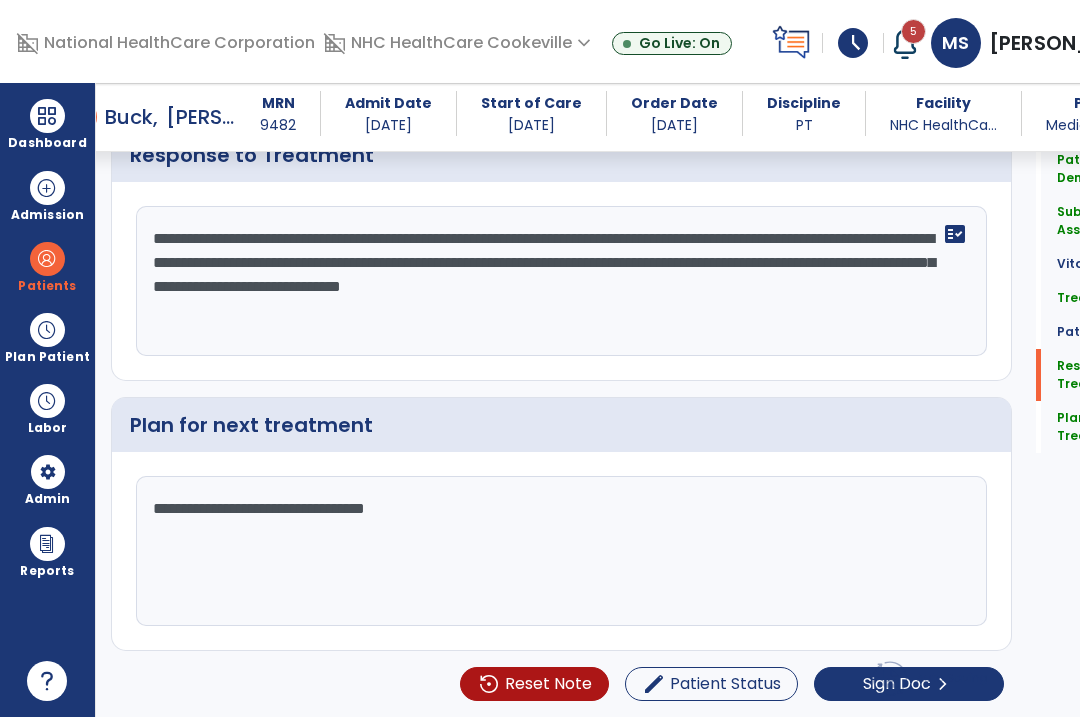 type on "**********" 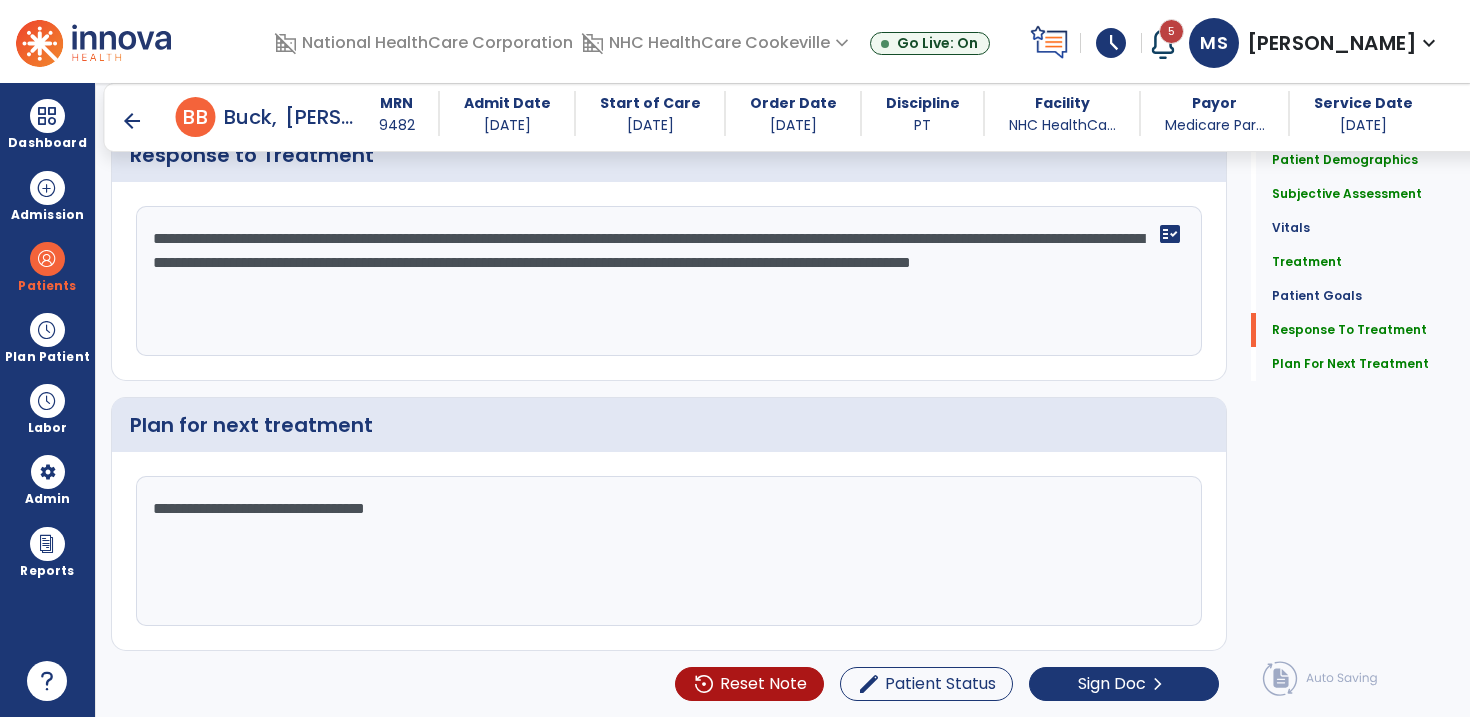 scroll, scrollTop: 2575, scrollLeft: 0, axis: vertical 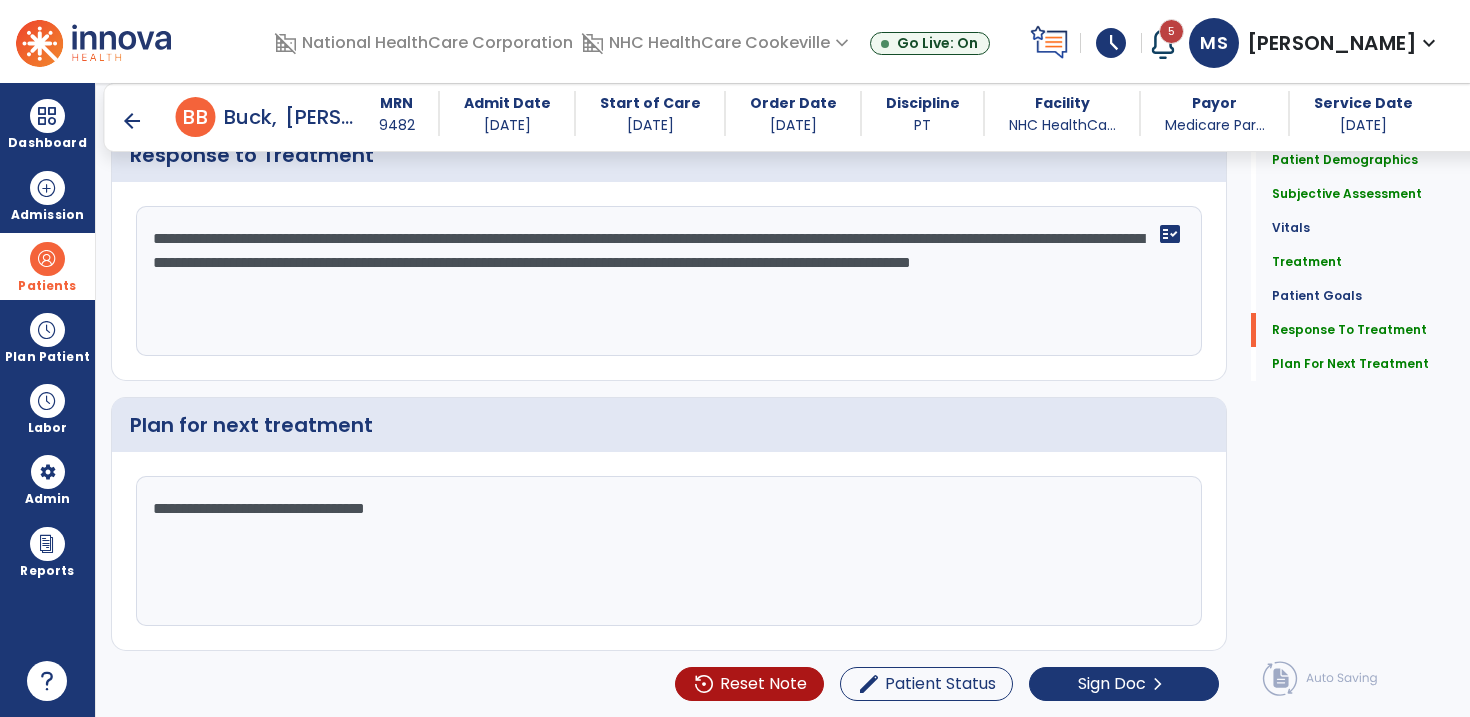 click on "Patients" at bounding box center (47, 266) 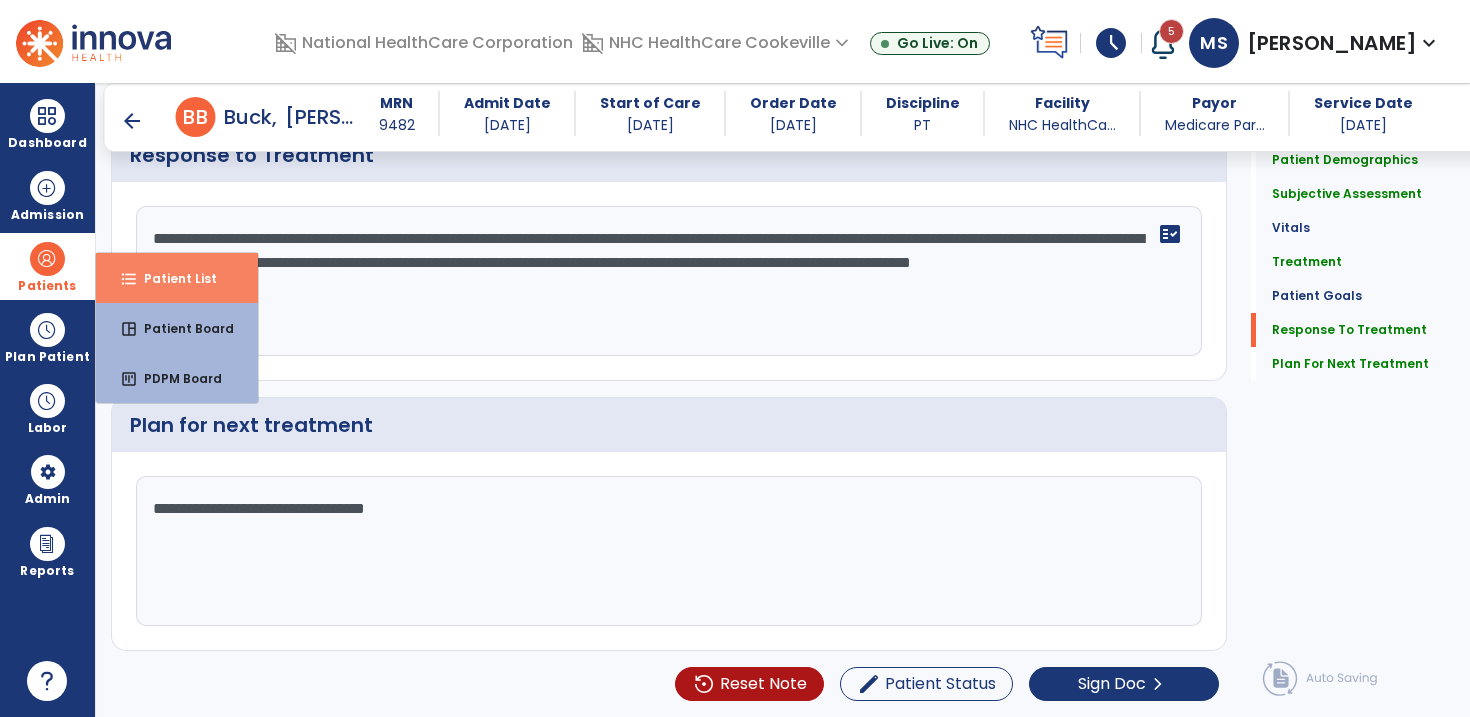 click on "format_list_bulleted" at bounding box center (129, 279) 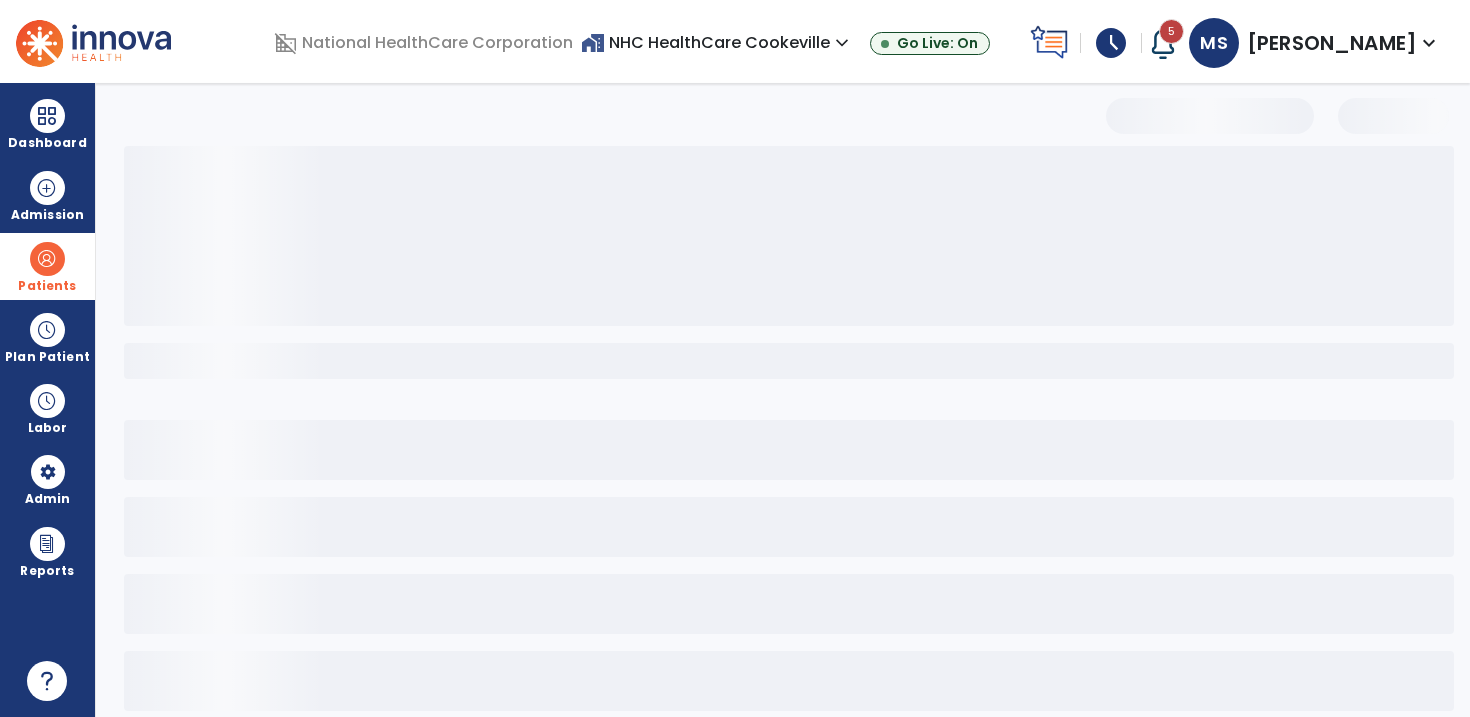 scroll, scrollTop: 0, scrollLeft: 0, axis: both 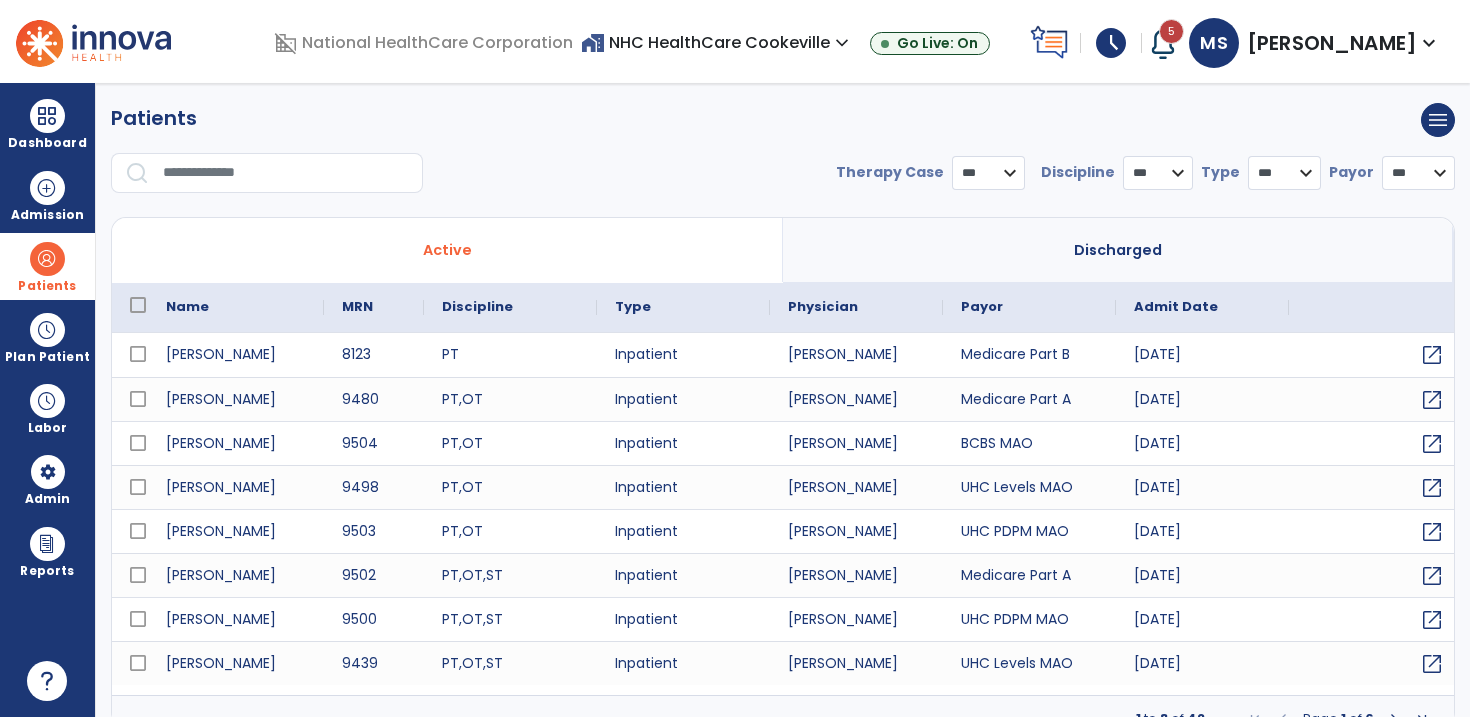select on "***" 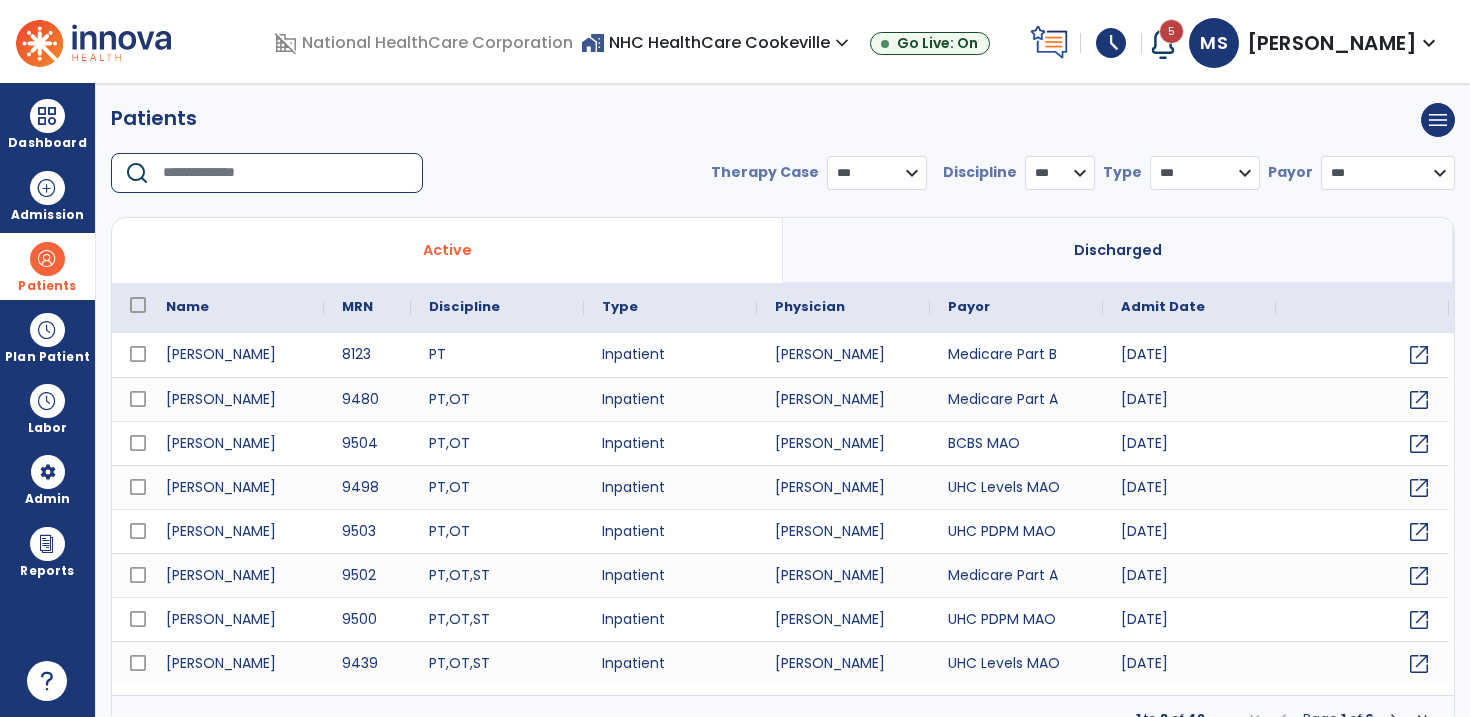 click at bounding box center [286, 173] 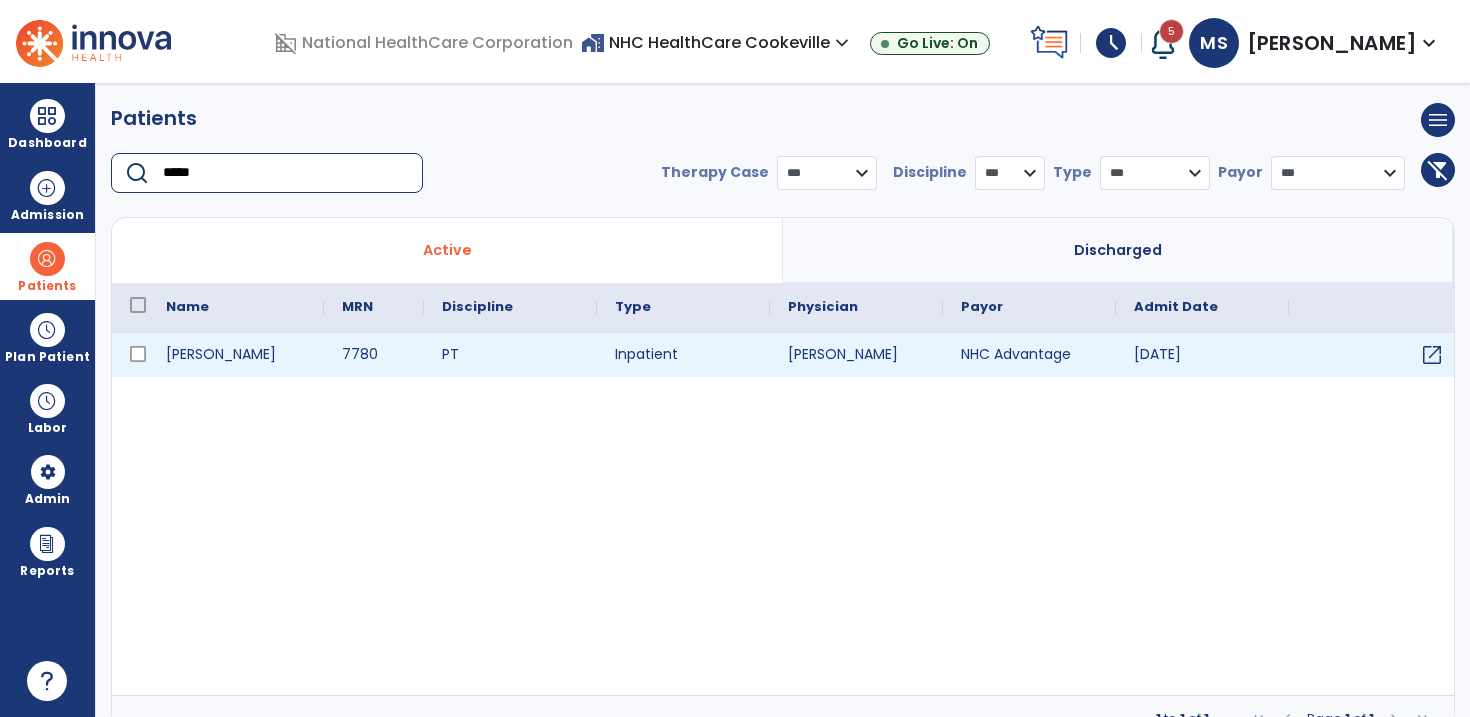 type on "*****" 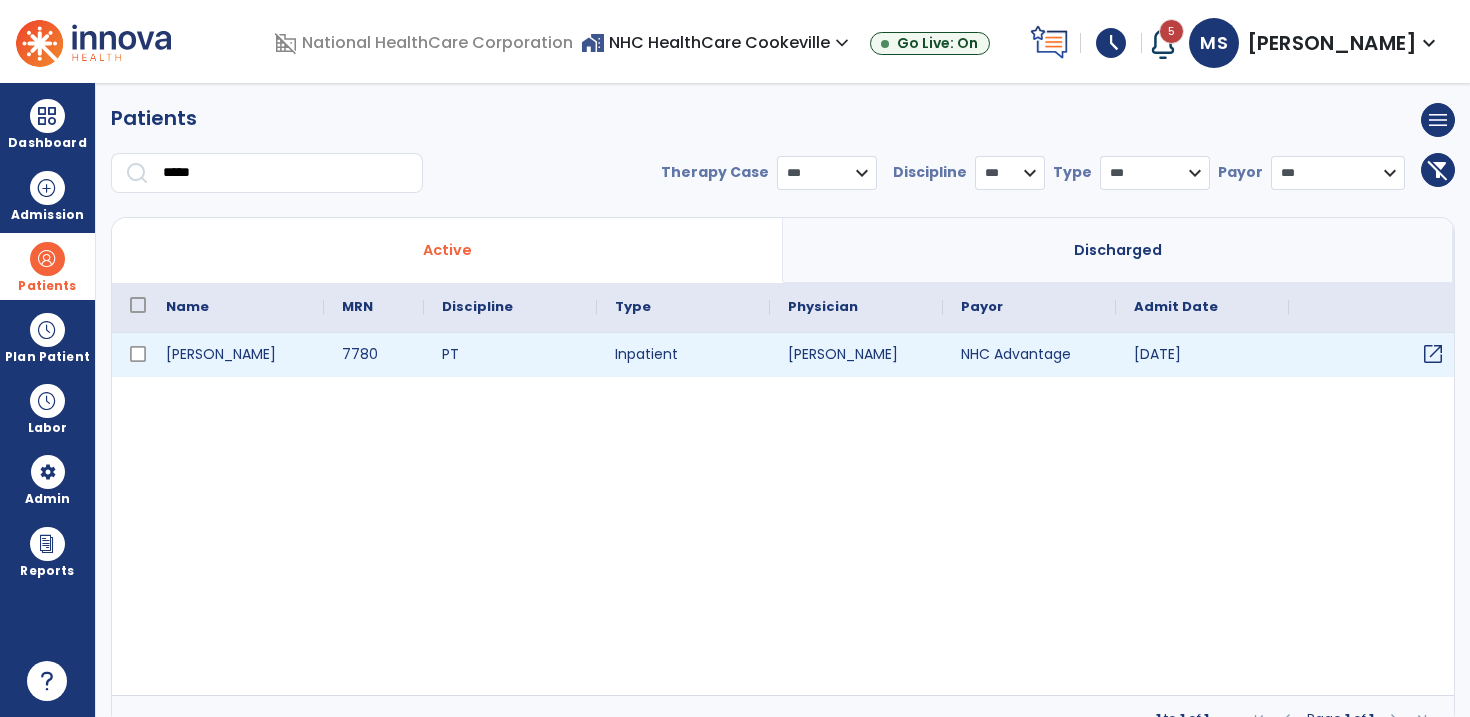 click on "open_in_new" at bounding box center [1433, 354] 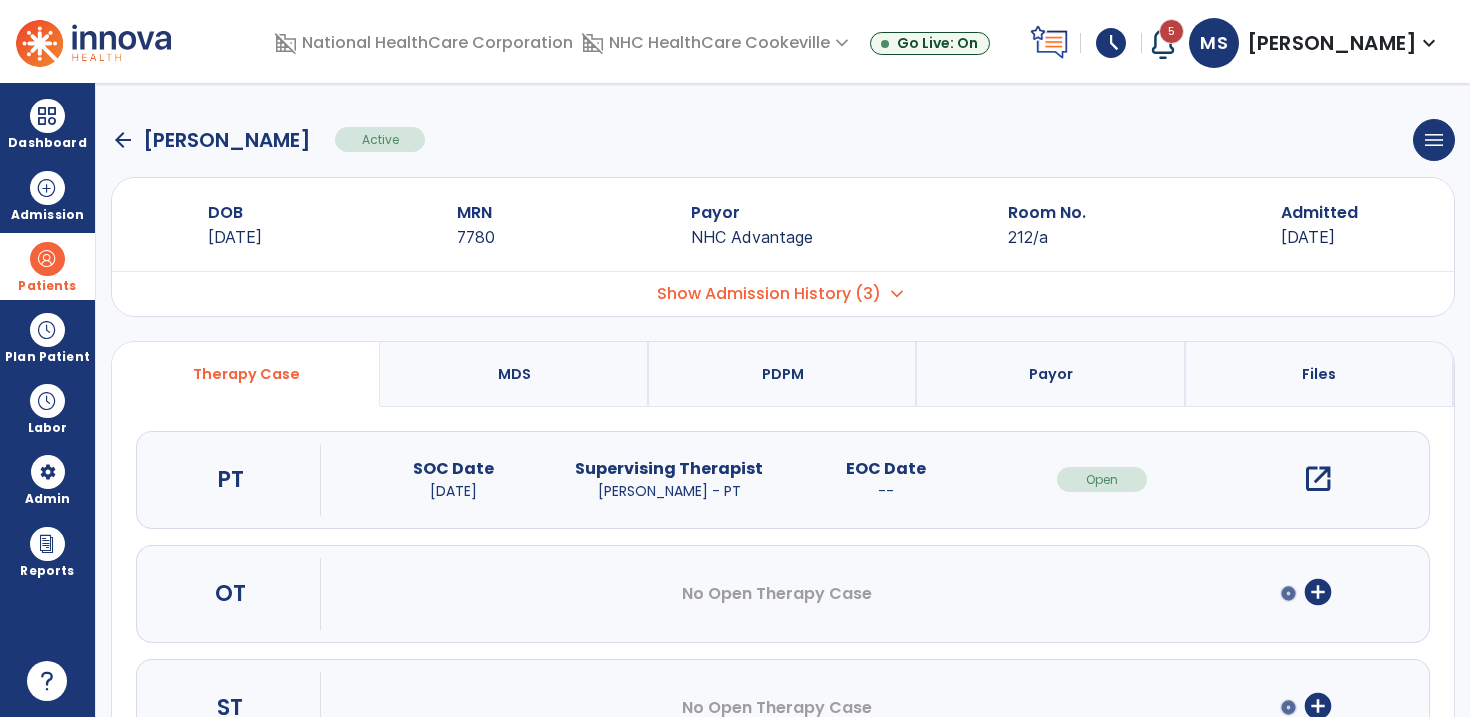 click on "open_in_new" at bounding box center (1318, 479) 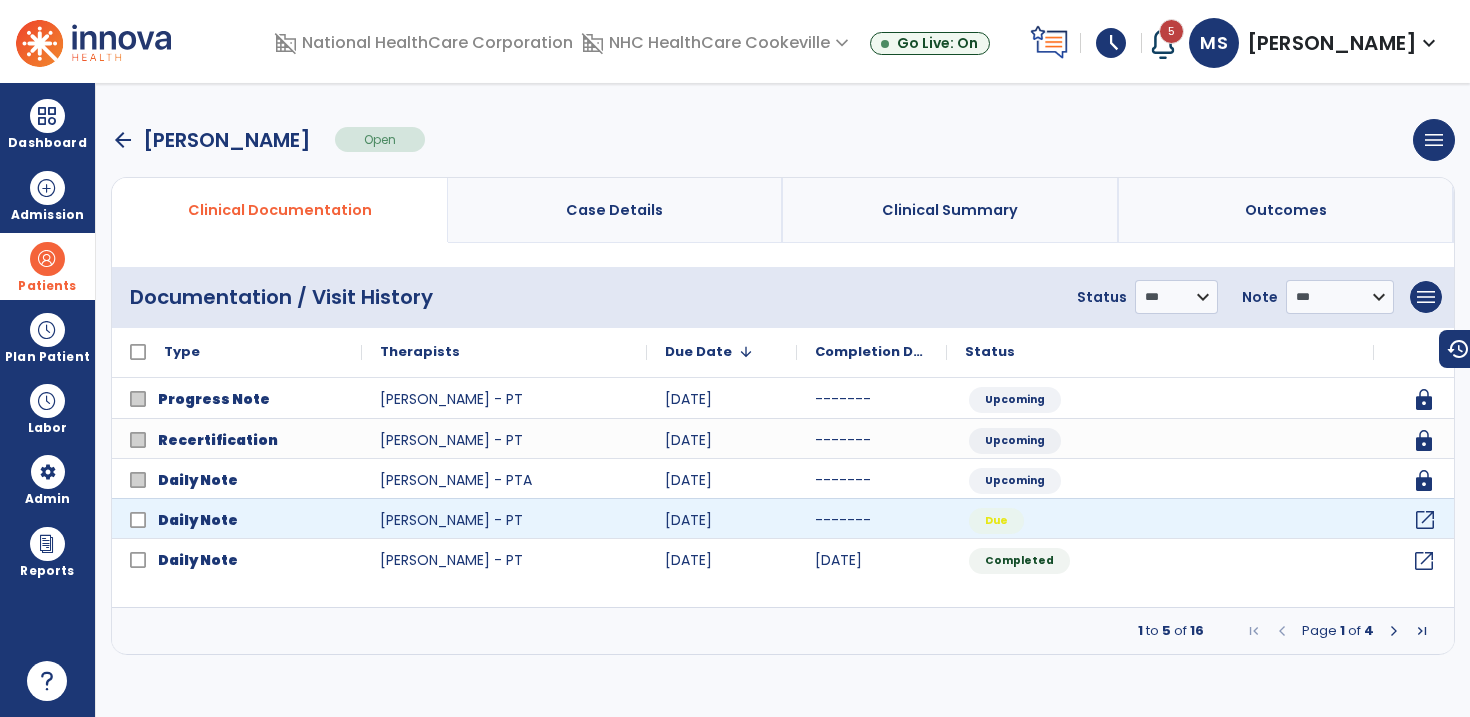 click on "open_in_new" 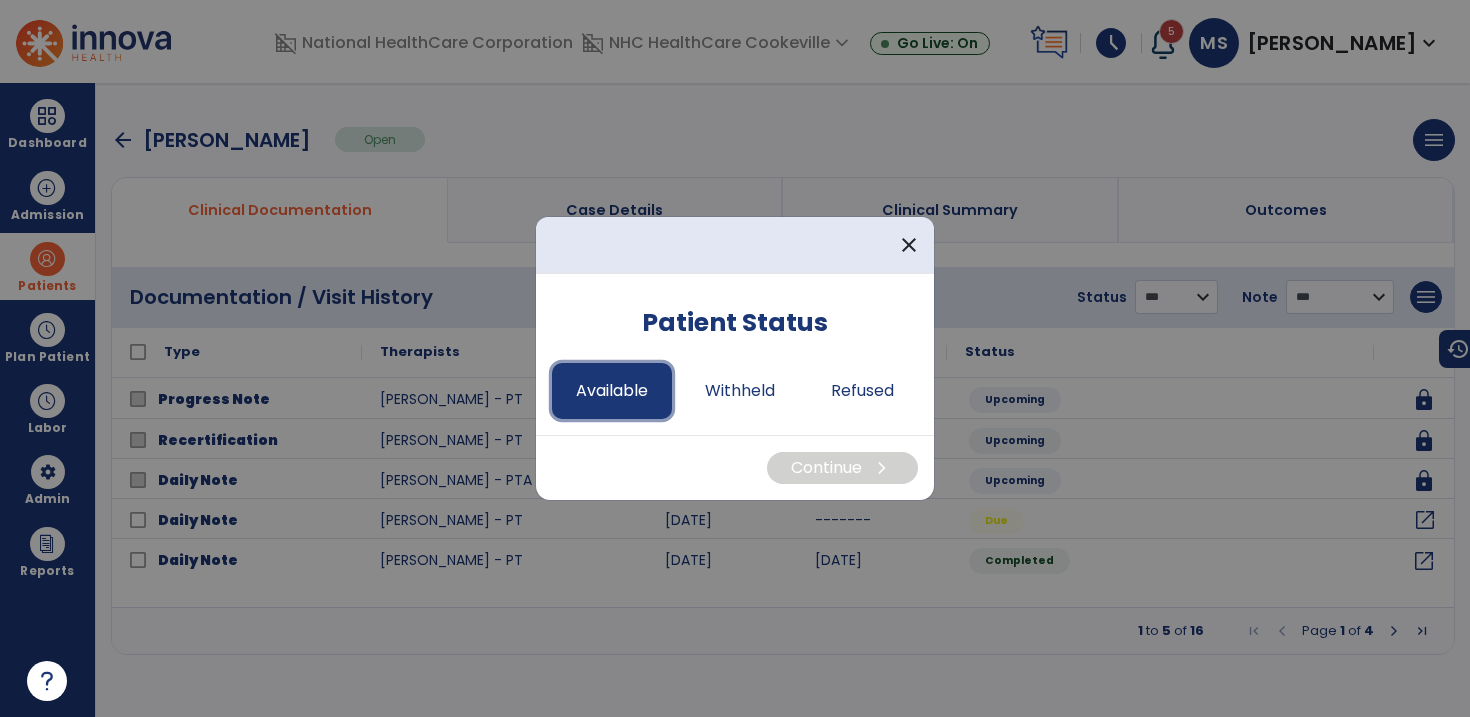 click on "Available" at bounding box center [612, 391] 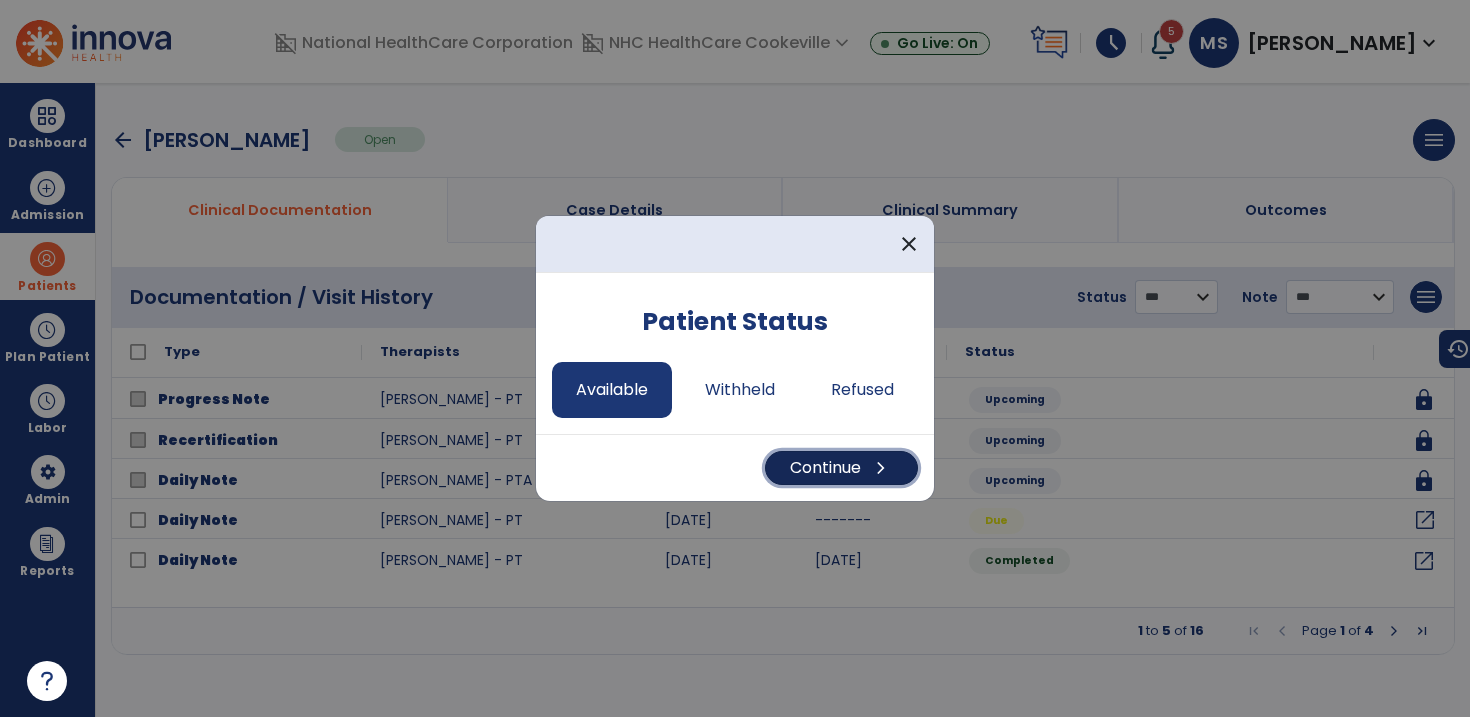 click on "Continue   chevron_right" at bounding box center (841, 468) 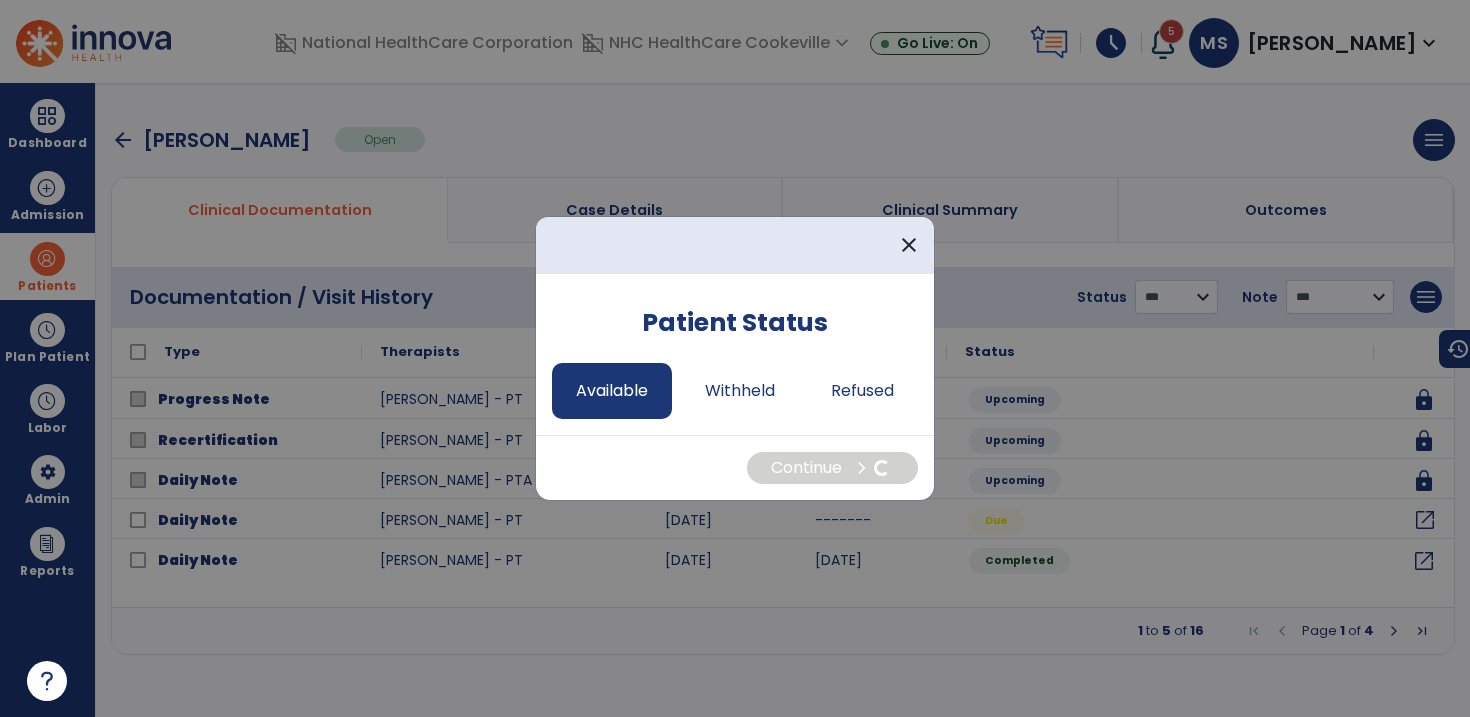 select on "*" 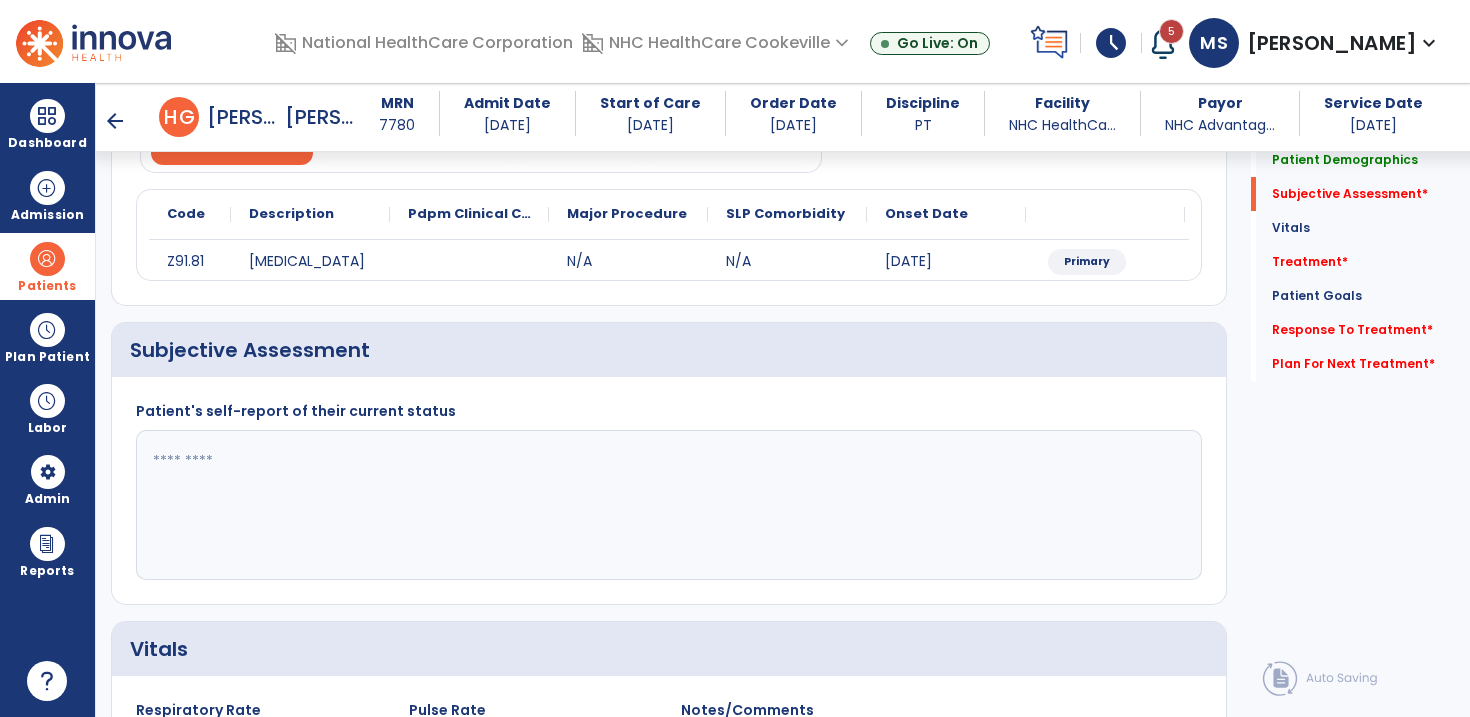scroll, scrollTop: 232, scrollLeft: 0, axis: vertical 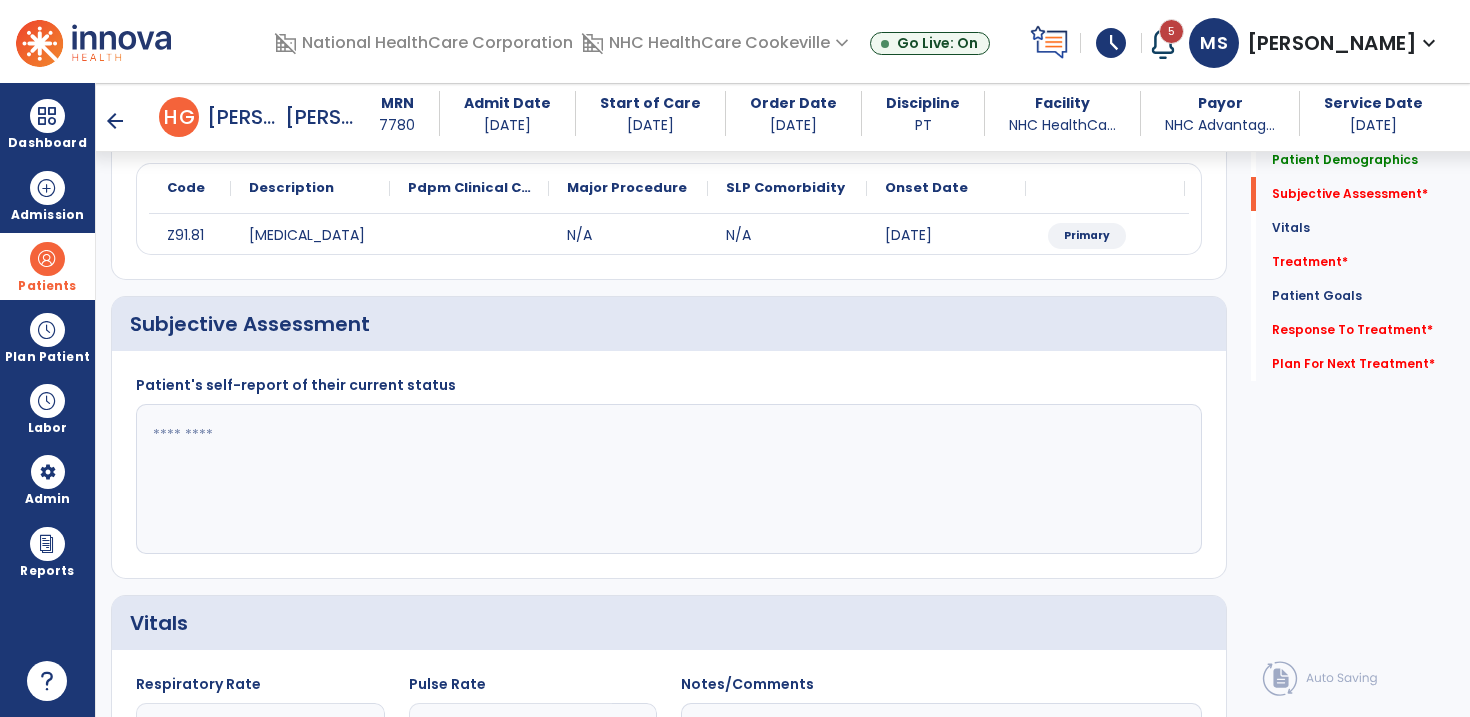 click 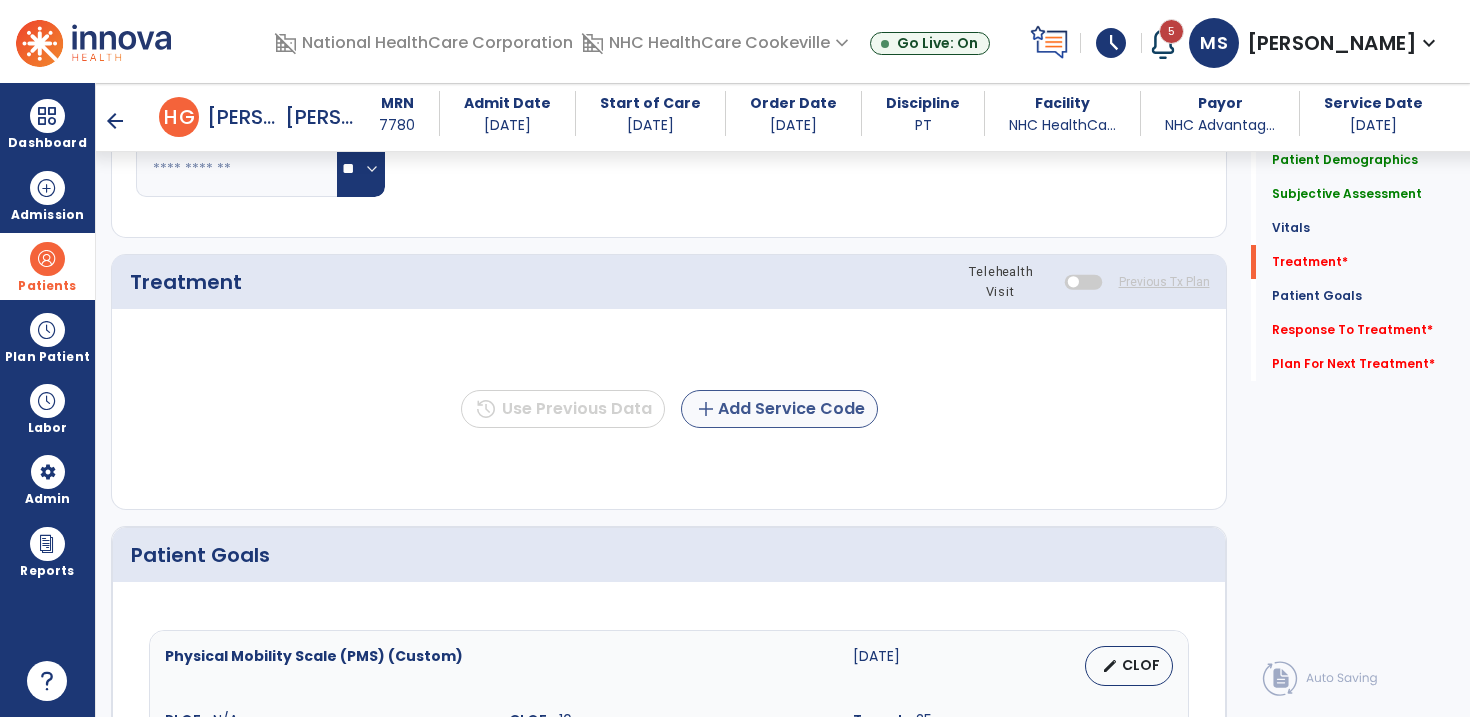 type on "**********" 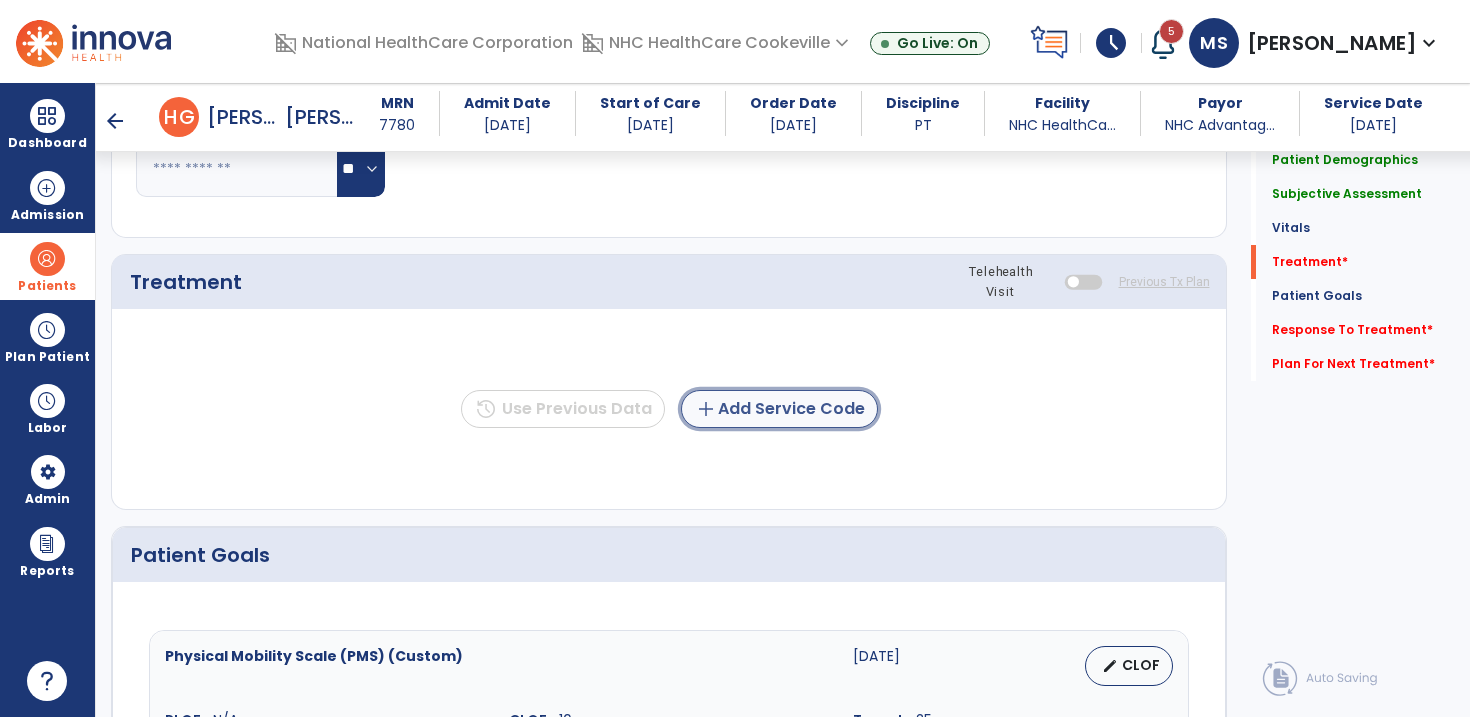 click on "add  Add Service Code" 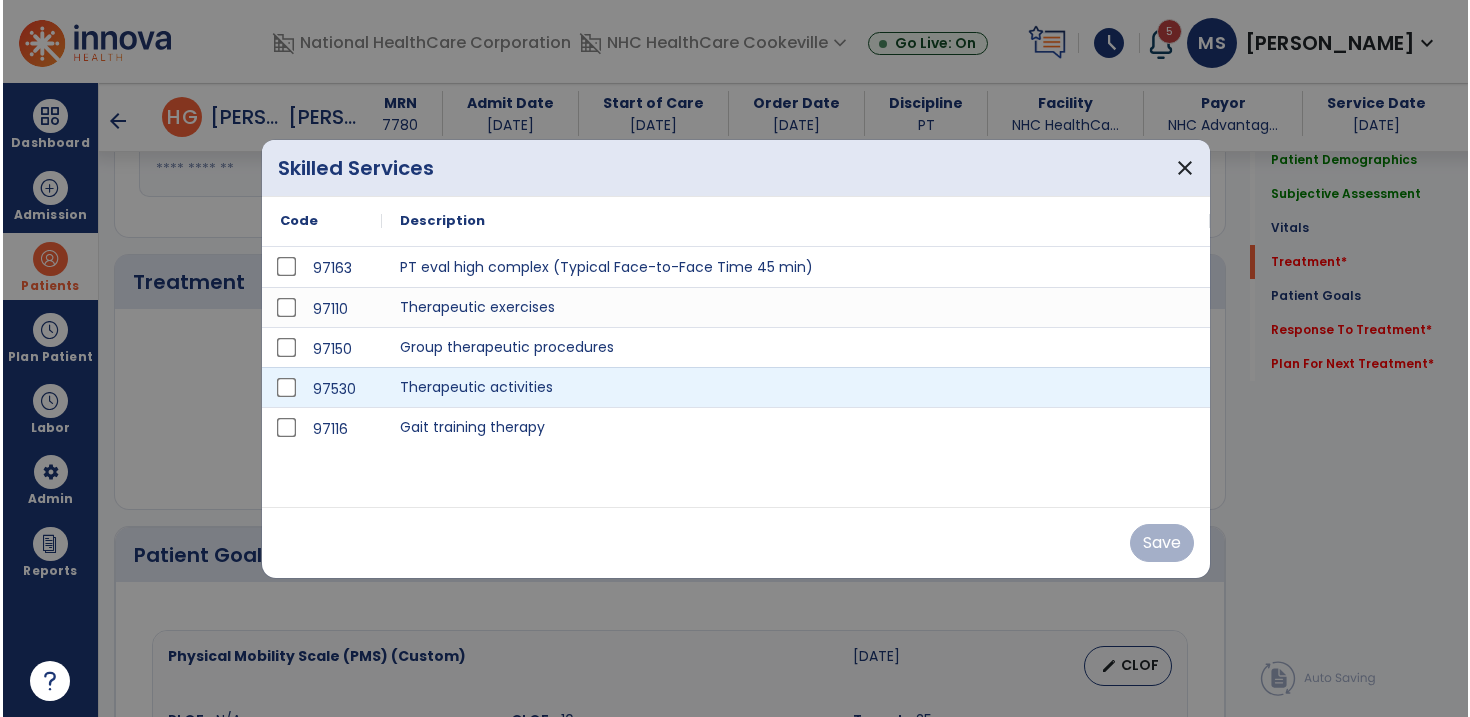 scroll, scrollTop: 995, scrollLeft: 0, axis: vertical 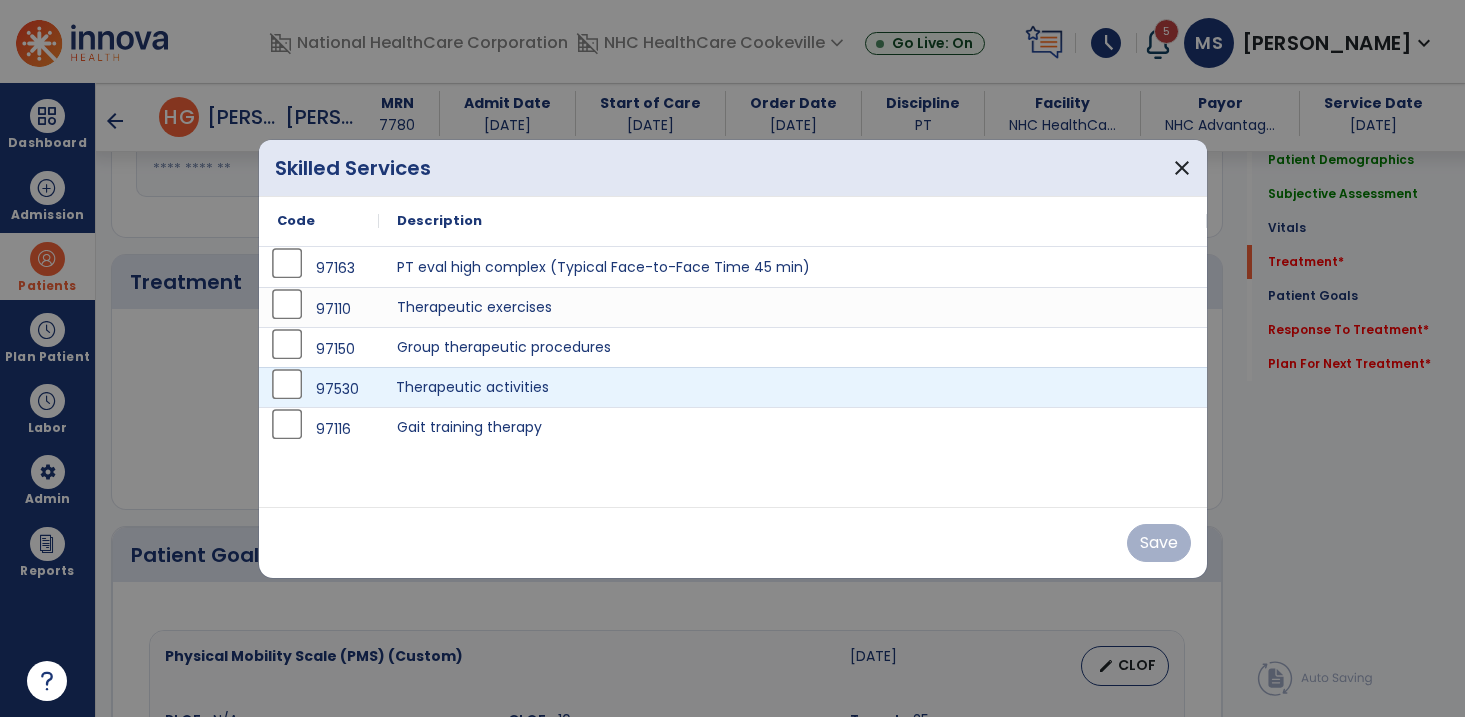 click on "Therapeutic activities" at bounding box center [793, 387] 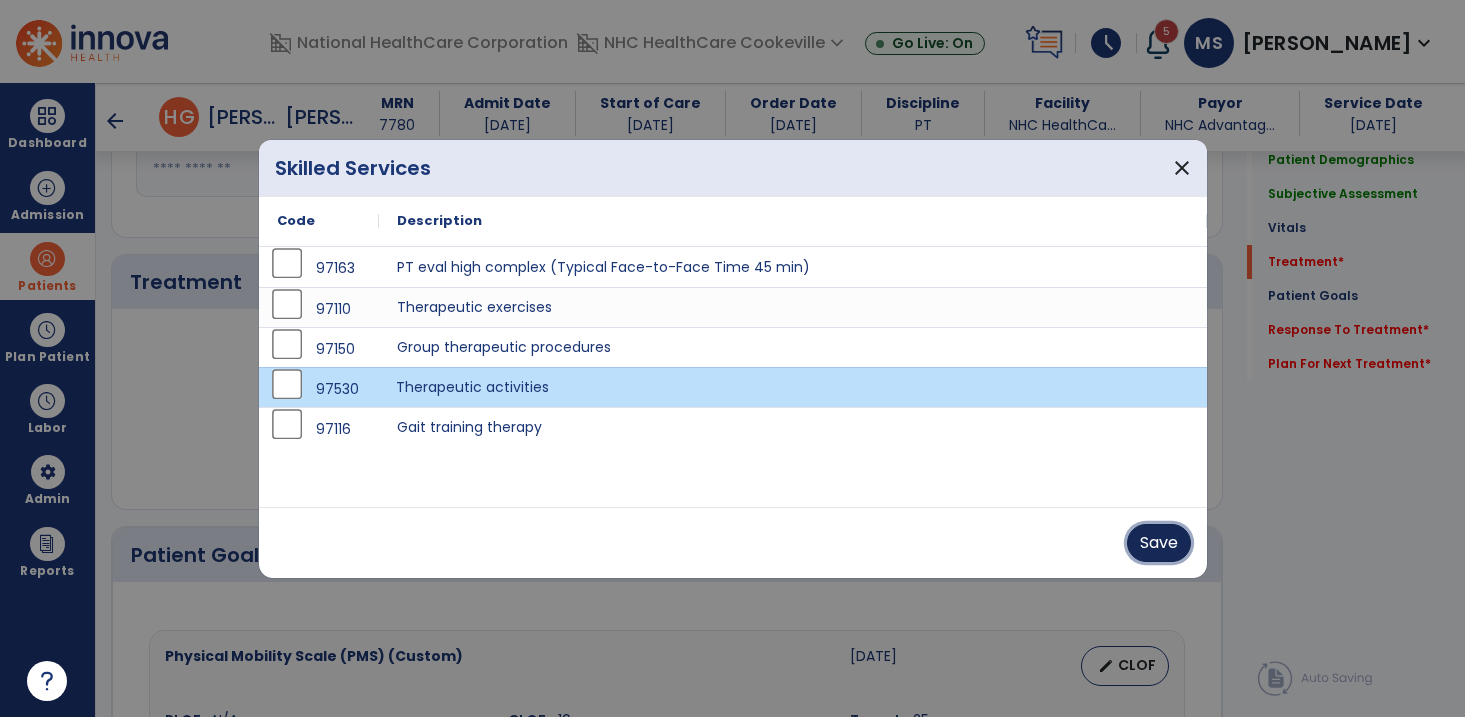 click on "Save" at bounding box center (1159, 543) 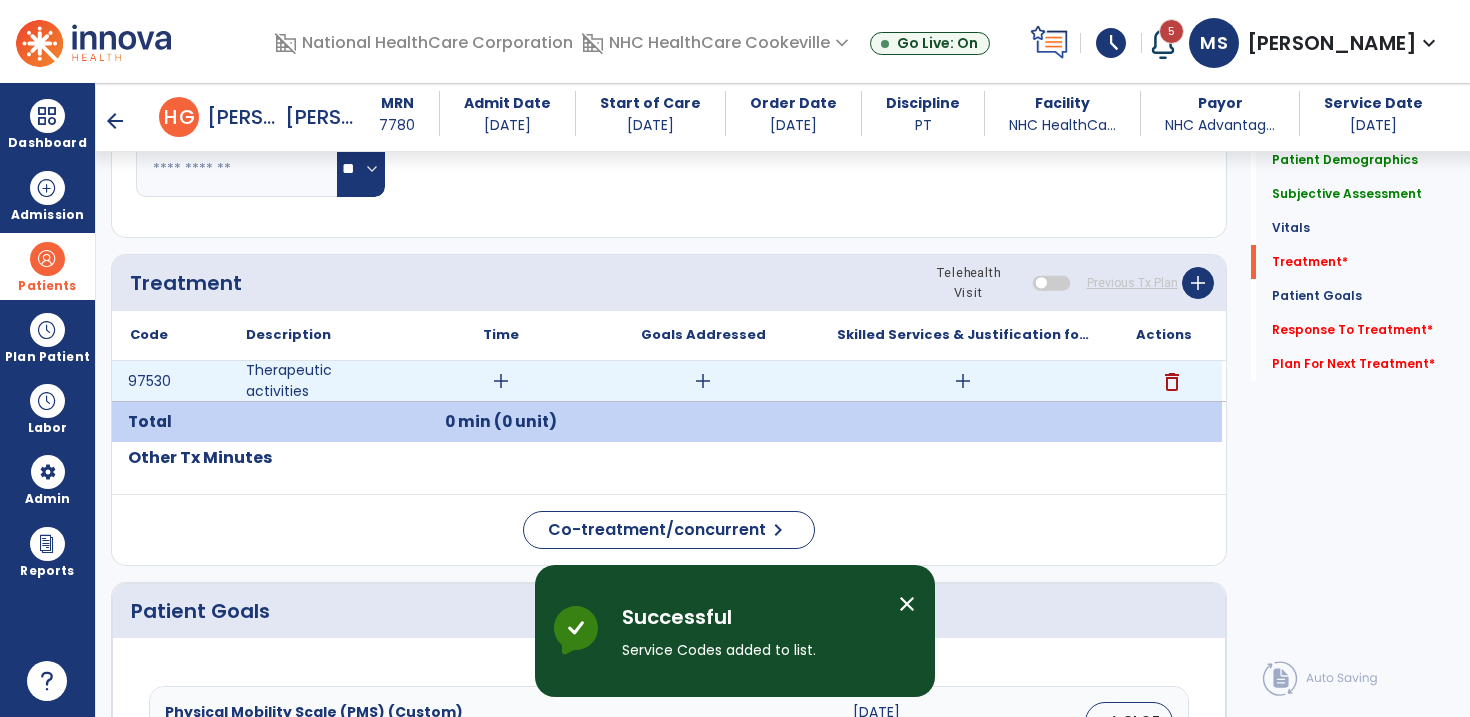 click on "add" at bounding box center (501, 381) 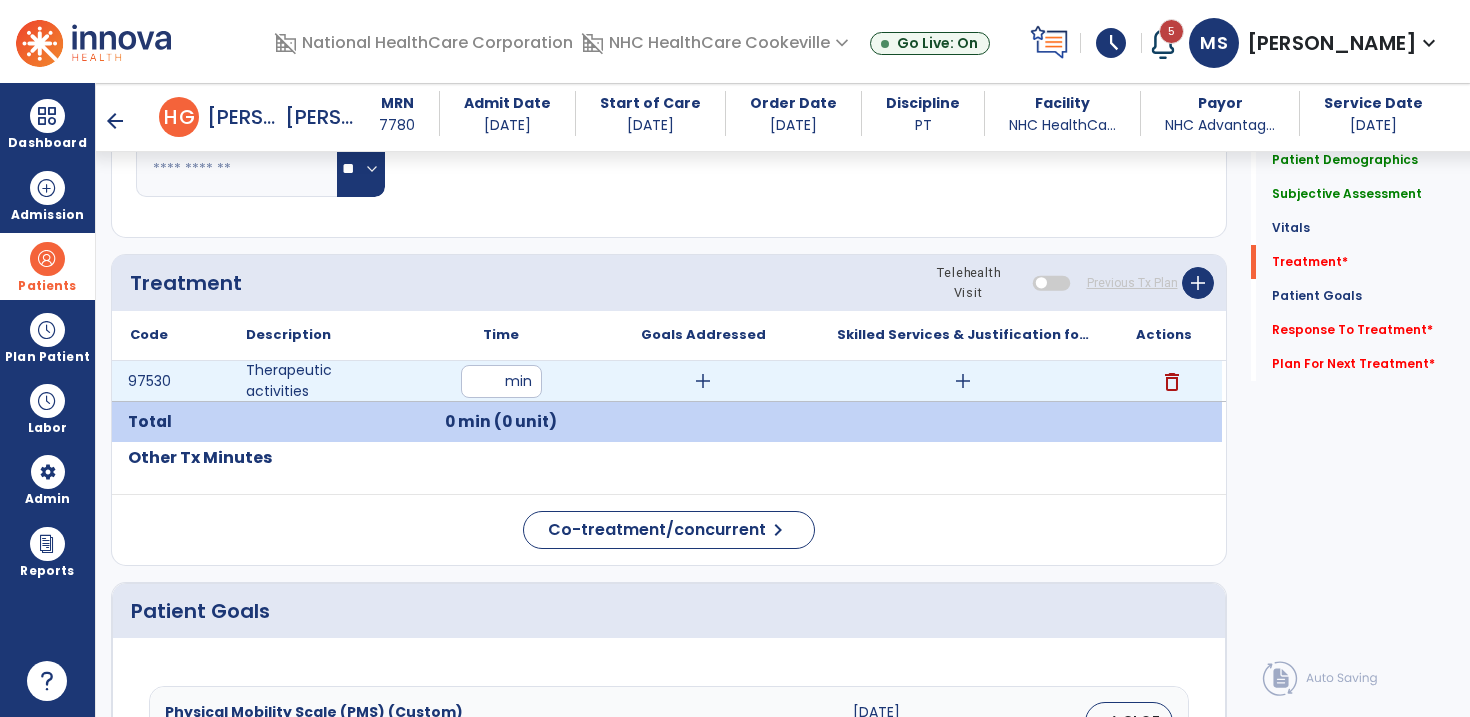 type on "**" 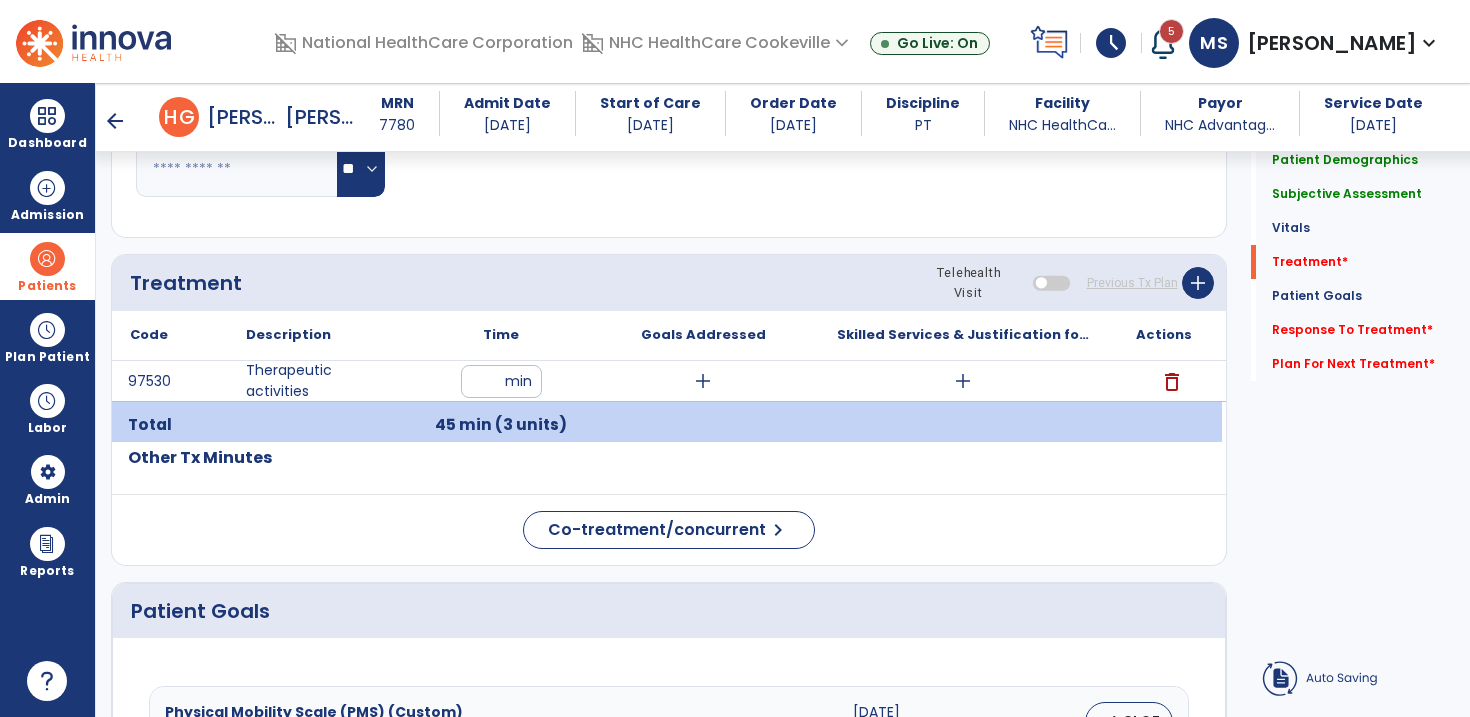 click on "Co-treatment/concurrent  chevron_right" 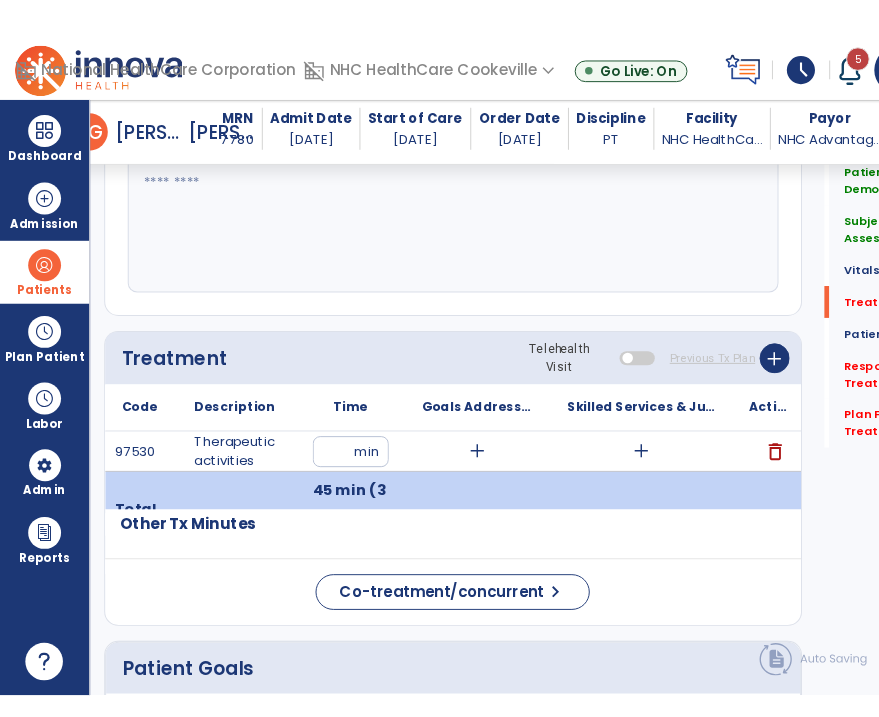 scroll, scrollTop: 1104, scrollLeft: 0, axis: vertical 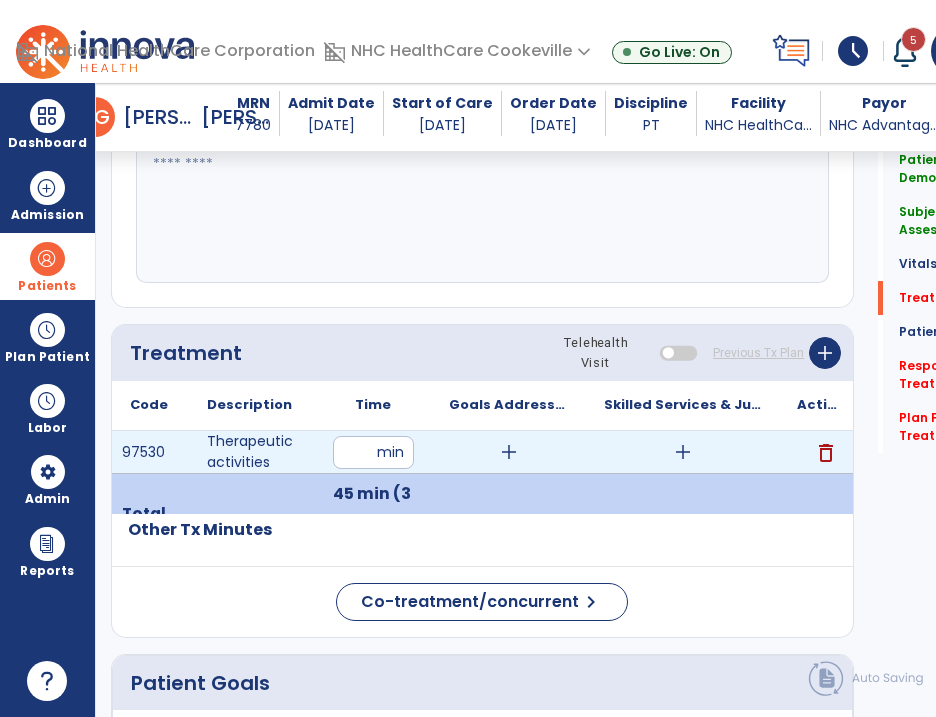 click on "add" at bounding box center (683, 452) 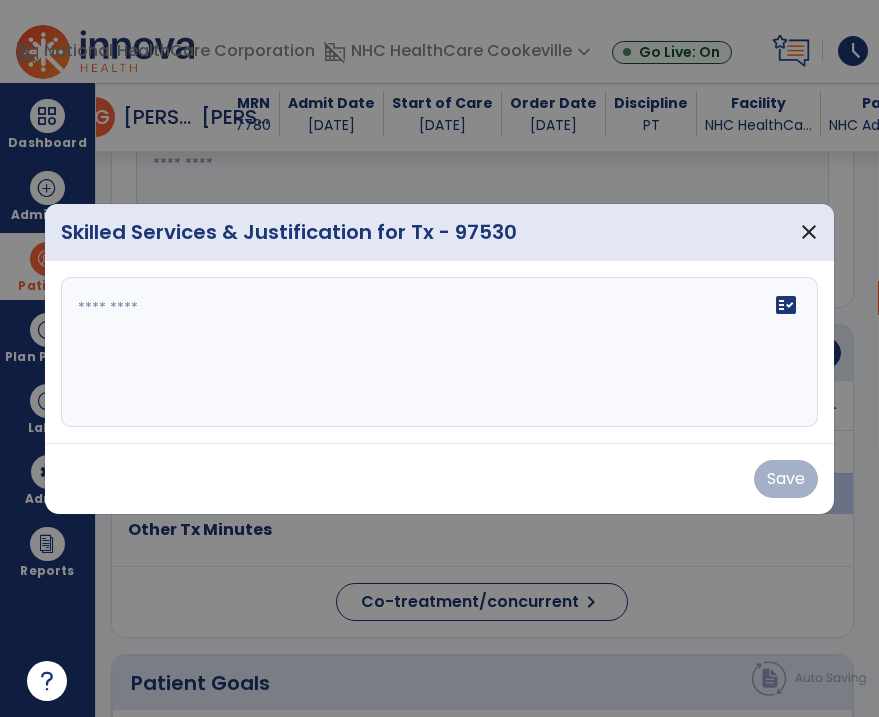 click at bounding box center [442, 352] 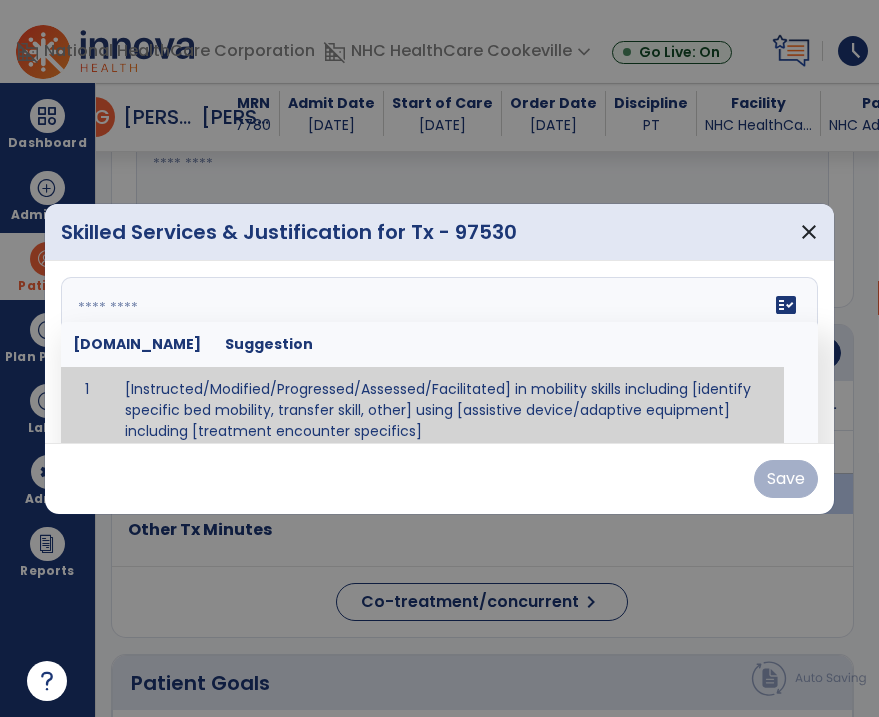 scroll, scrollTop: 11, scrollLeft: 0, axis: vertical 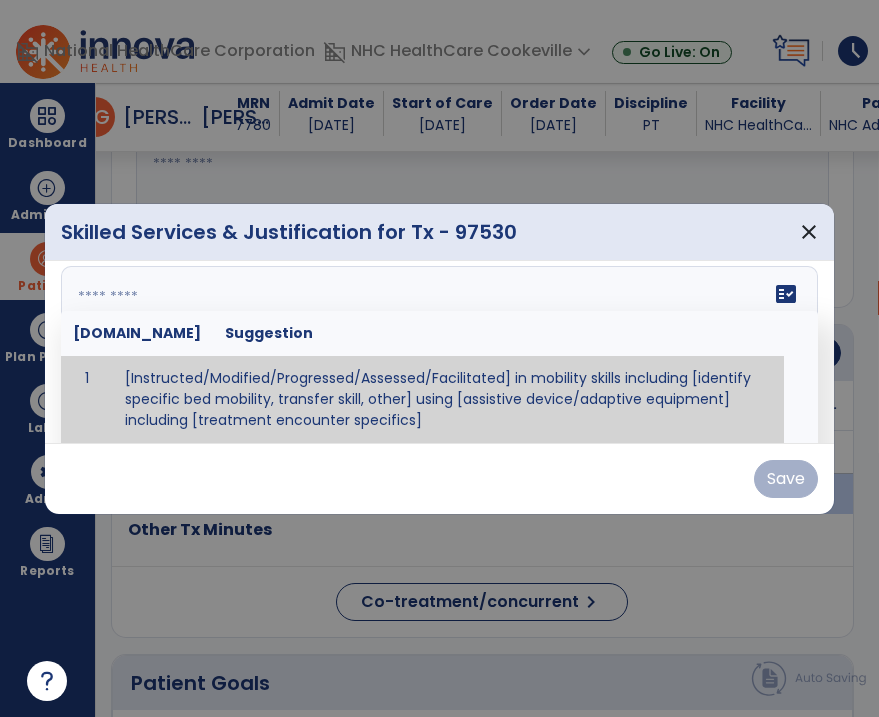 paste on "**********" 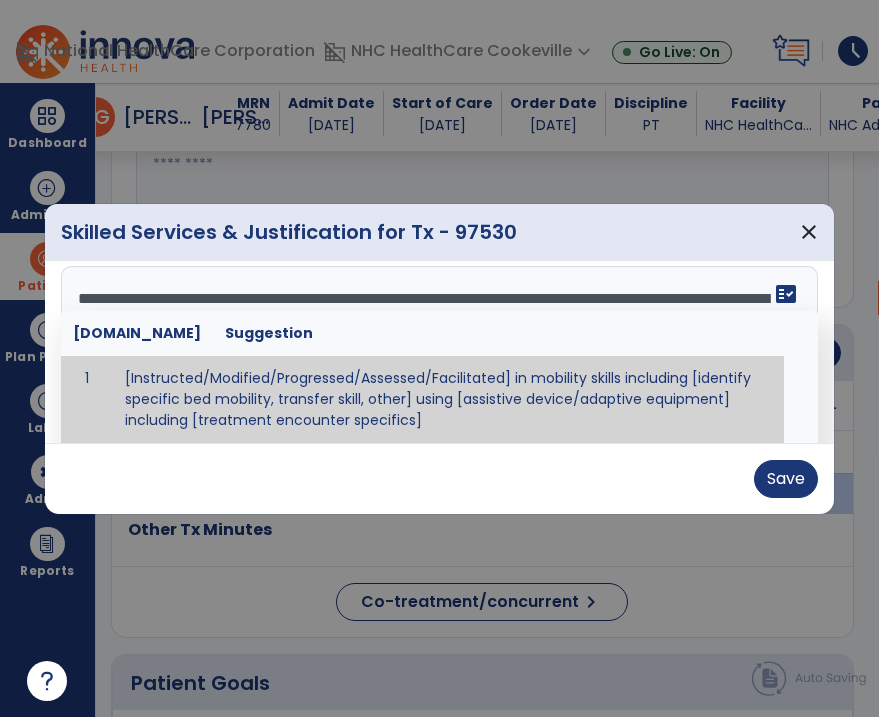 scroll, scrollTop: 111, scrollLeft: 0, axis: vertical 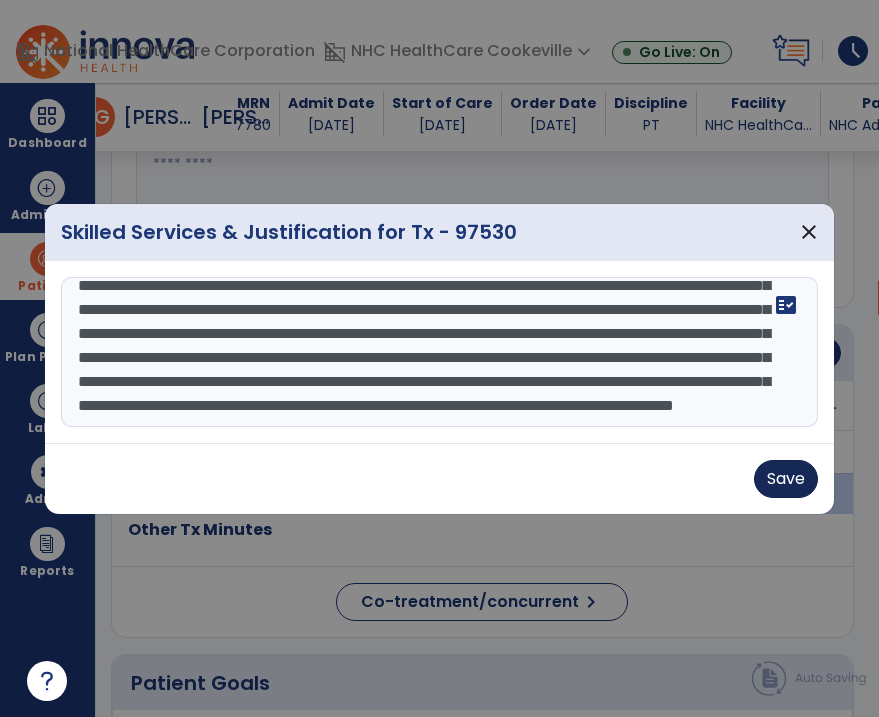 type on "**********" 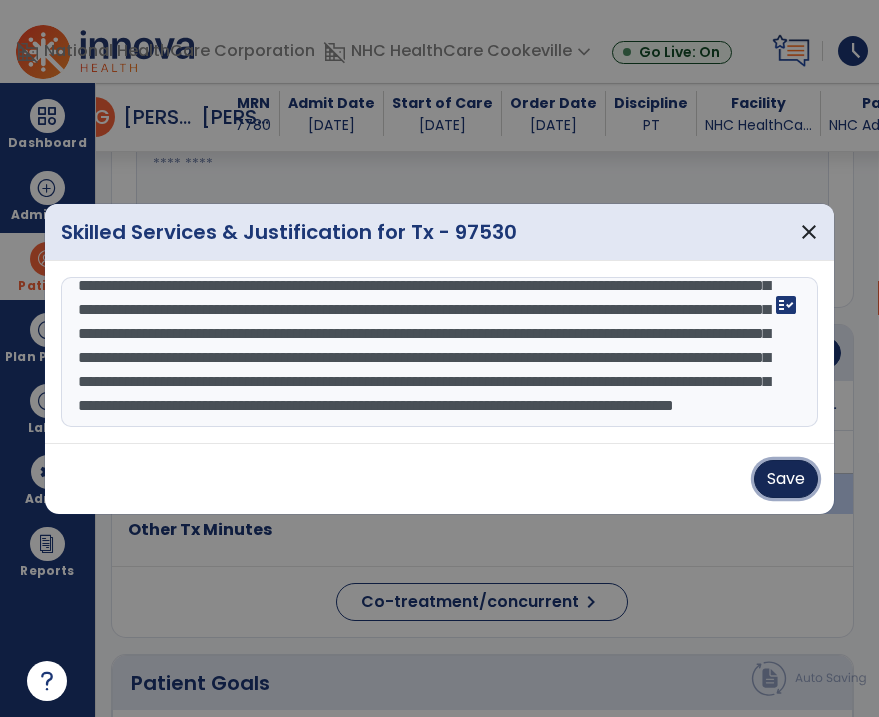 click on "Save" at bounding box center [786, 479] 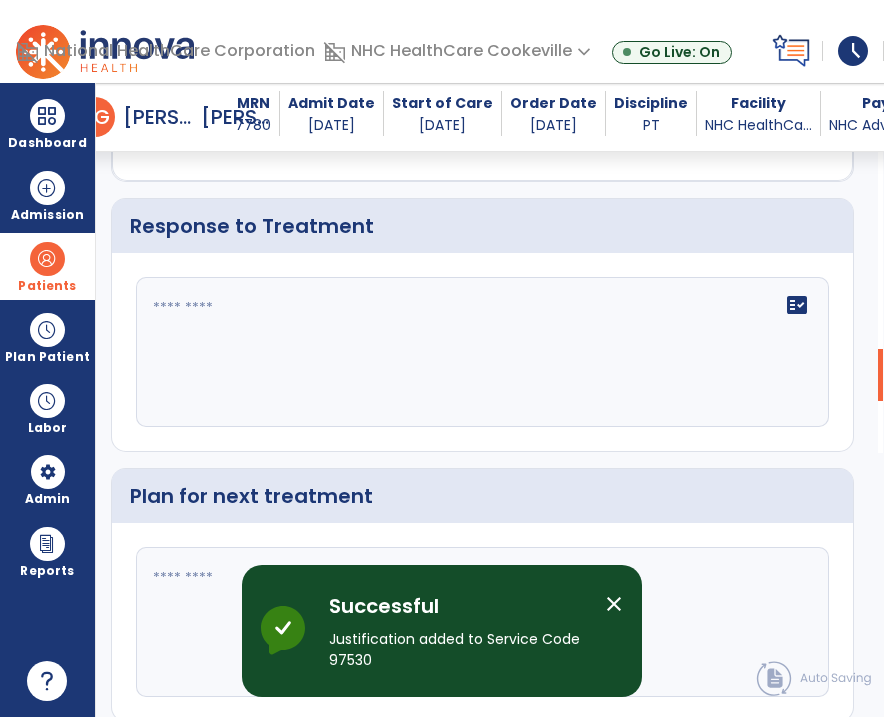 scroll, scrollTop: 2500, scrollLeft: 0, axis: vertical 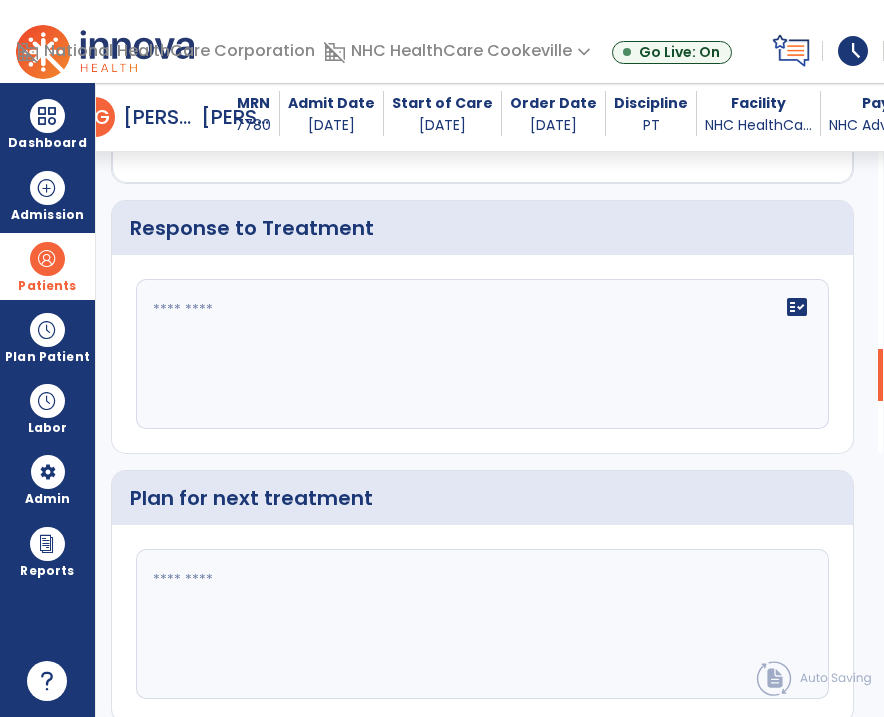 click 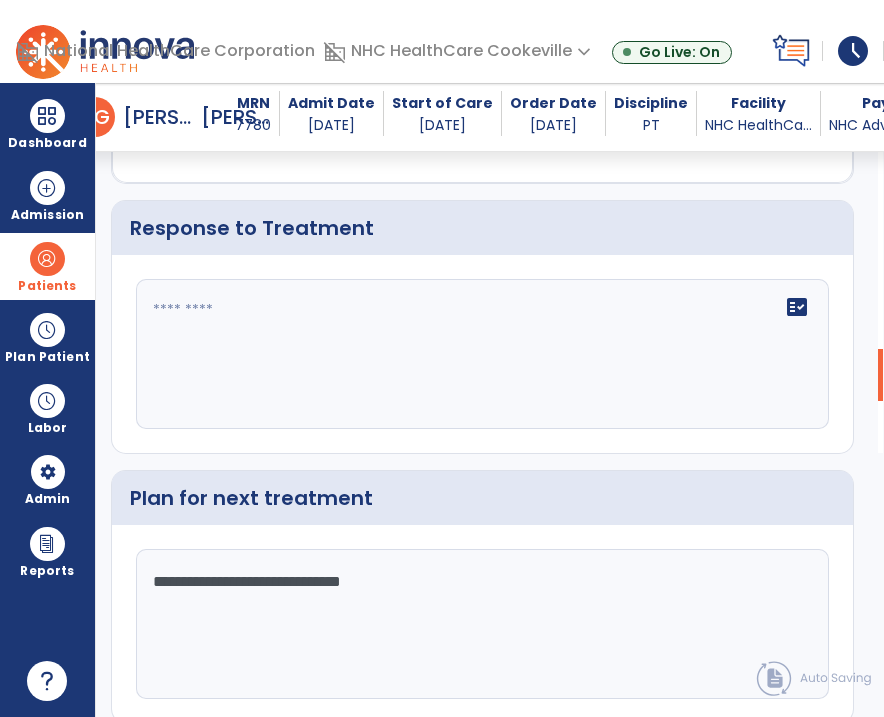 scroll, scrollTop: 2500, scrollLeft: 0, axis: vertical 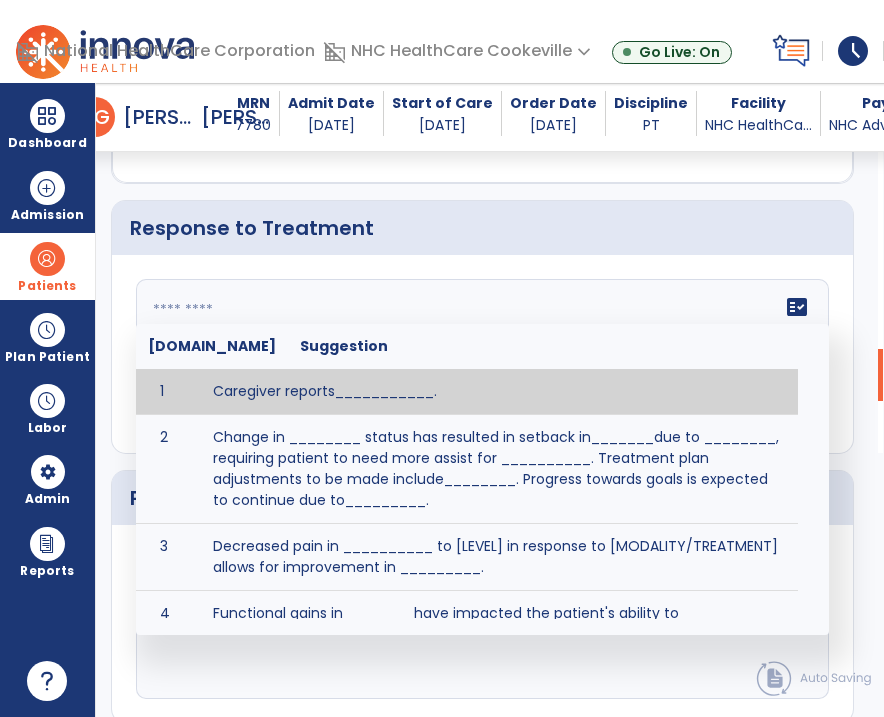 paste on "**********" 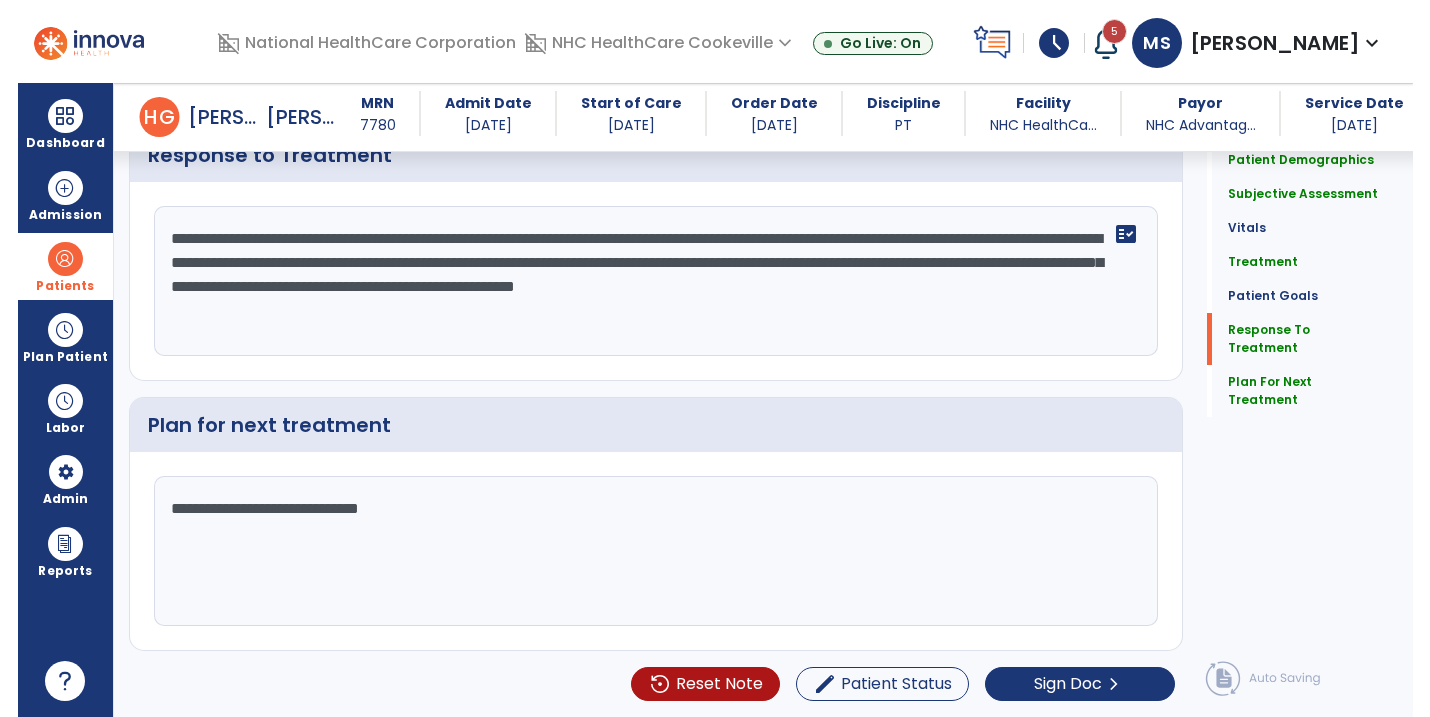 scroll, scrollTop: 2164, scrollLeft: 0, axis: vertical 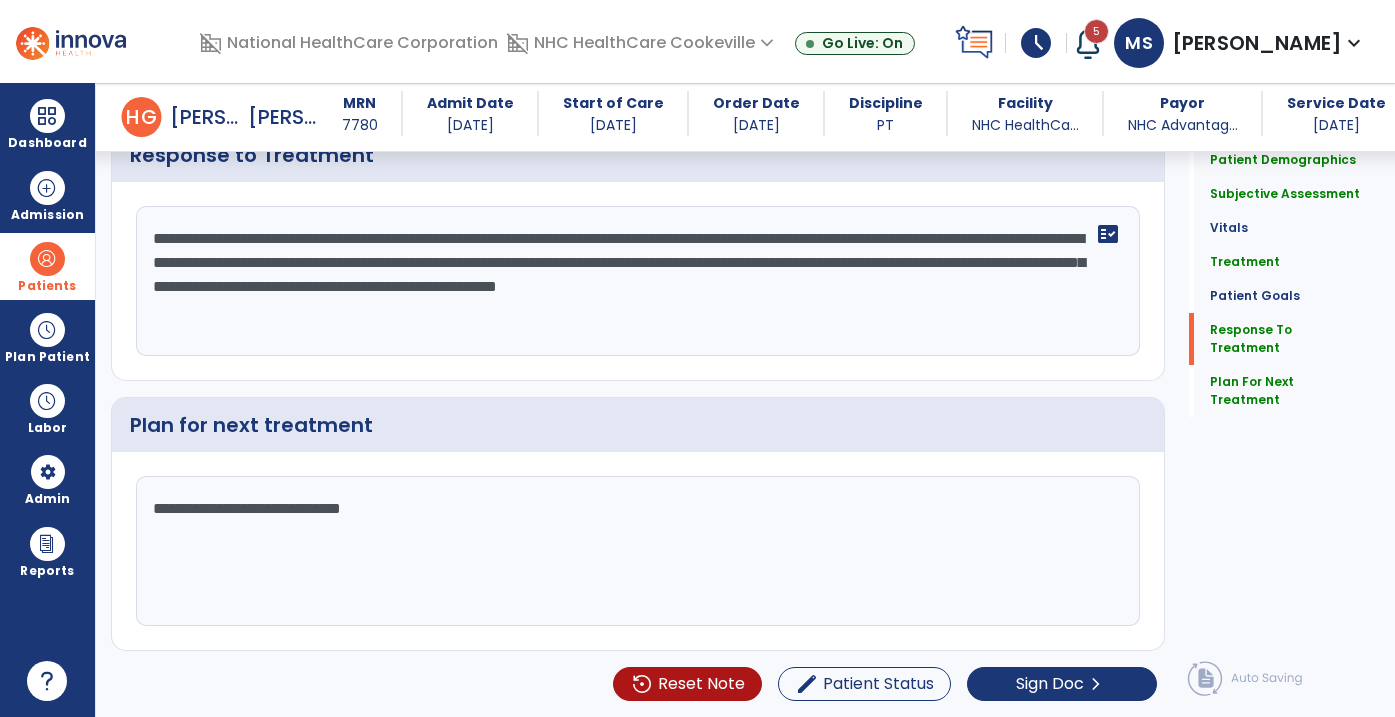 type on "**********" 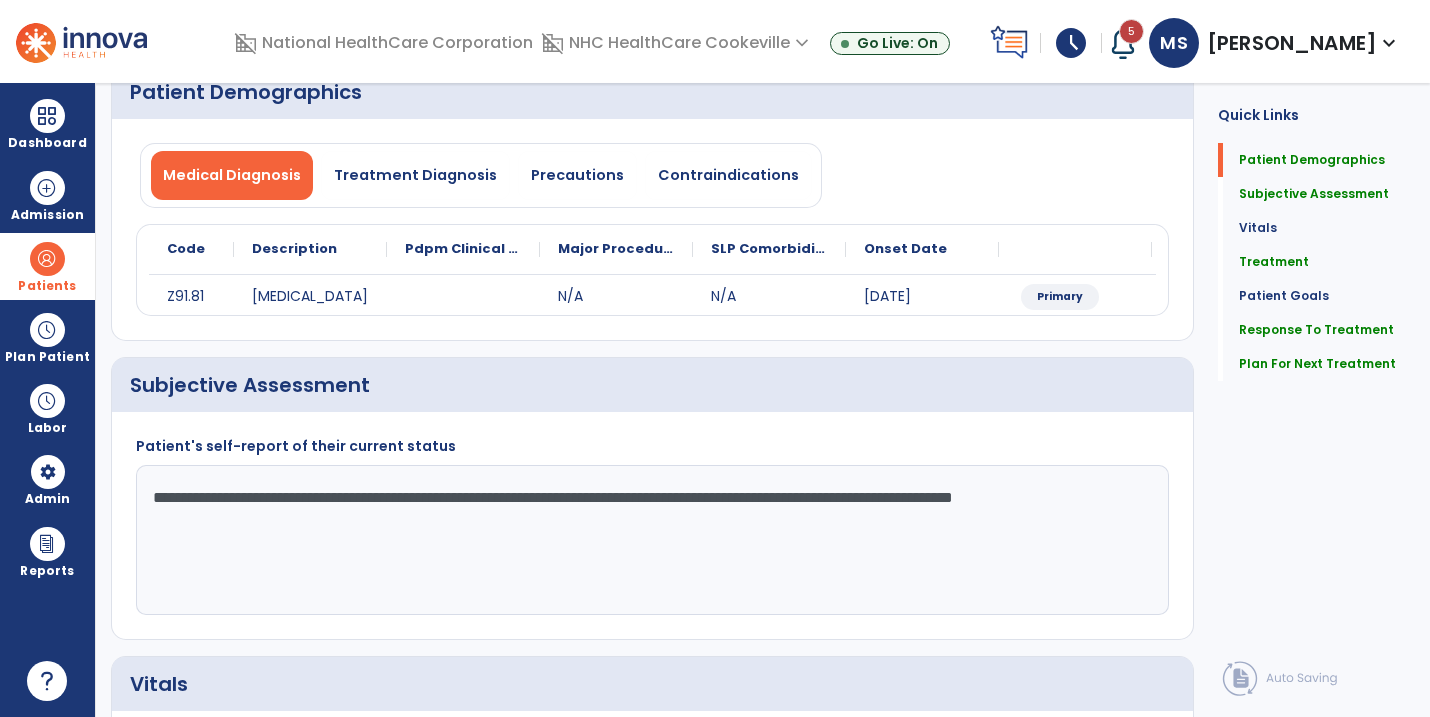 scroll, scrollTop: 0, scrollLeft: 0, axis: both 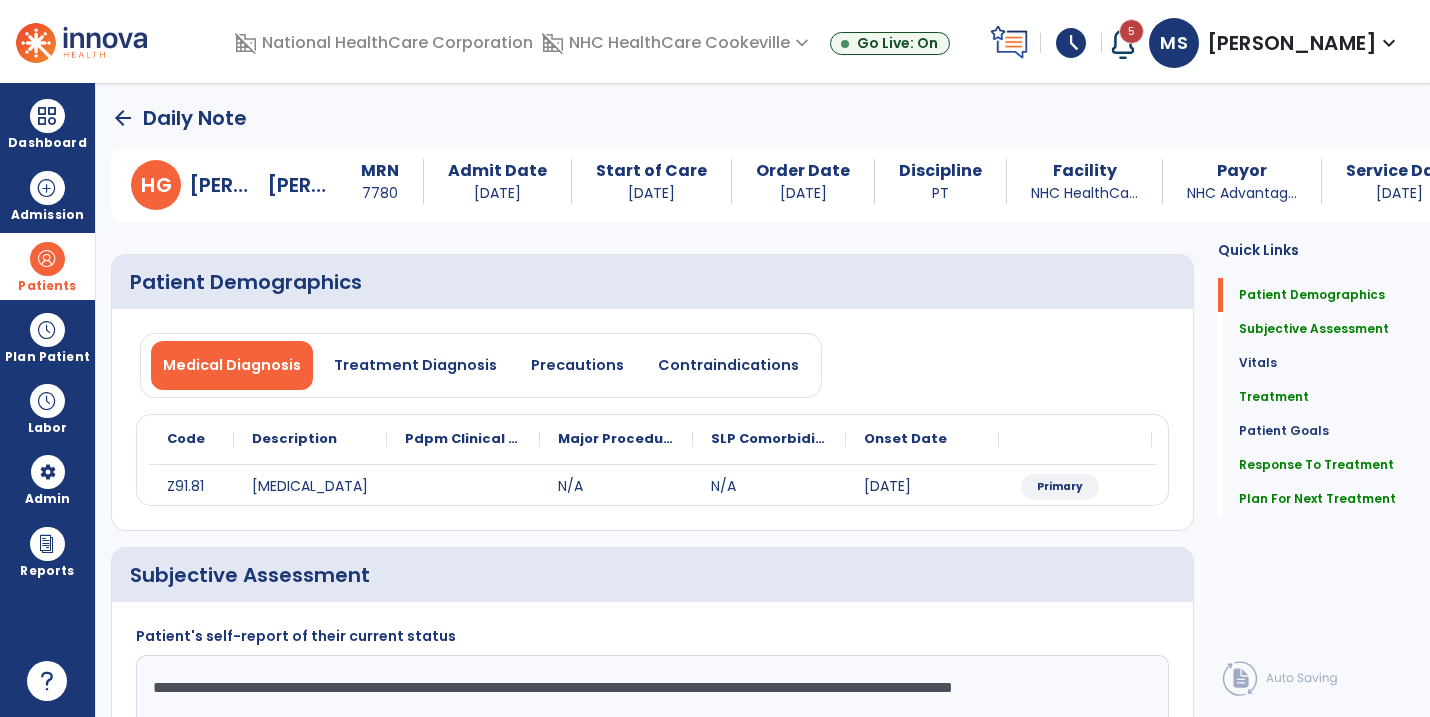 click at bounding box center [47, 259] 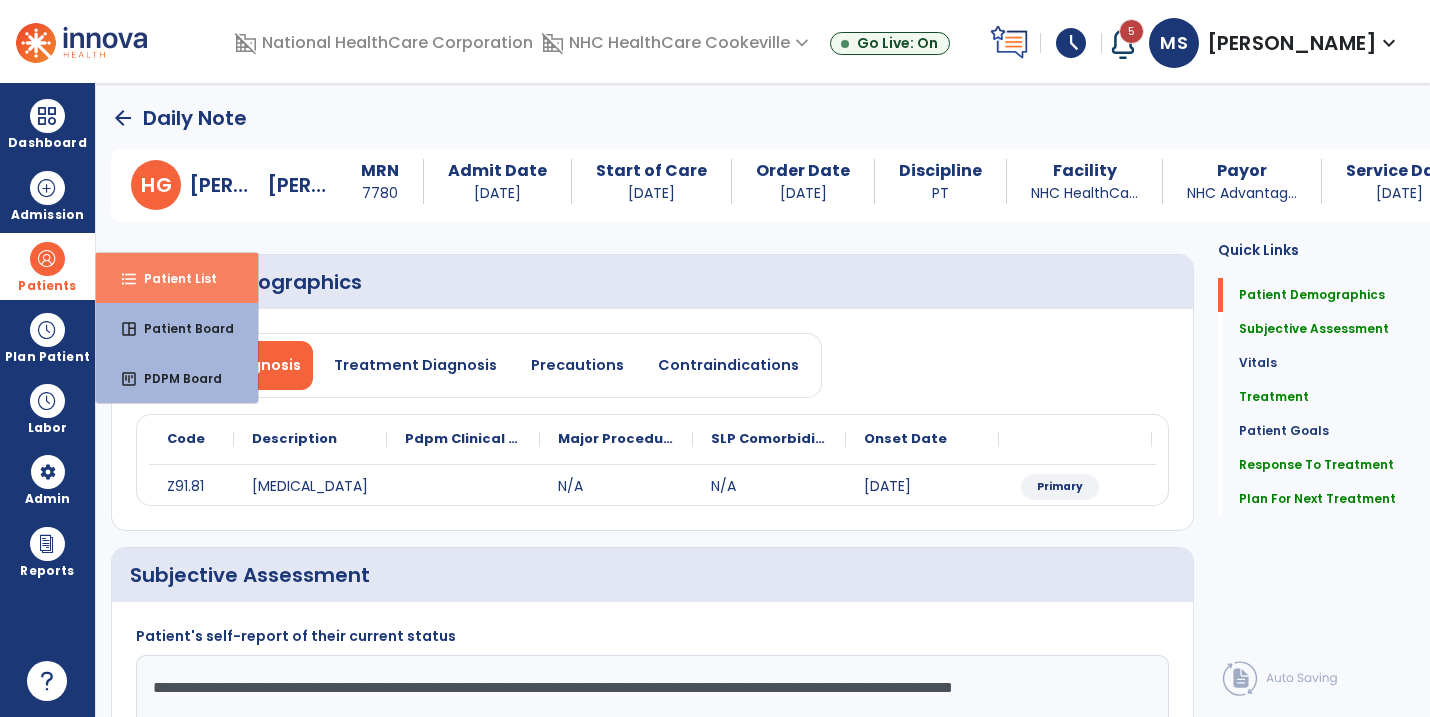 click on "format_list_bulleted" at bounding box center [129, 279] 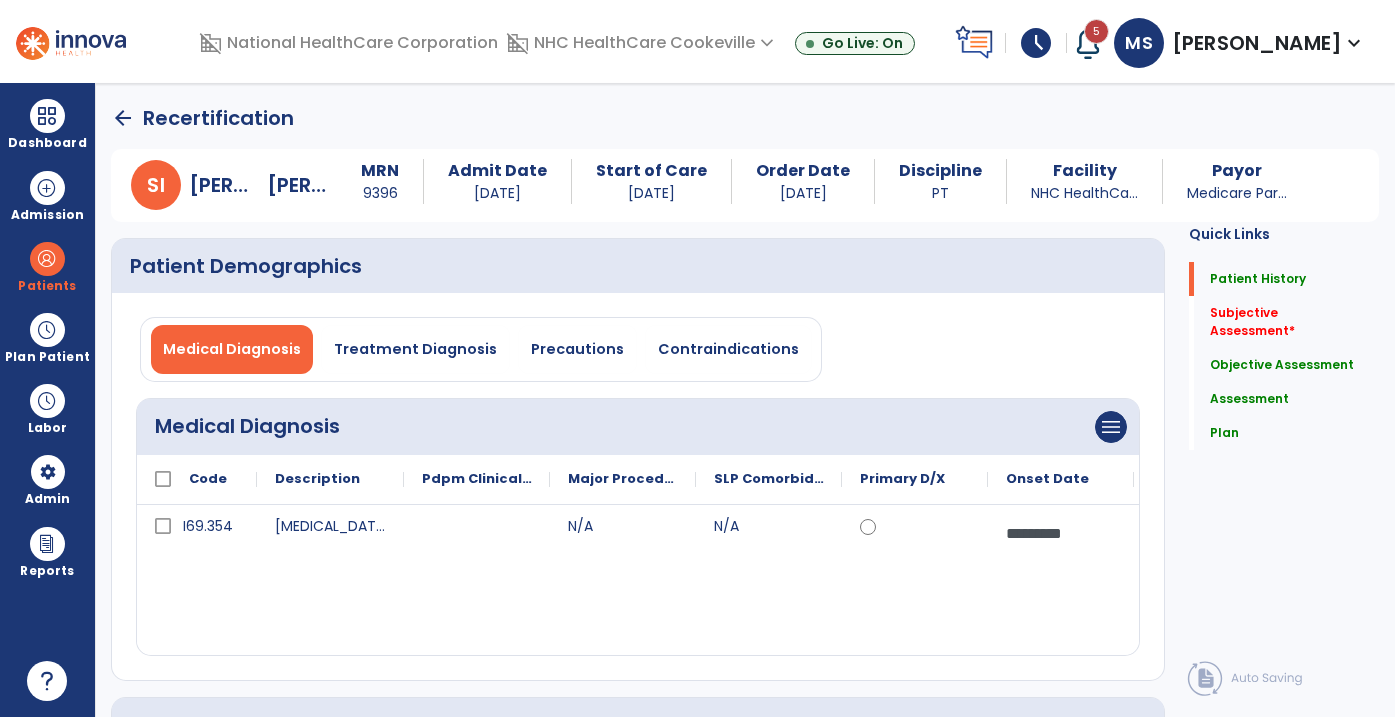 select on "**********" 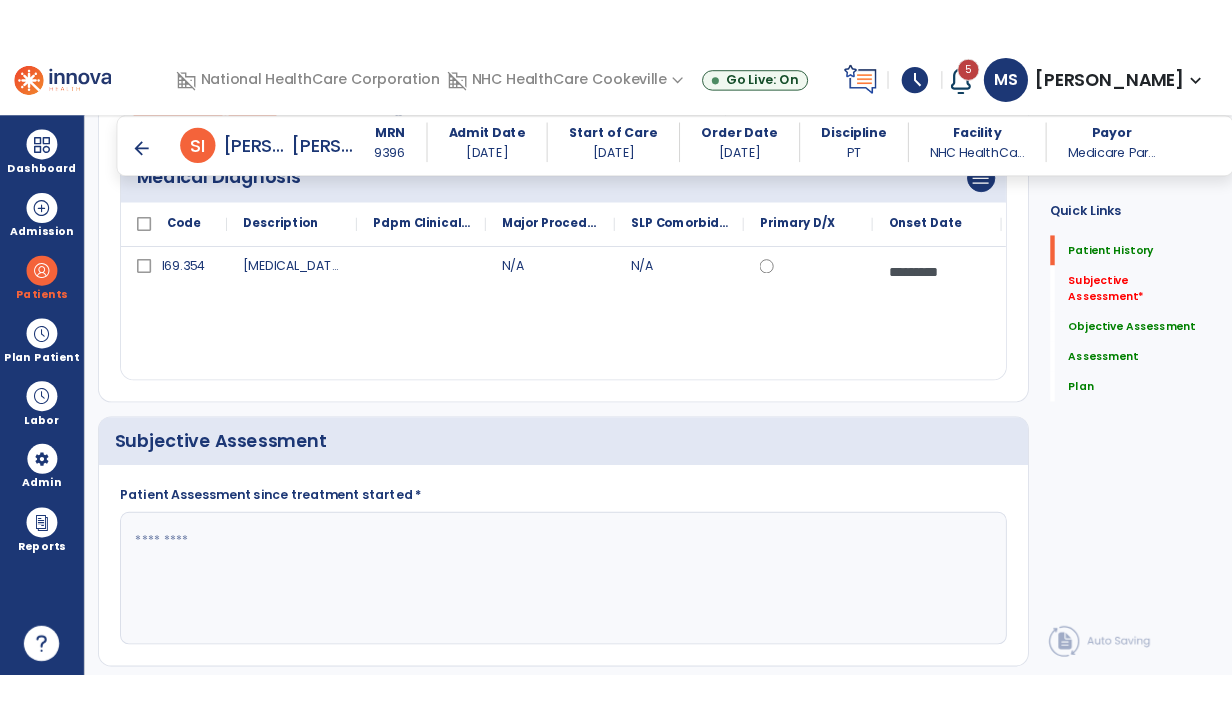 scroll, scrollTop: 269, scrollLeft: 0, axis: vertical 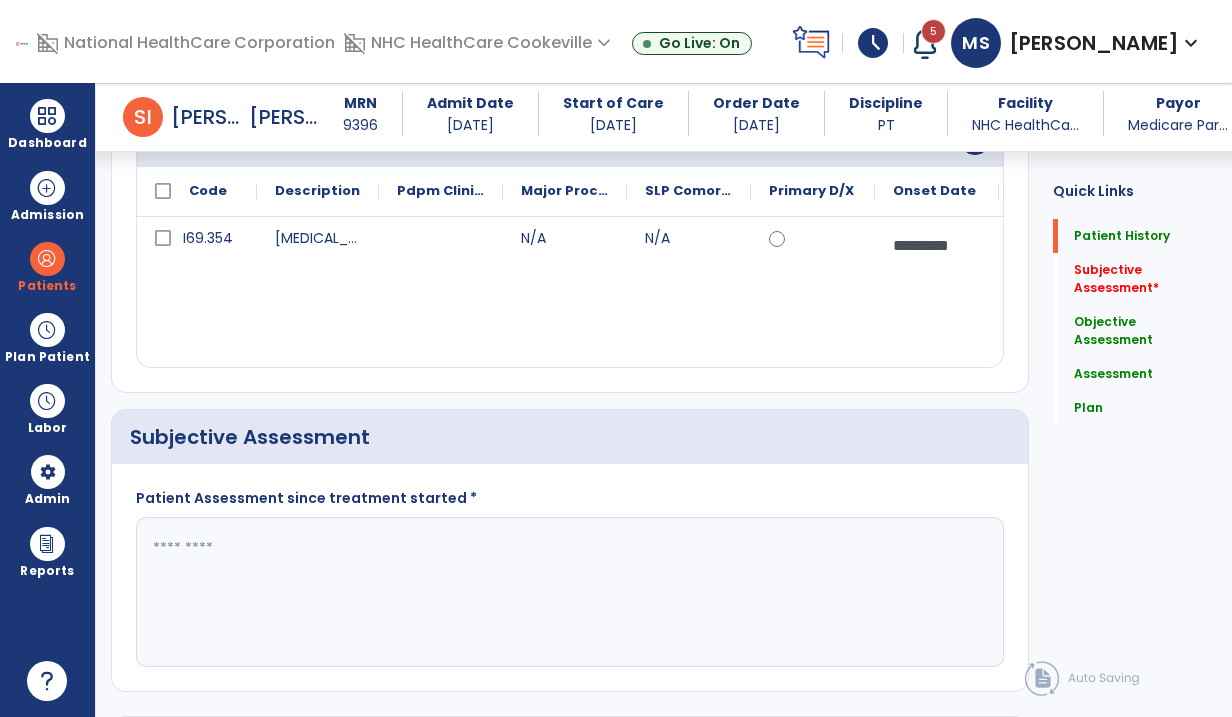 click 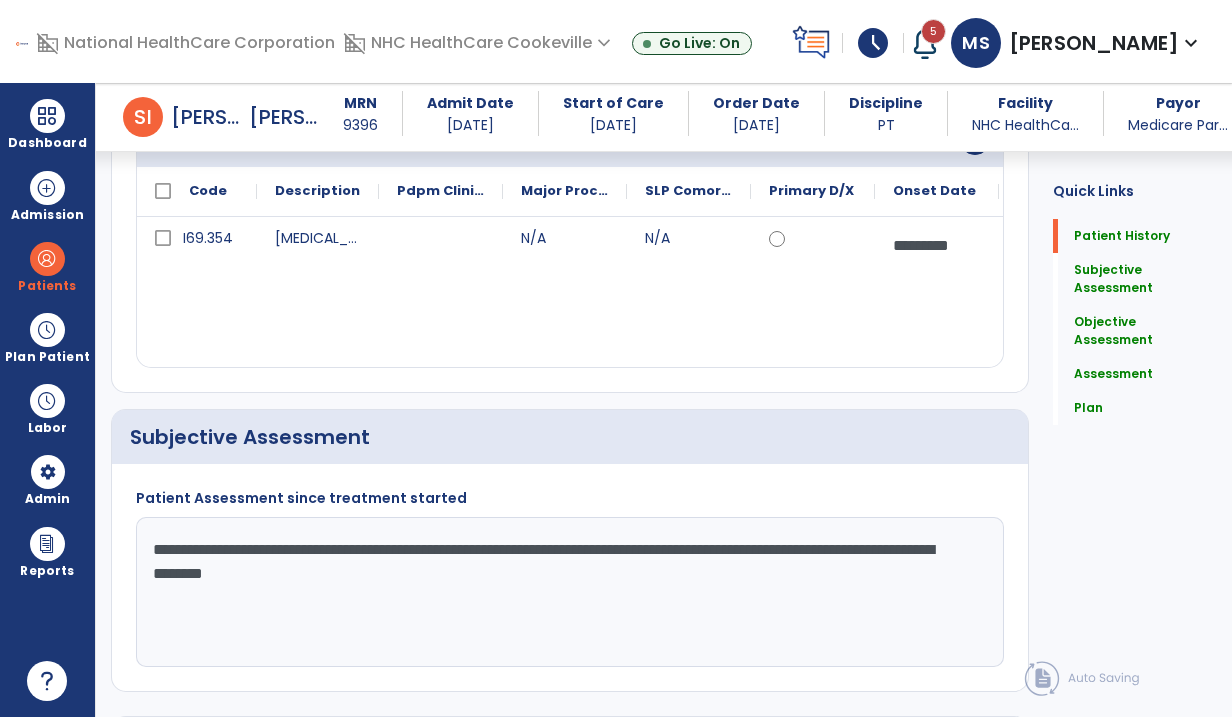 drag, startPoint x: 495, startPoint y: 584, endPoint x: 138, endPoint y: 545, distance: 359.12393 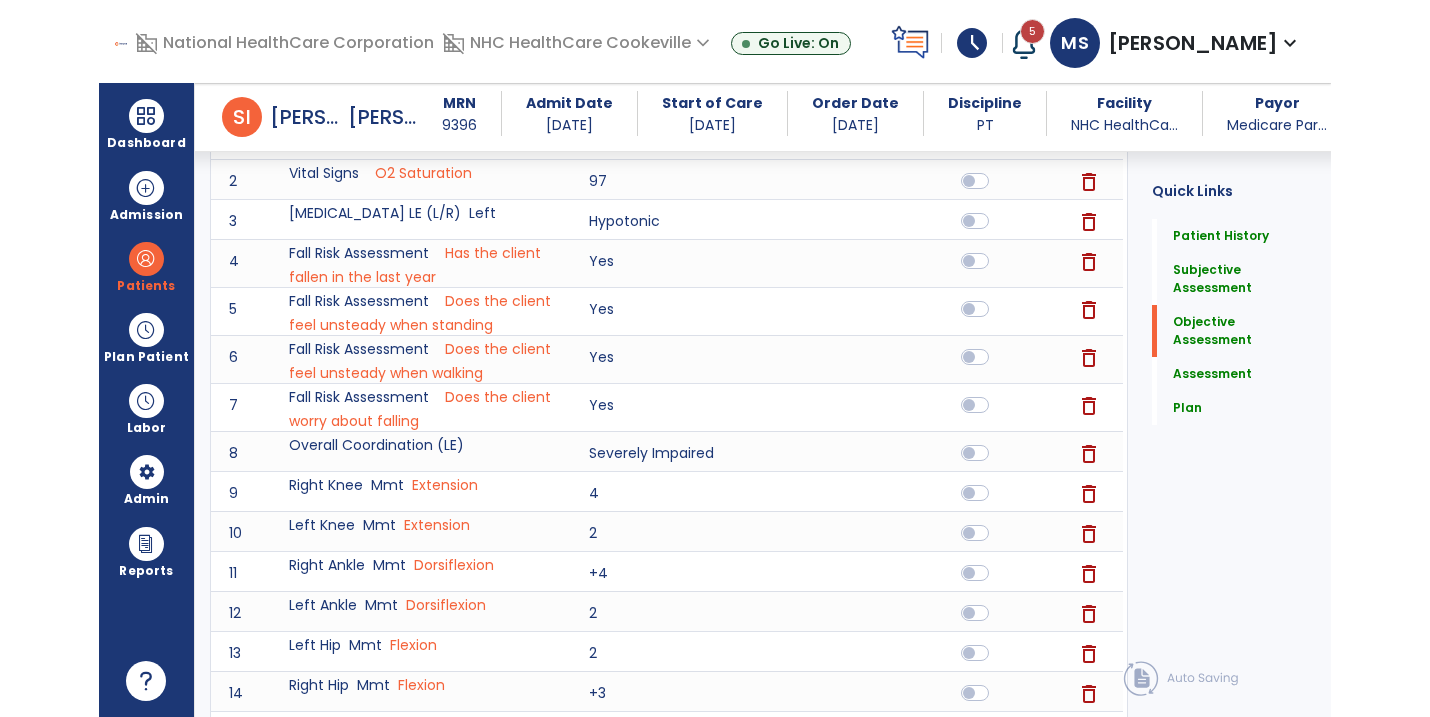 scroll, scrollTop: 1397, scrollLeft: 0, axis: vertical 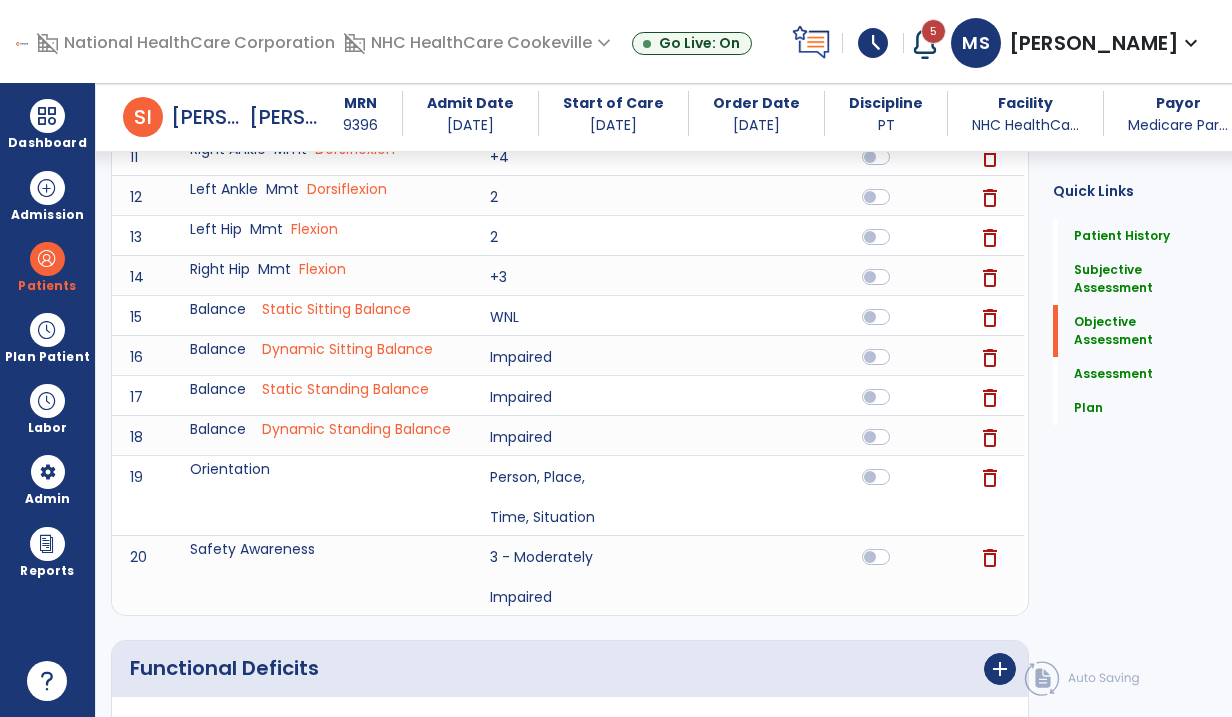 type on "**********" 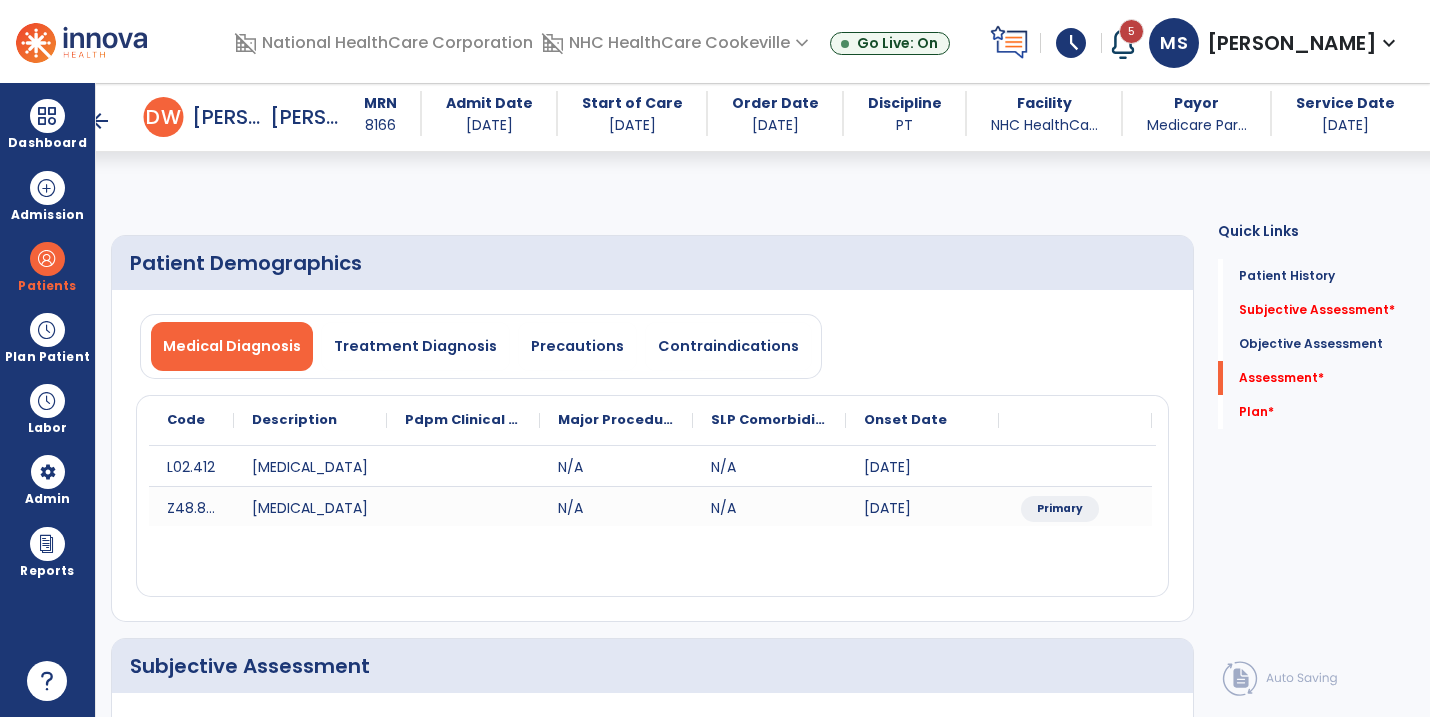 scroll, scrollTop: 0, scrollLeft: 0, axis: both 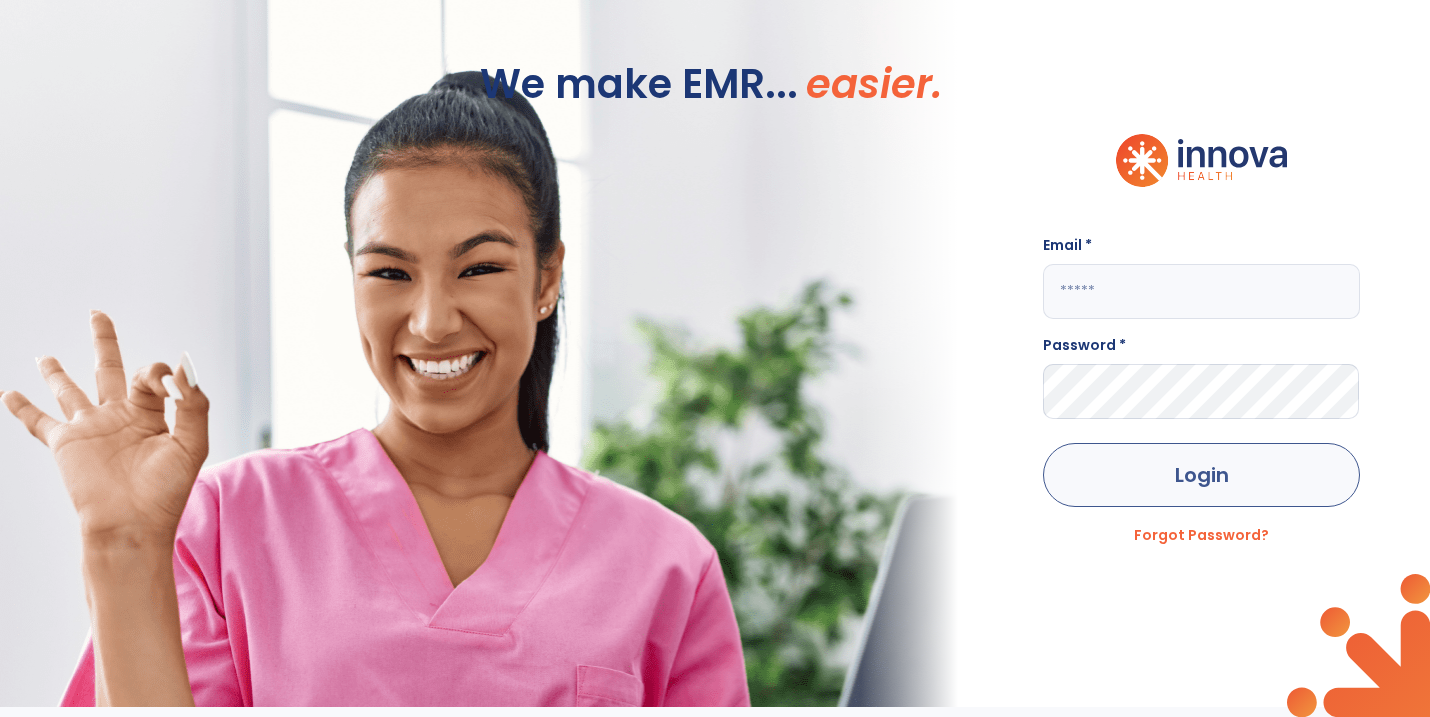 type on "**********" 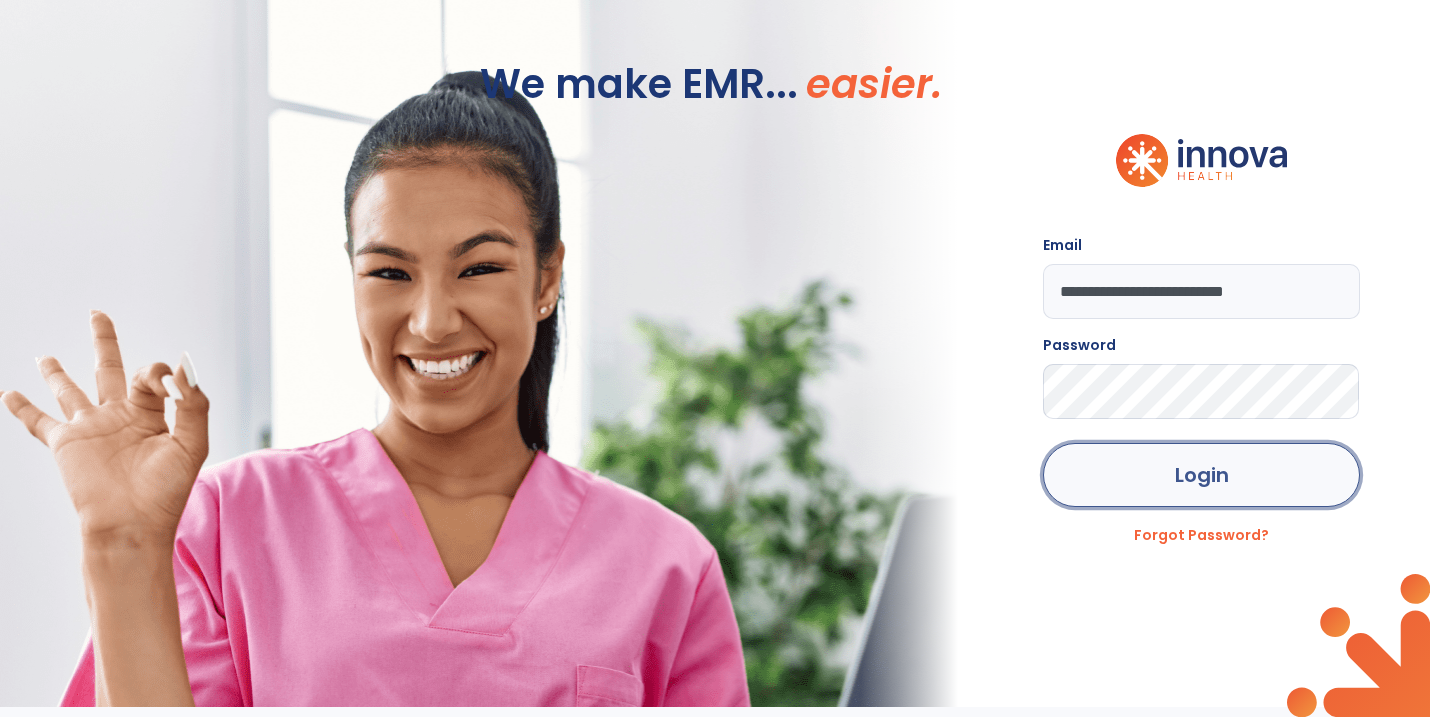 click on "Login" 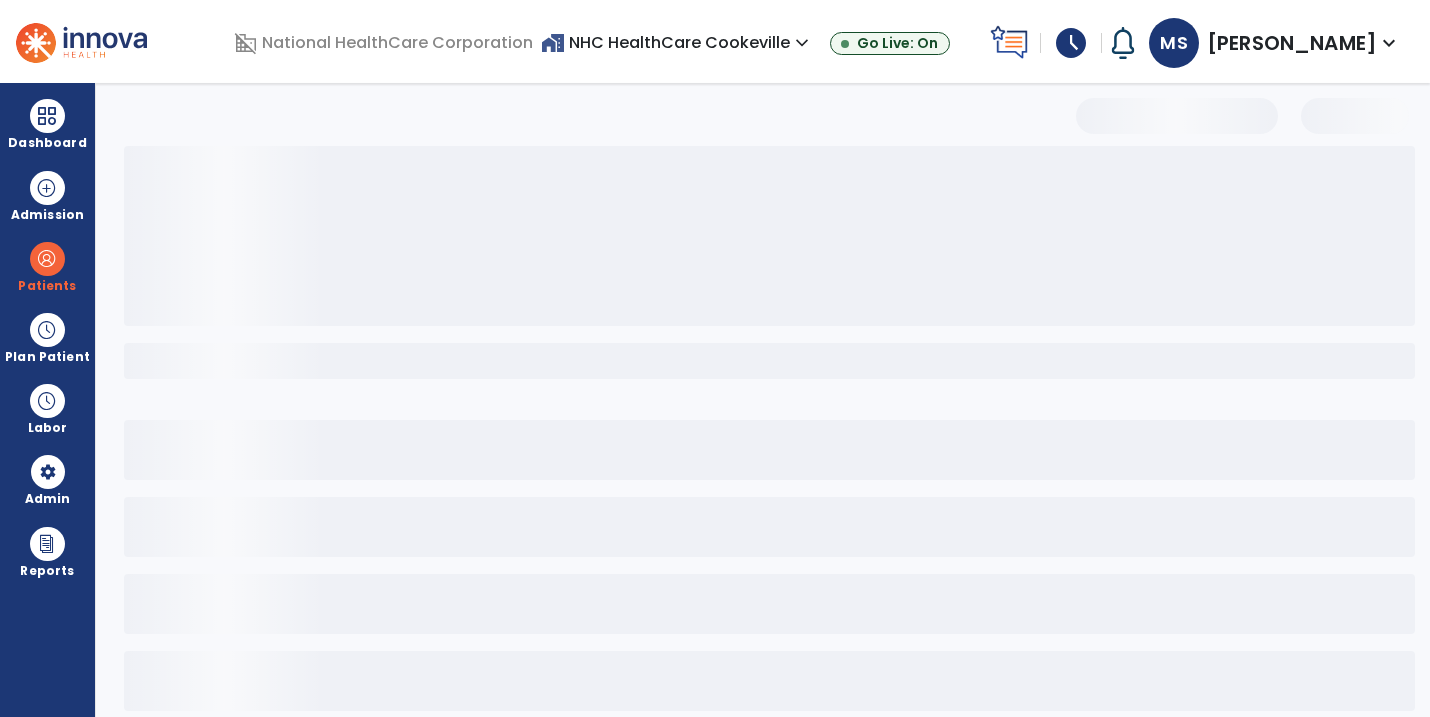 select on "***" 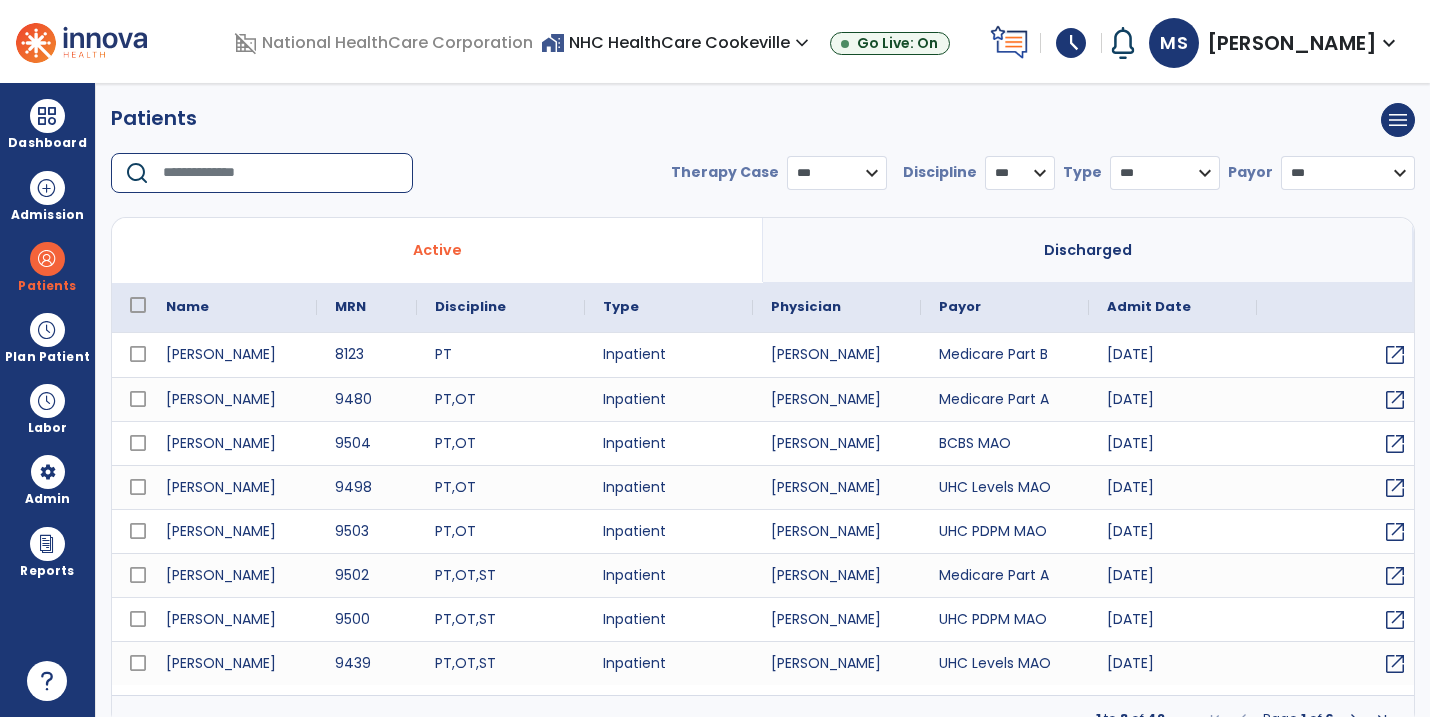 click at bounding box center [281, 173] 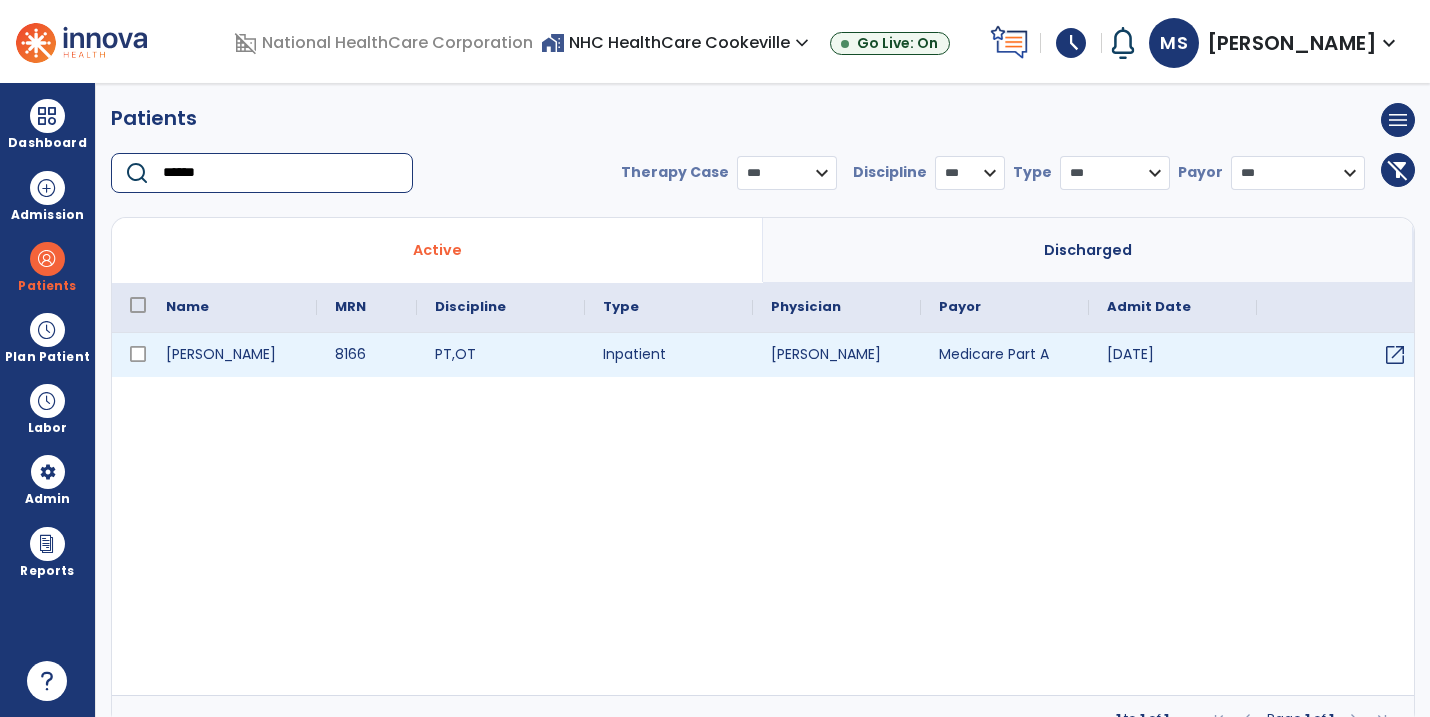 type on "******" 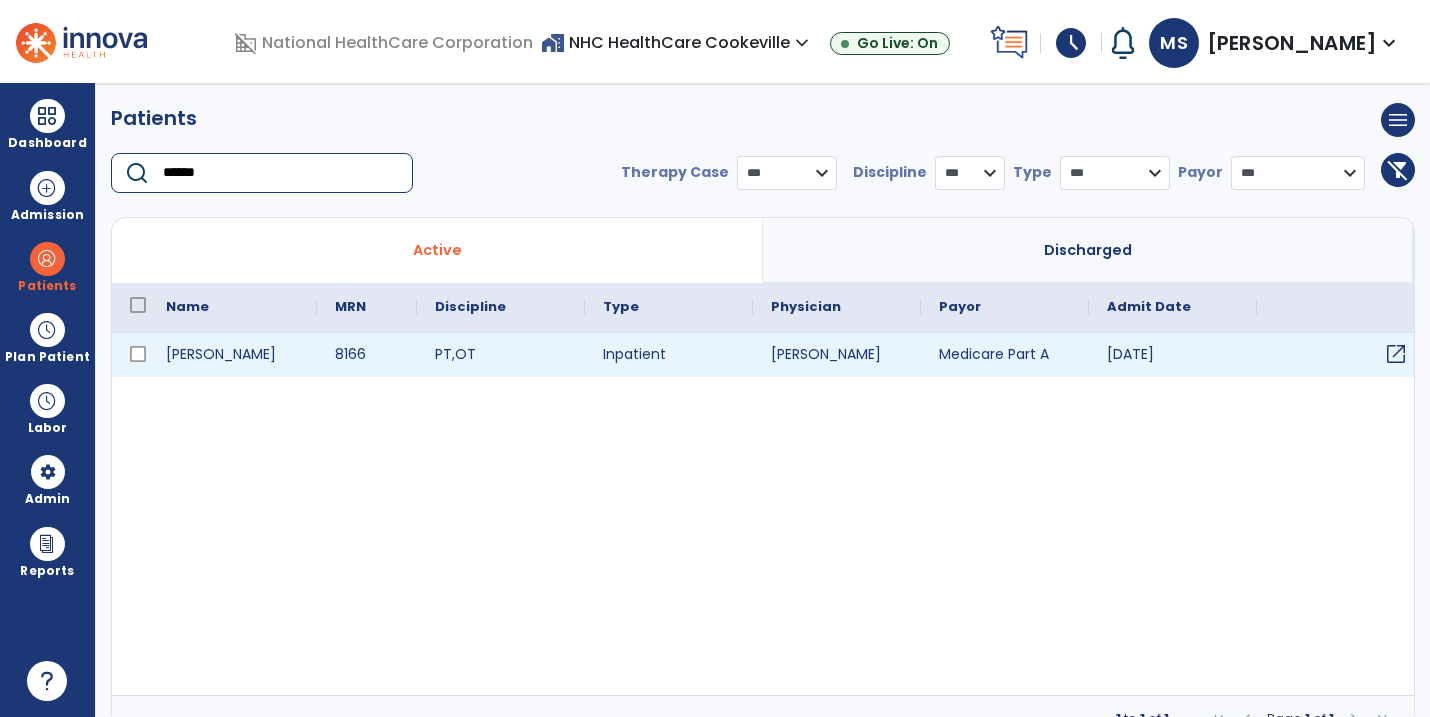 click on "open_in_new" at bounding box center [1341, 355] 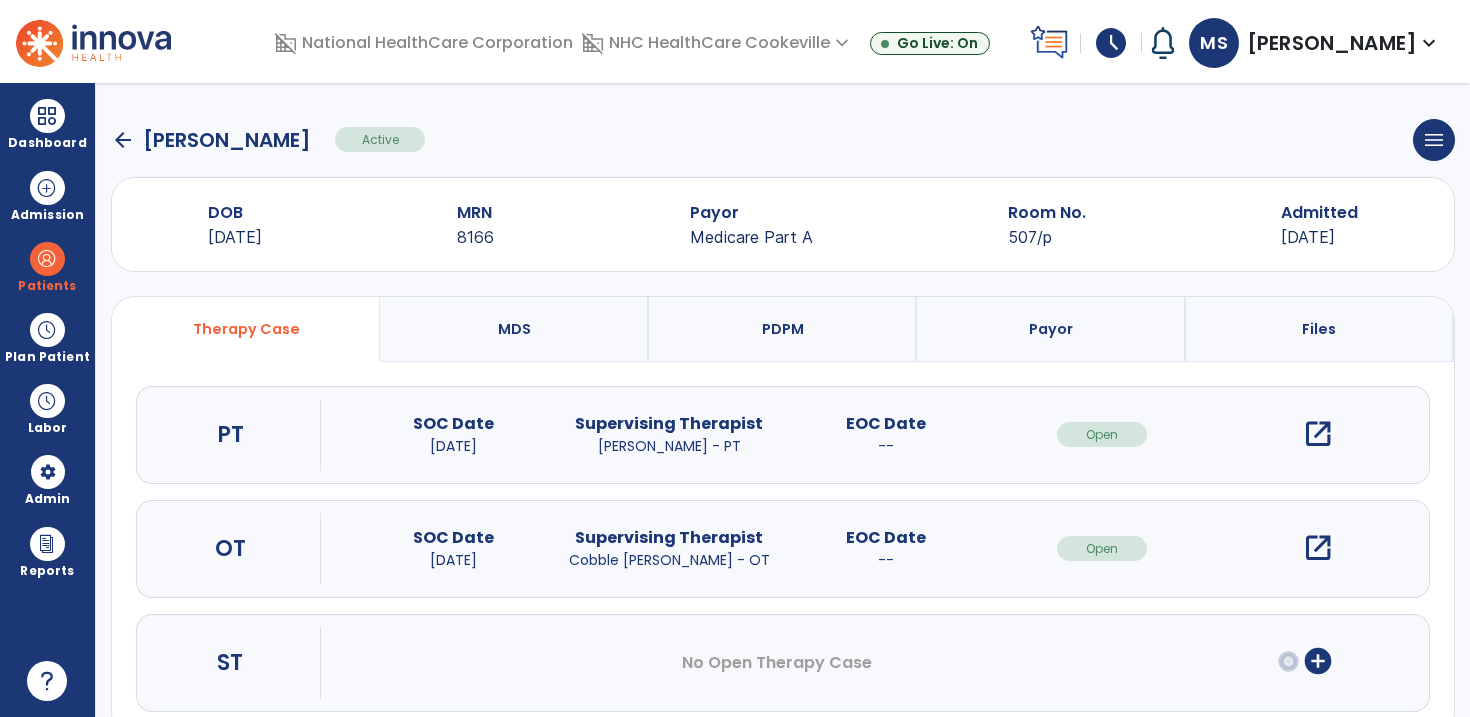 scroll, scrollTop: 43, scrollLeft: 0, axis: vertical 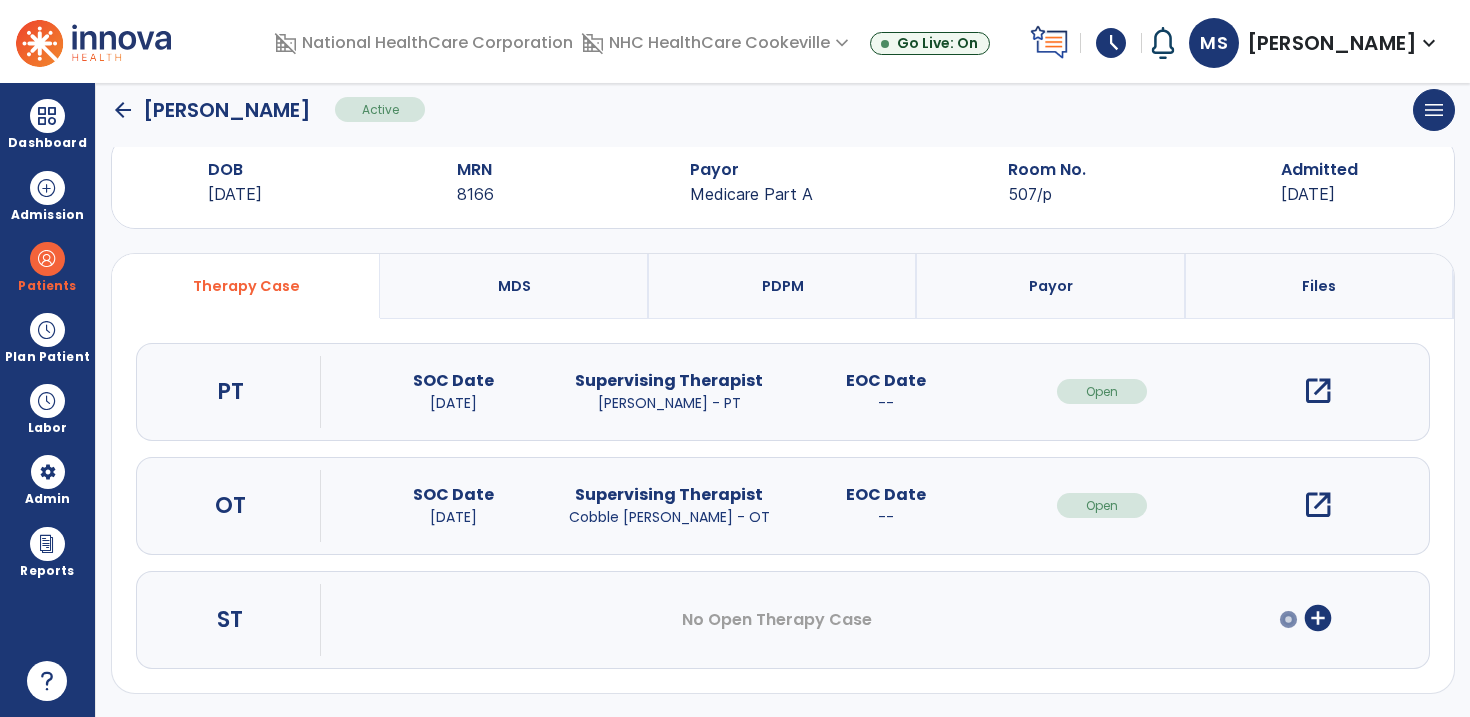 click on "open_in_new" at bounding box center (1318, 391) 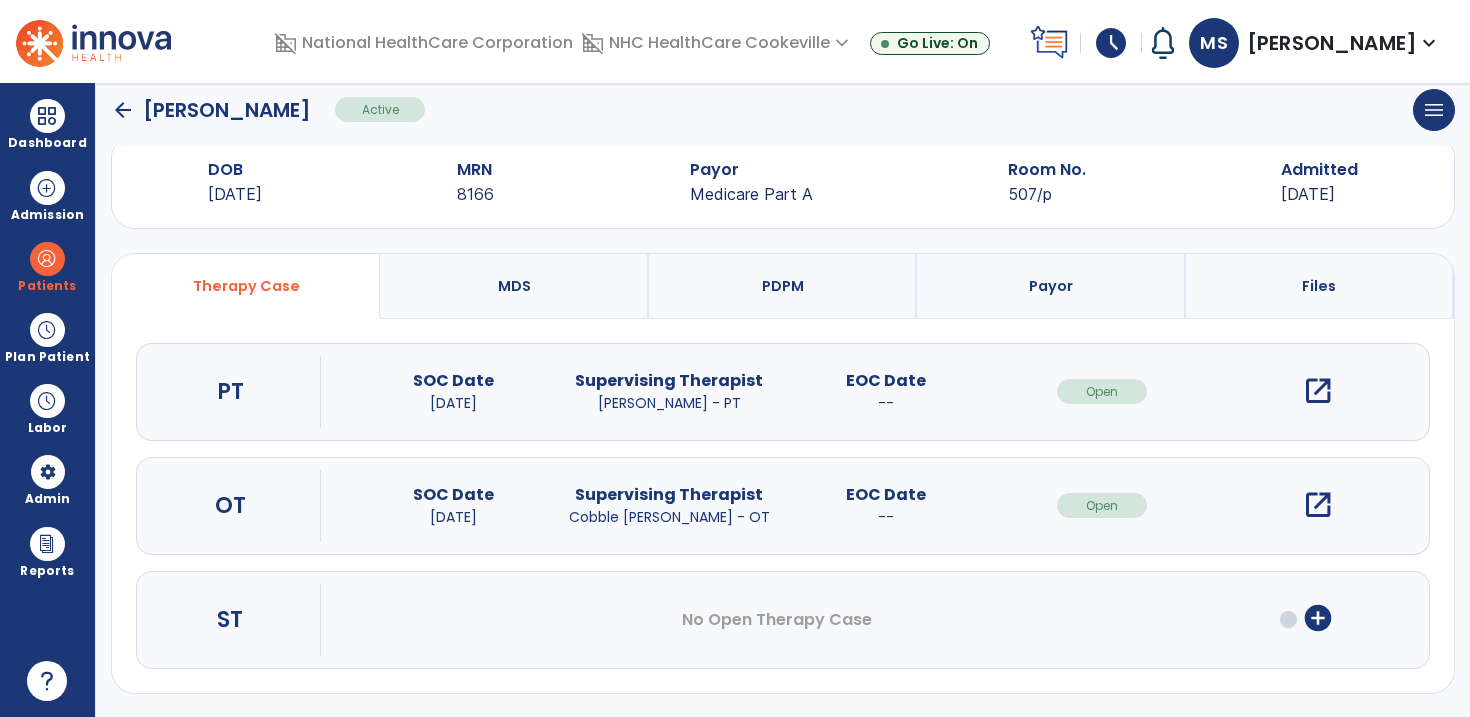 scroll, scrollTop: 0, scrollLeft: 0, axis: both 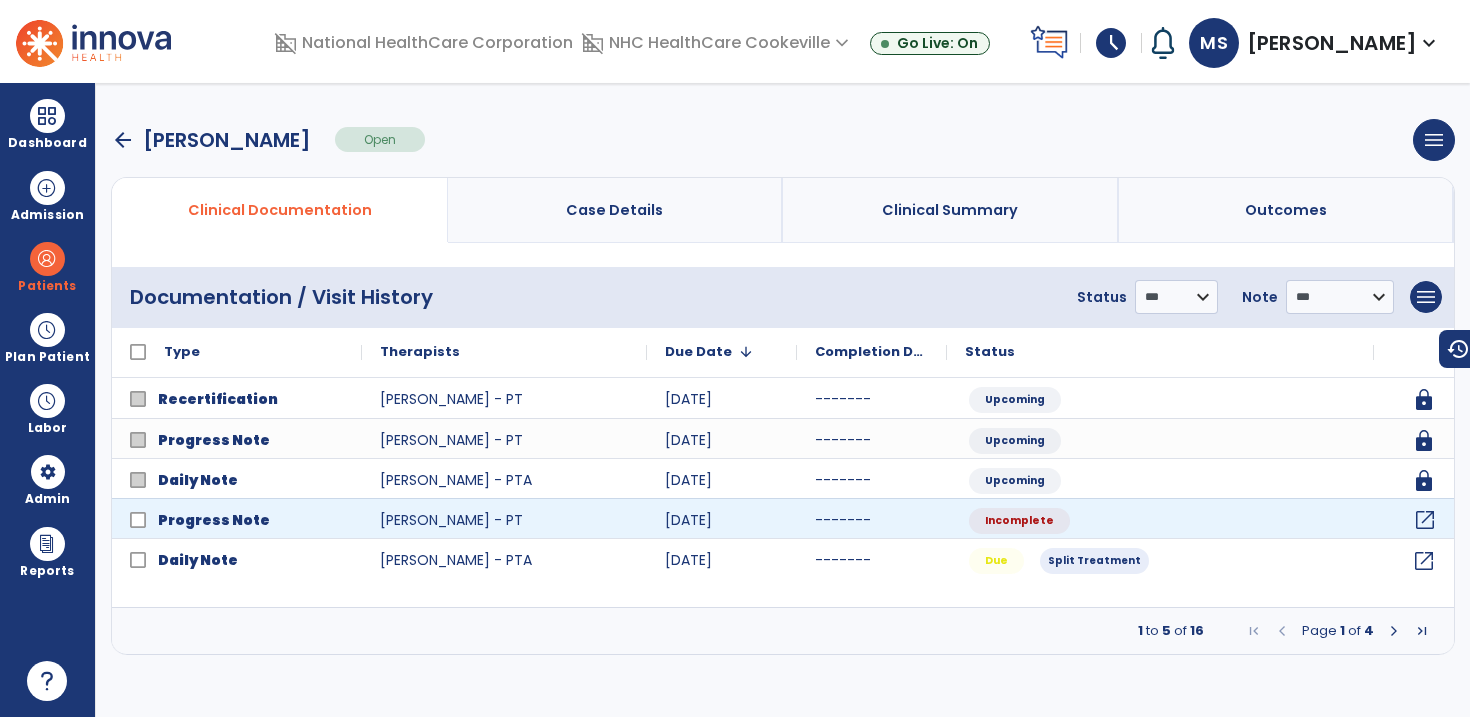 click on "open_in_new" 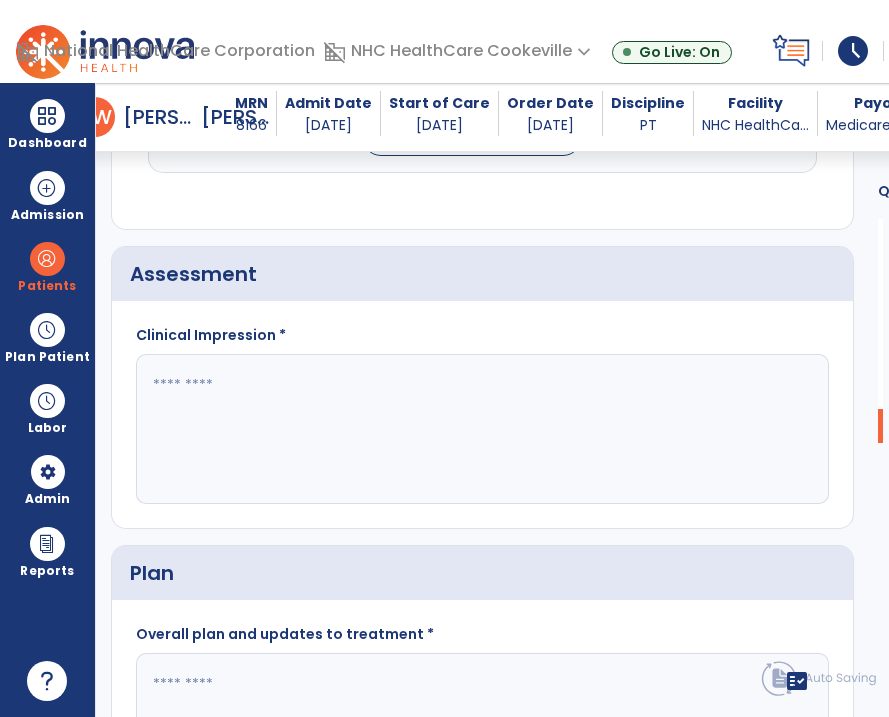 scroll, scrollTop: 2620, scrollLeft: 0, axis: vertical 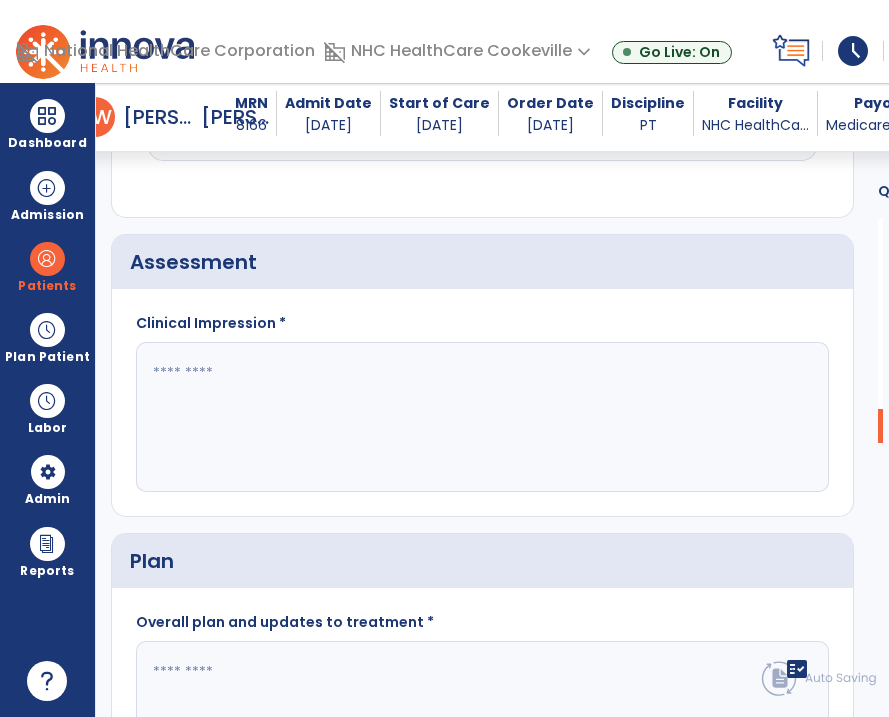 click 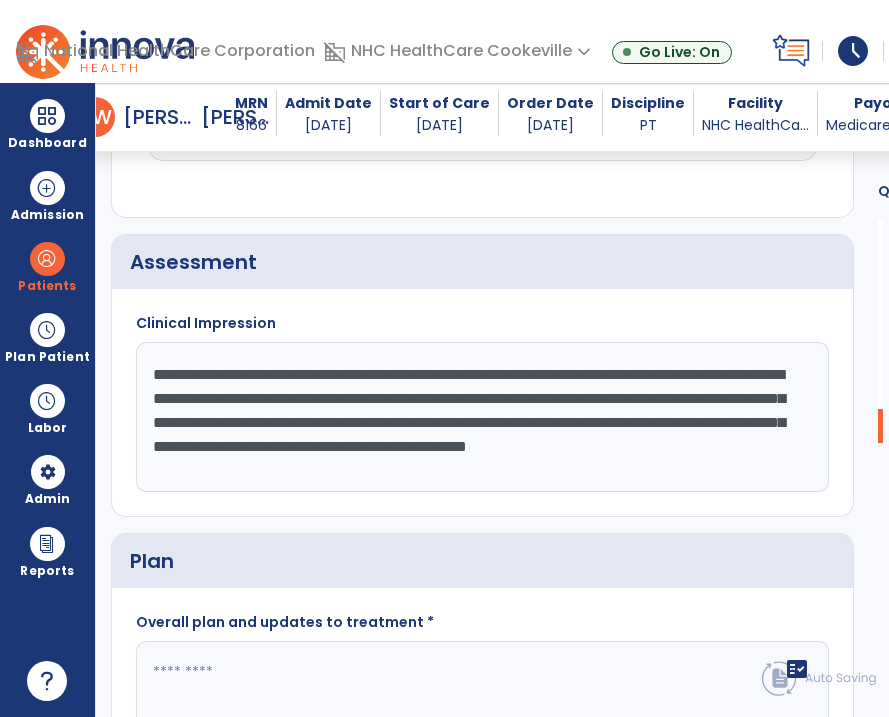 scroll, scrollTop: 15, scrollLeft: 0, axis: vertical 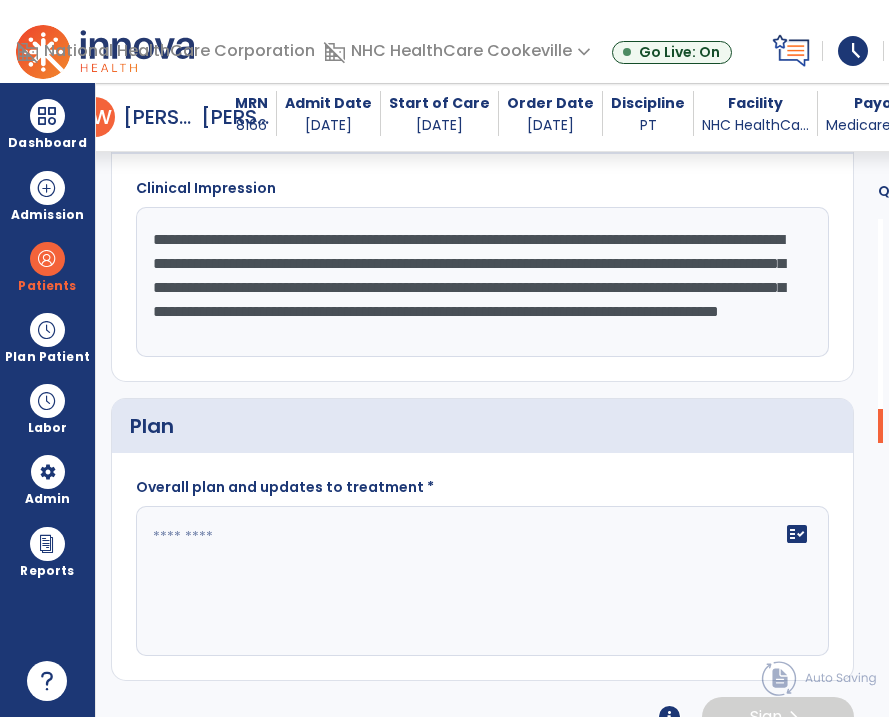 type on "**********" 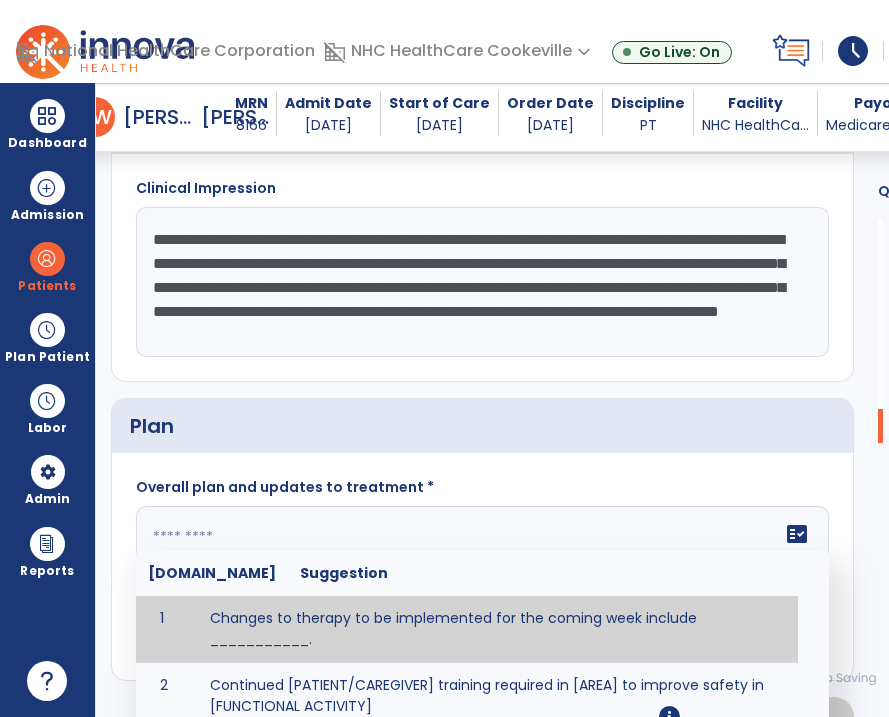 click 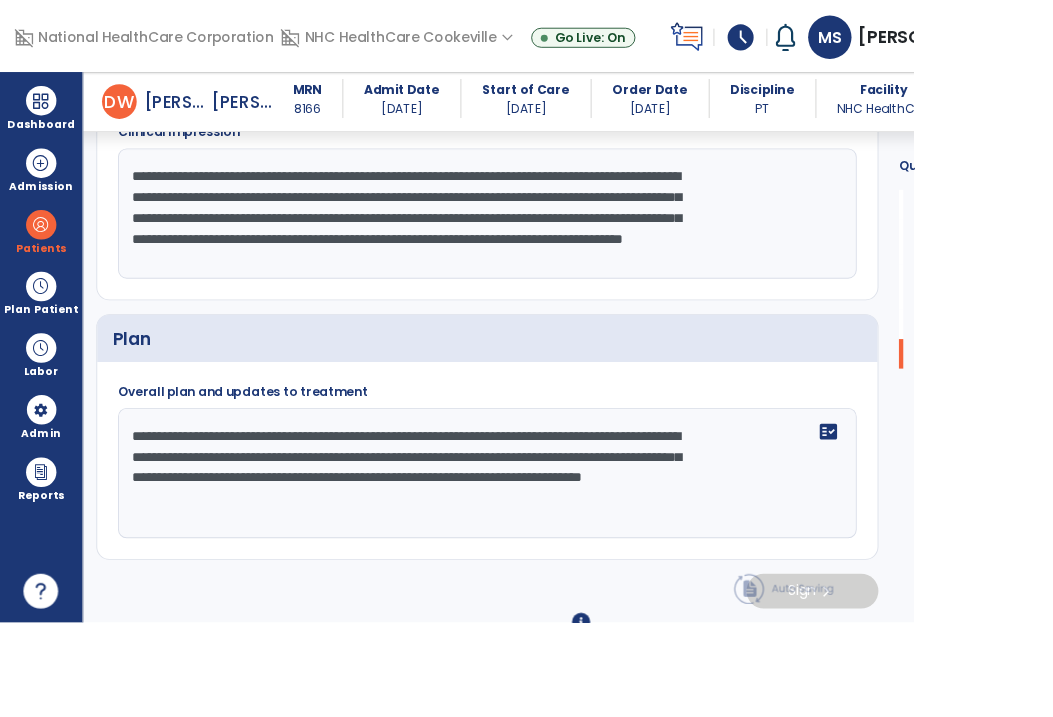 scroll, scrollTop: 0, scrollLeft: 0, axis: both 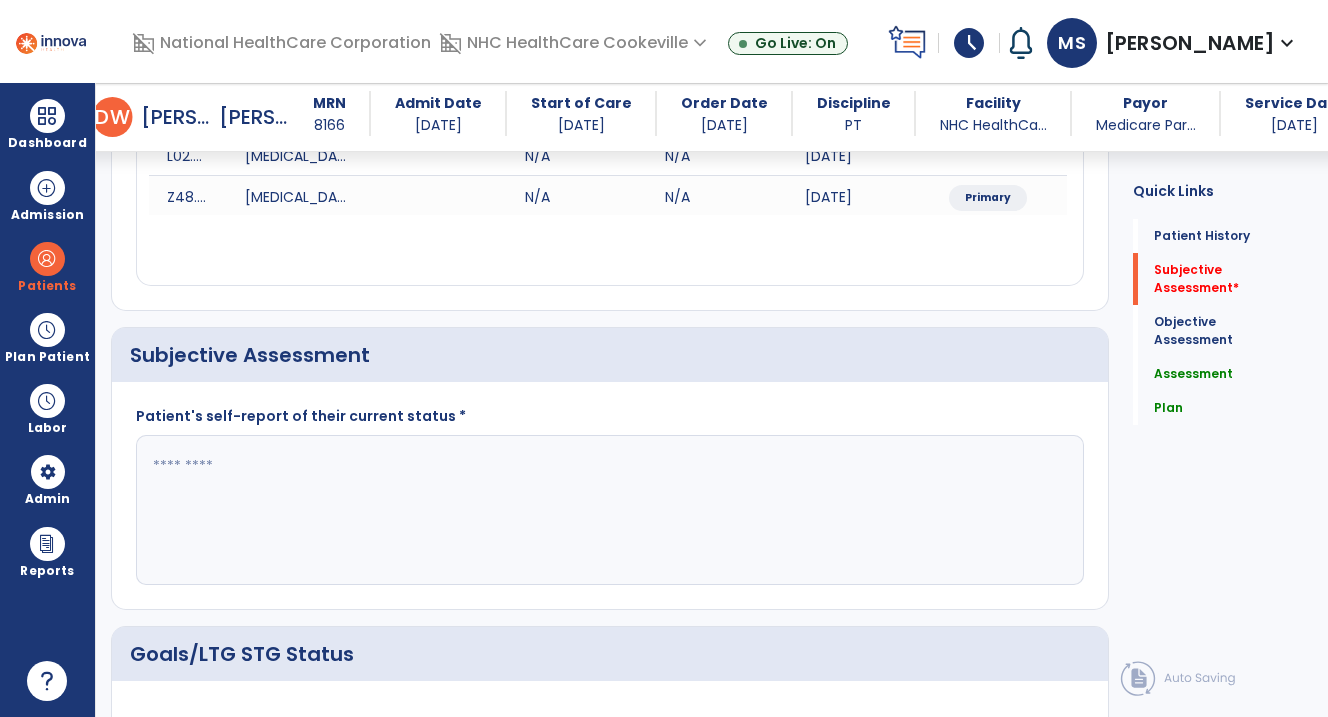 type on "**********" 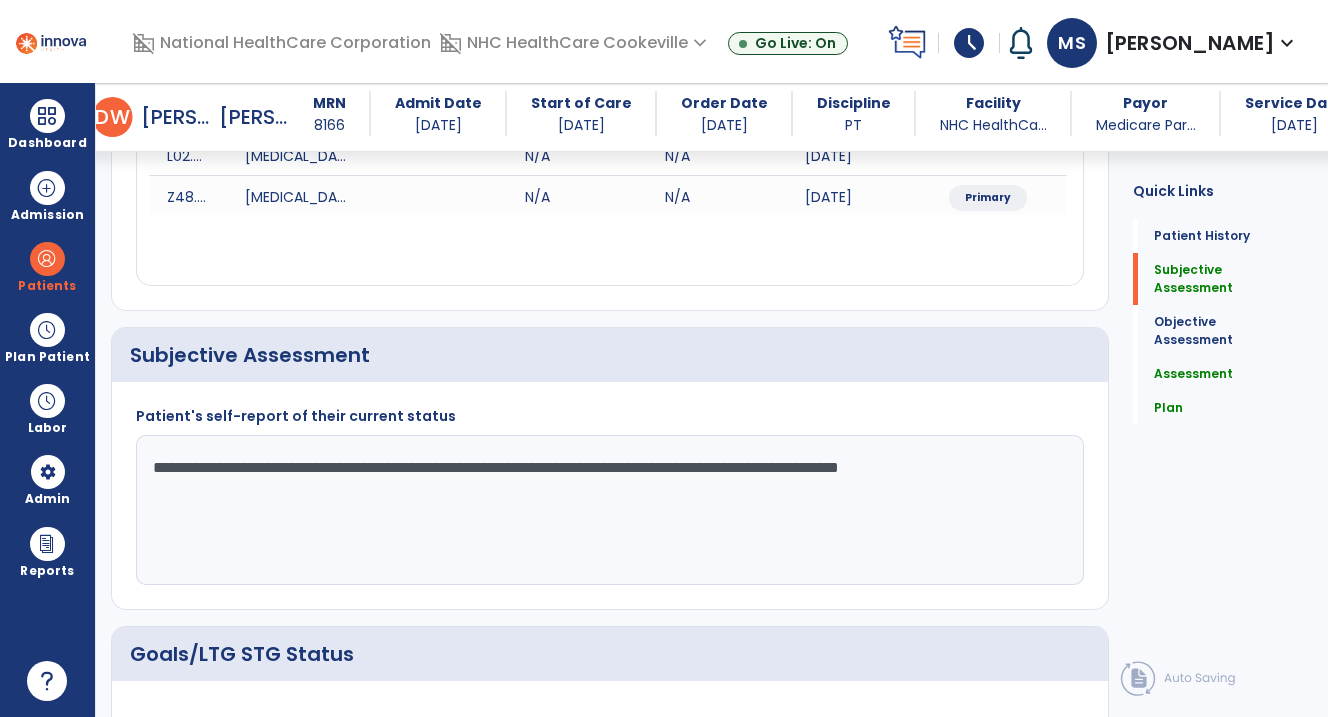 drag, startPoint x: 196, startPoint y: 494, endPoint x: 148, endPoint y: 471, distance: 53.225933 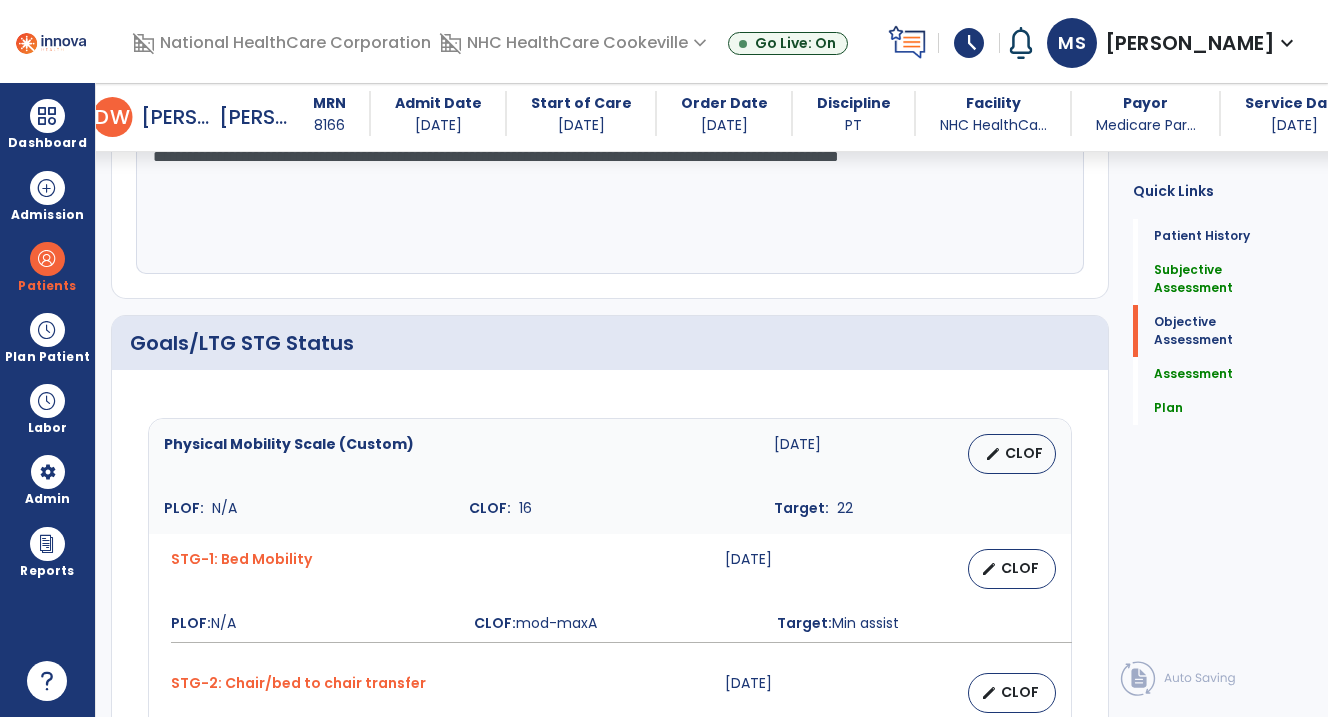 scroll, scrollTop: 612, scrollLeft: 0, axis: vertical 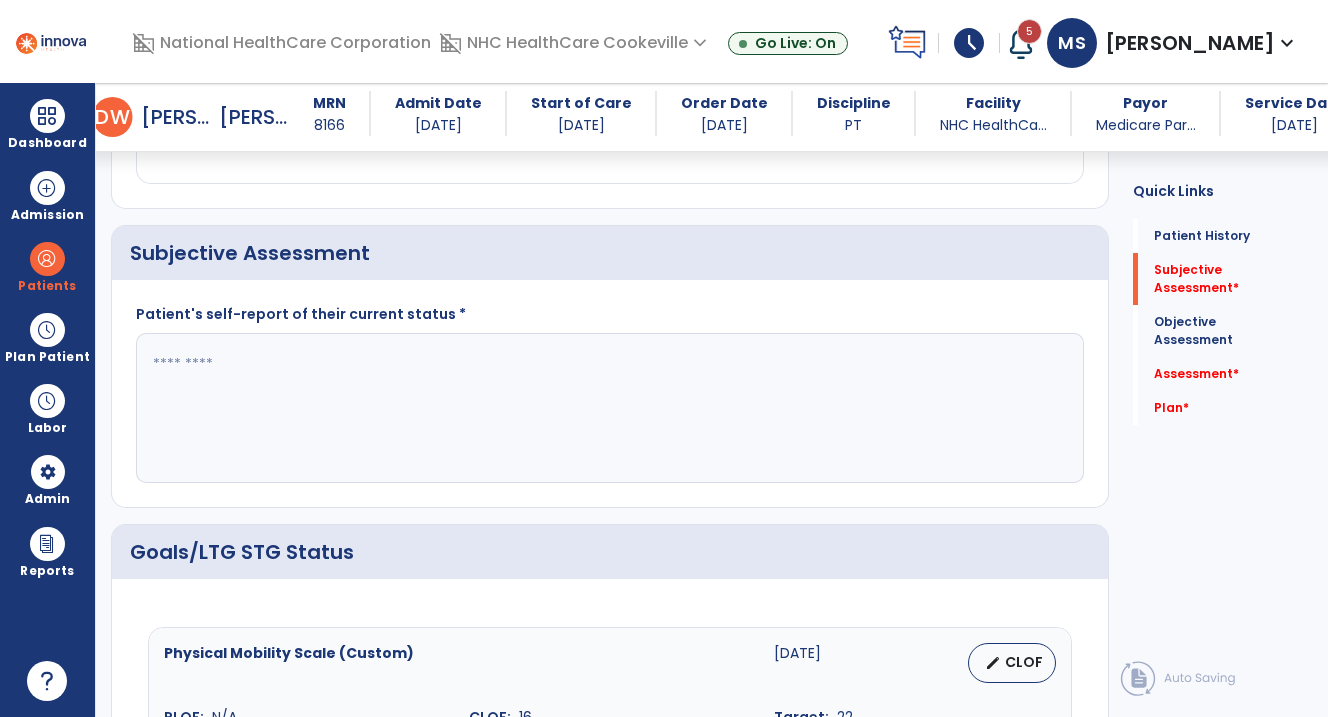 click 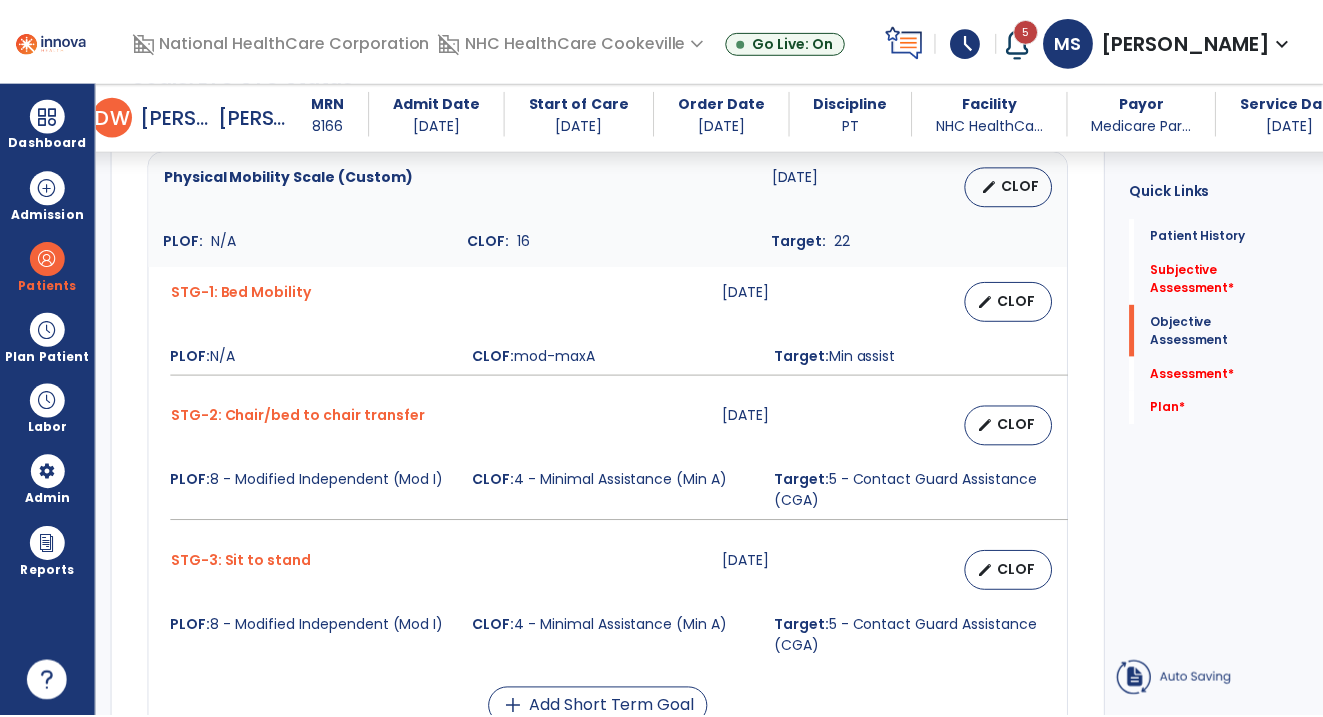 scroll, scrollTop: 858, scrollLeft: 0, axis: vertical 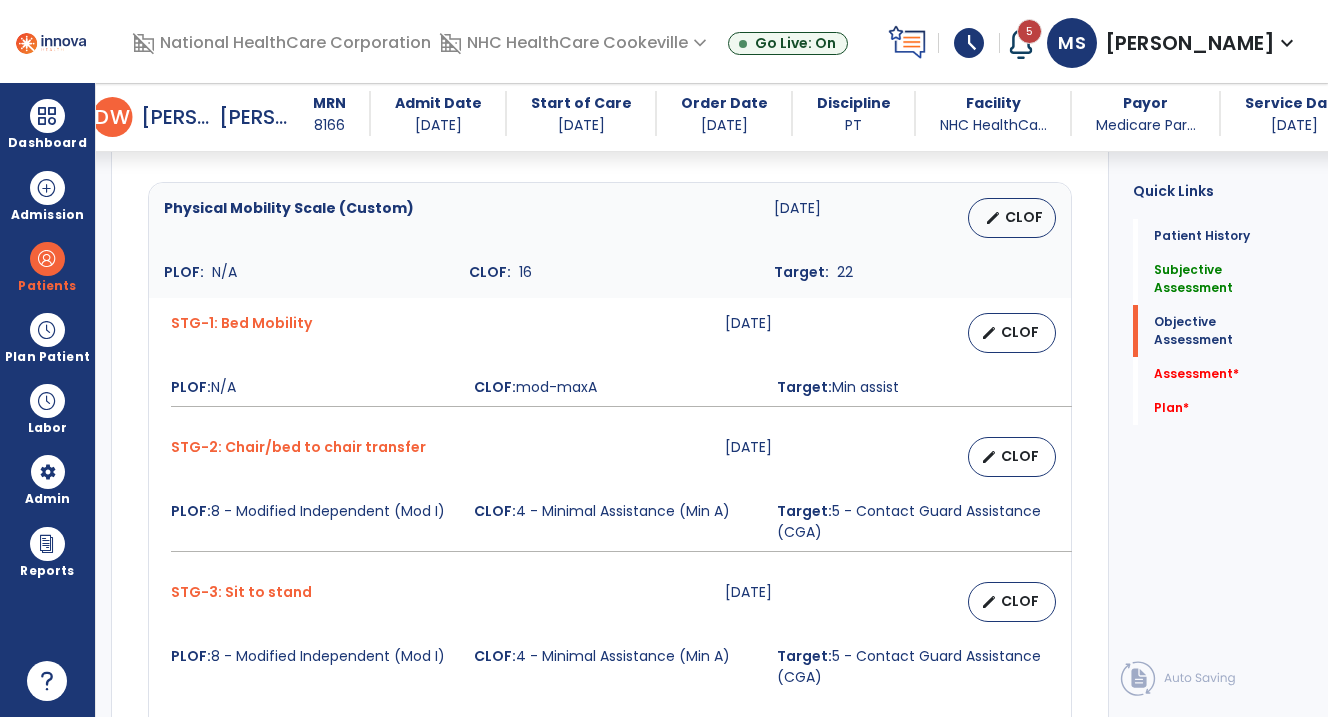 type on "**********" 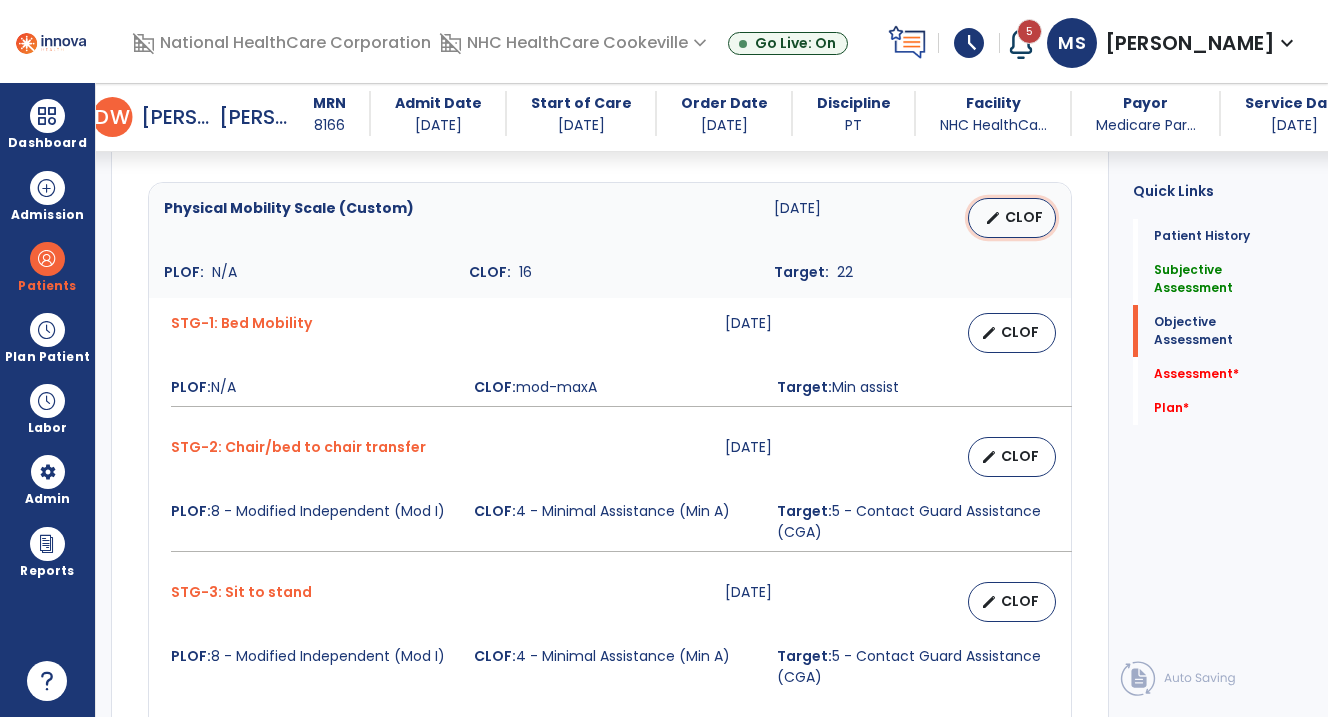 click on "CLOF" at bounding box center (1024, 217) 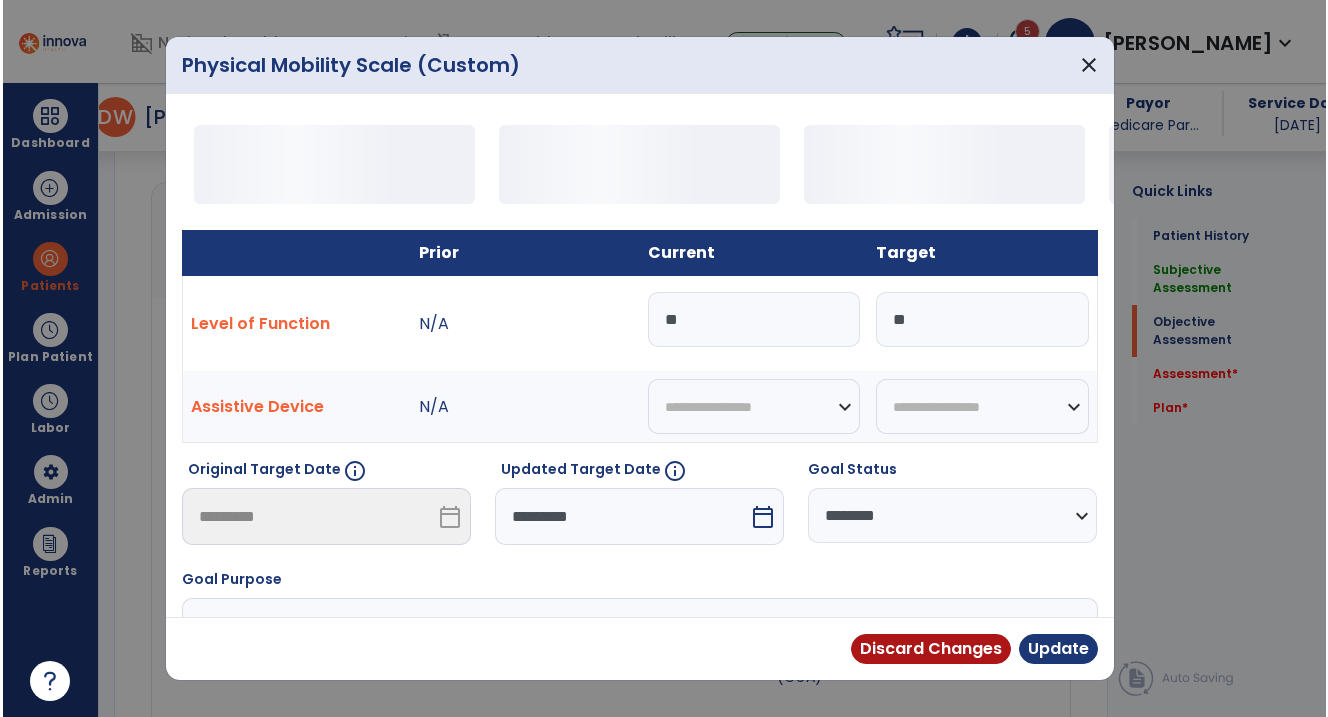 scroll, scrollTop: 858, scrollLeft: 0, axis: vertical 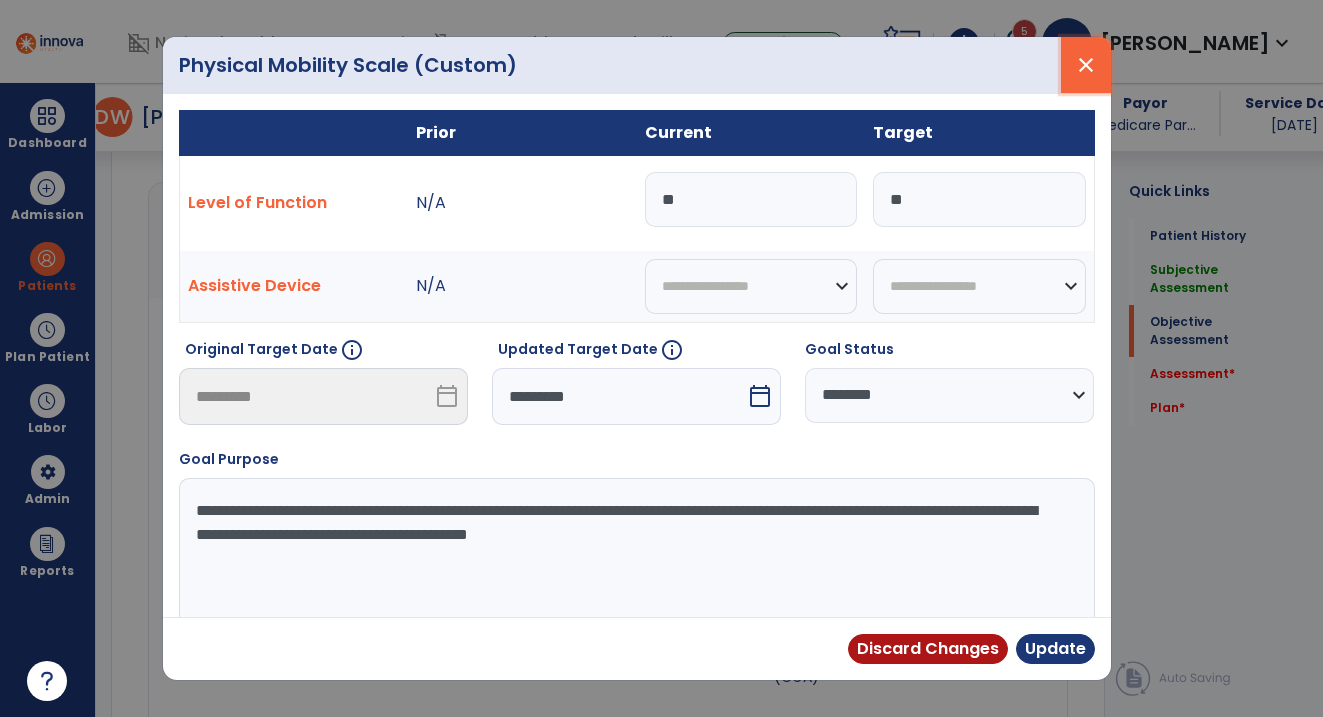 click on "close" at bounding box center (1086, 65) 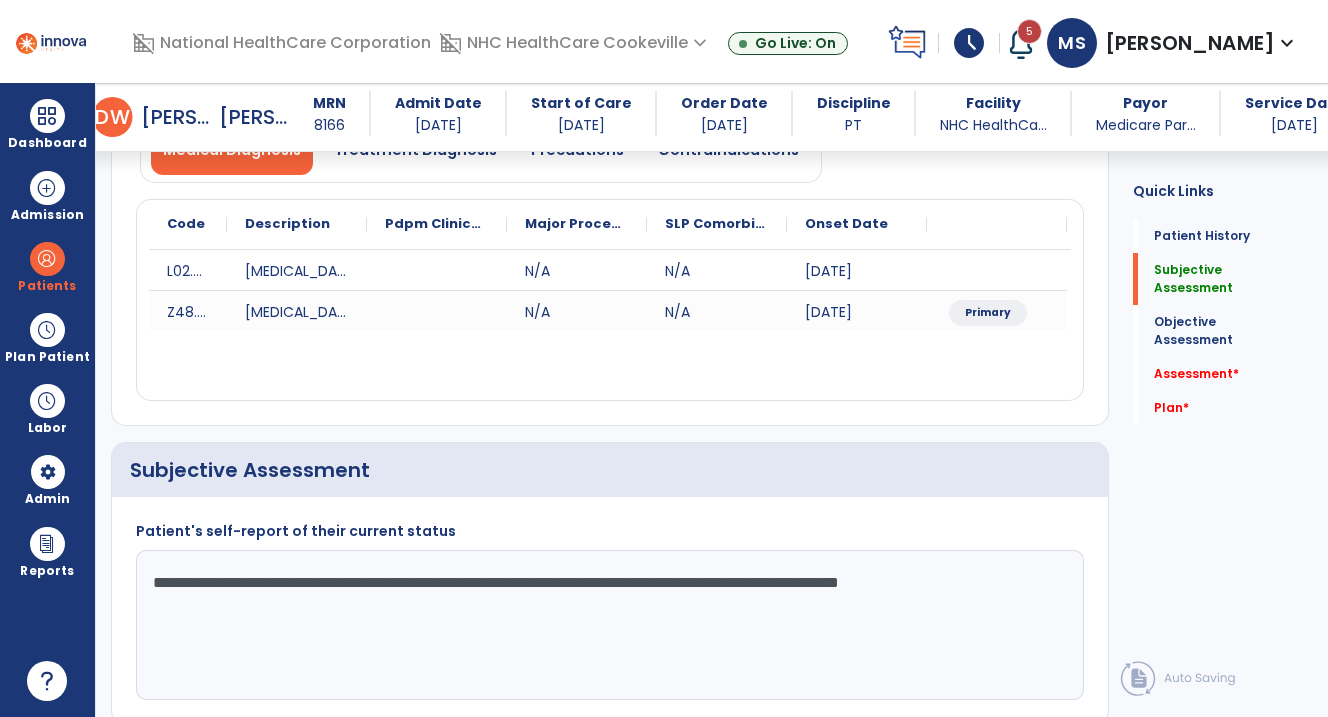 scroll, scrollTop: 0, scrollLeft: 0, axis: both 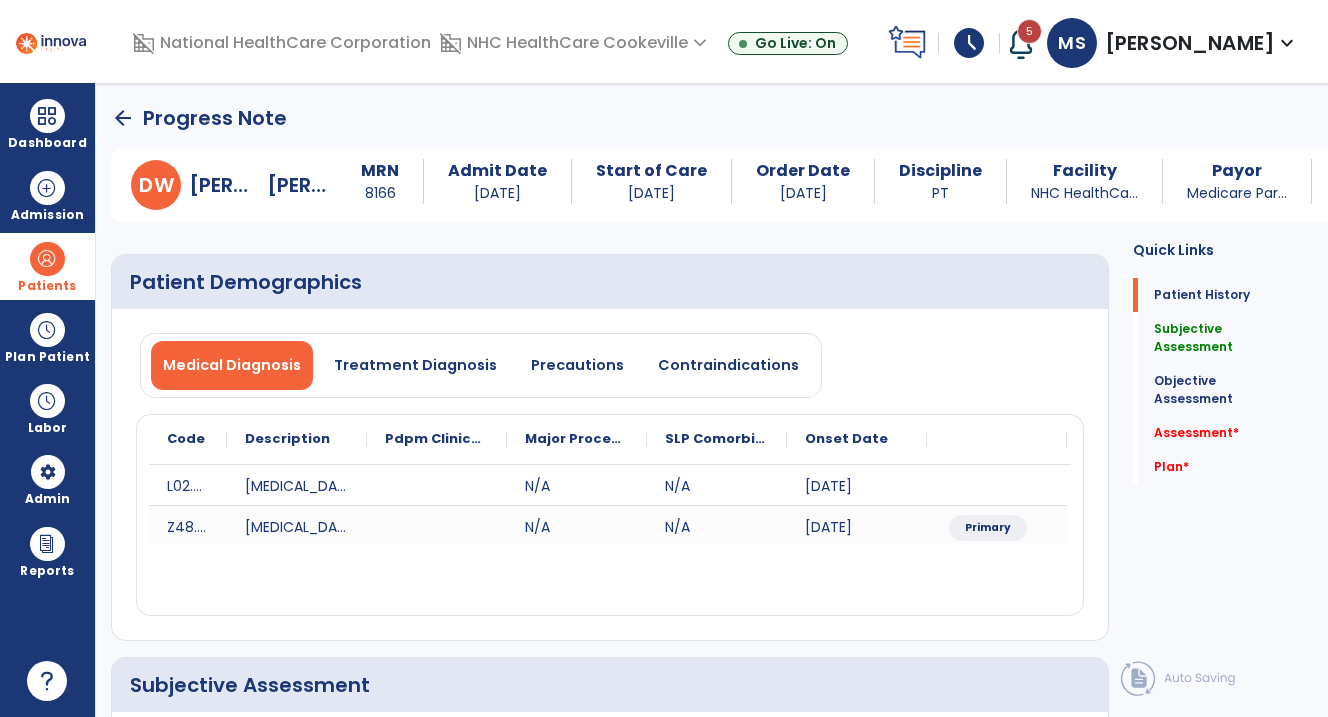 click on "Patients" at bounding box center (47, 286) 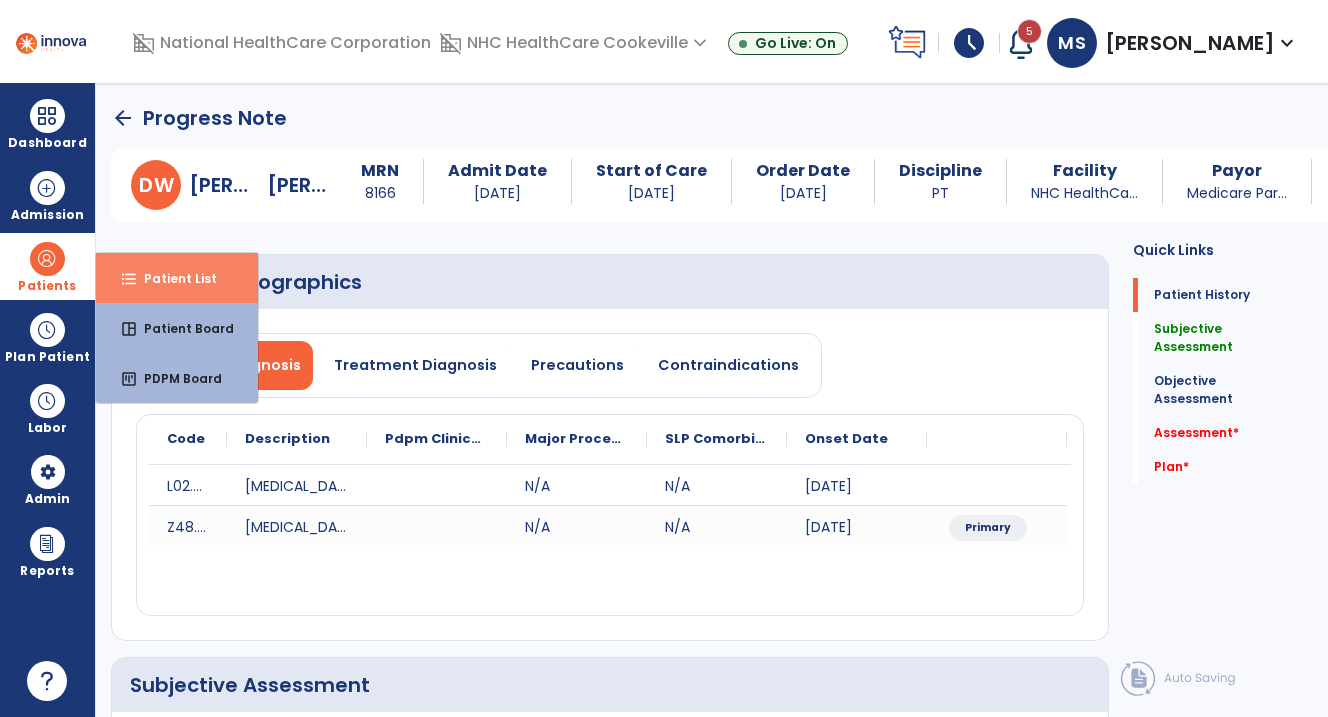 click on "Patient List" at bounding box center [172, 278] 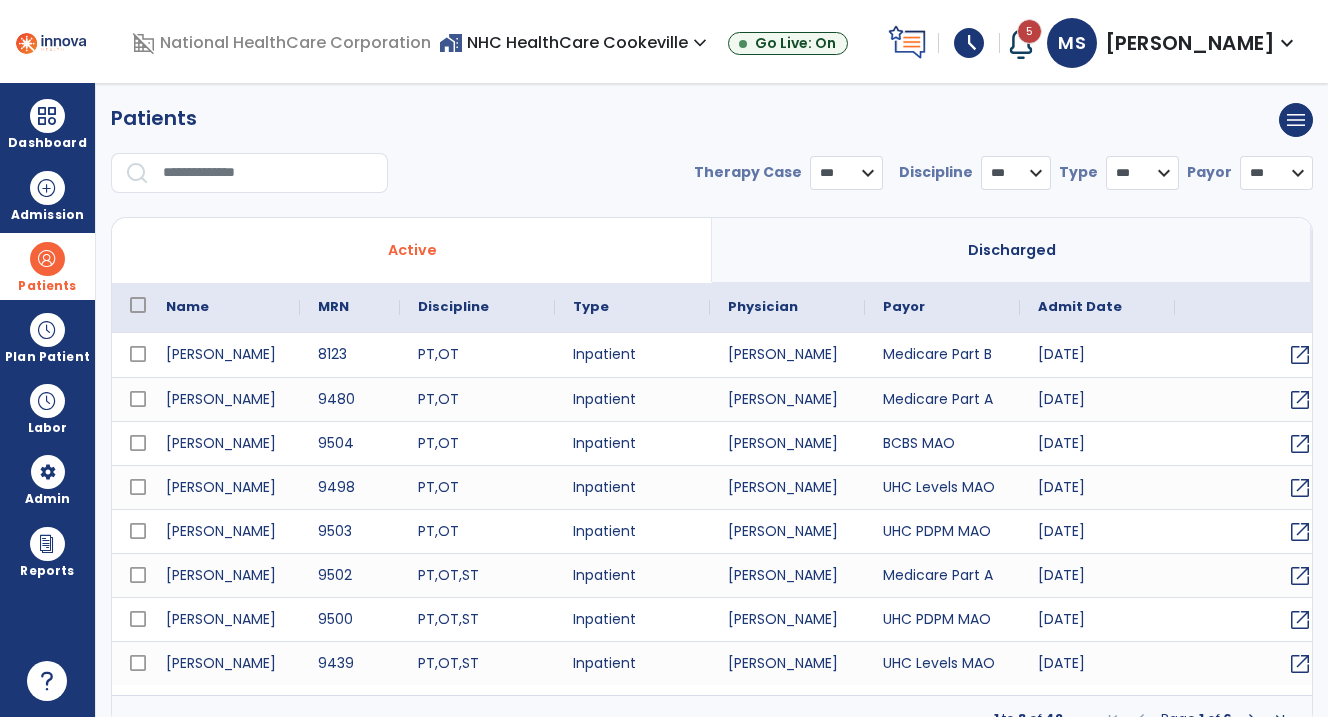 select on "***" 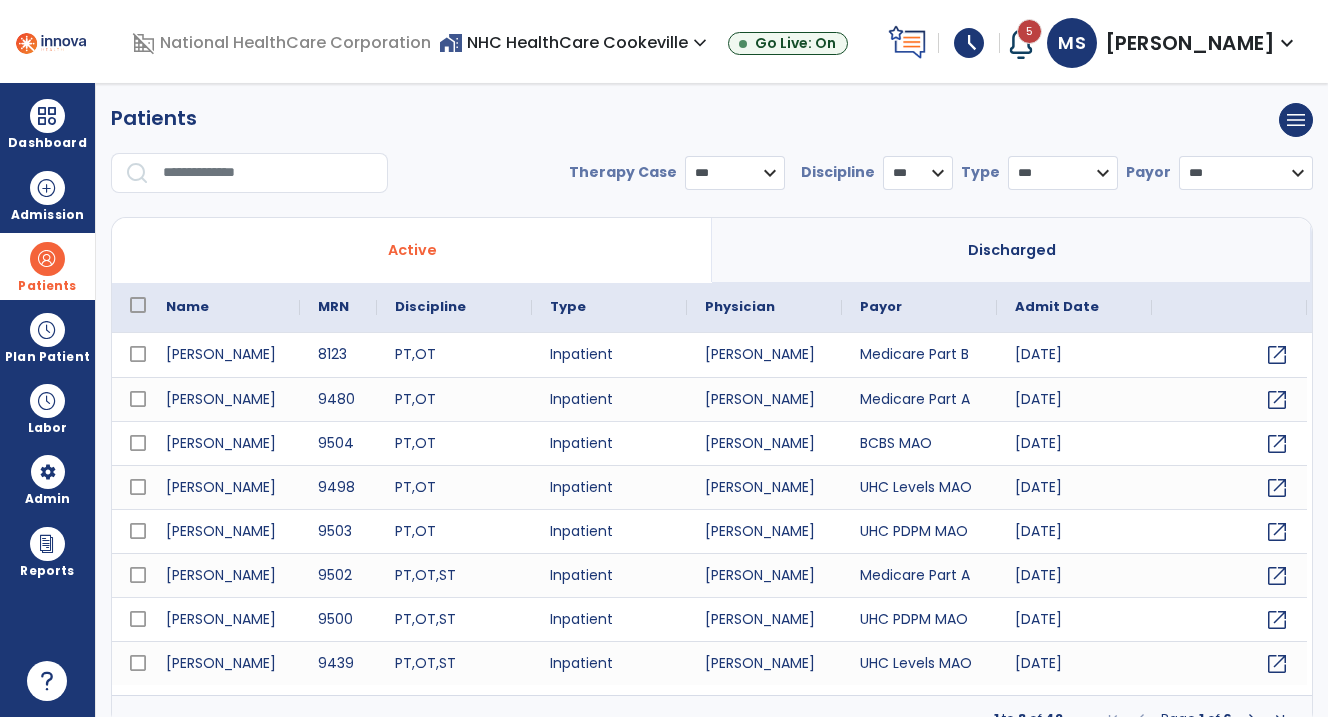 click at bounding box center [268, 173] 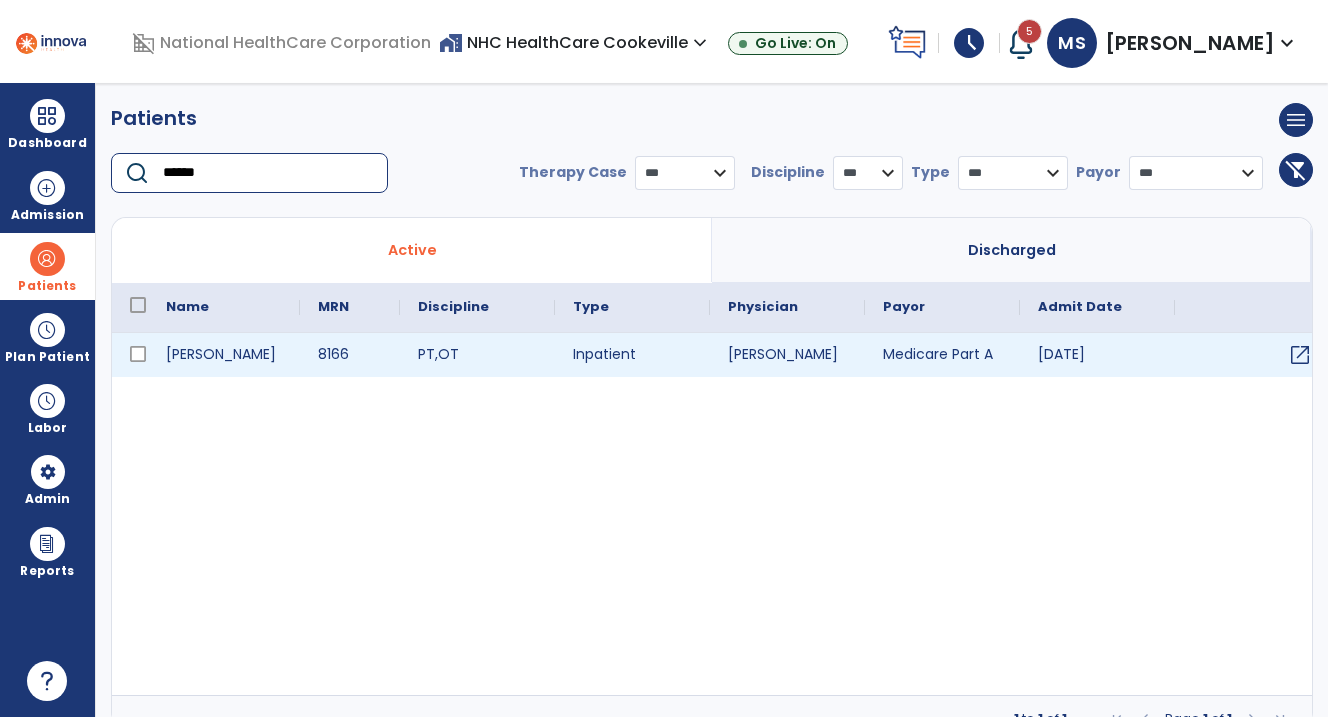 type on "******" 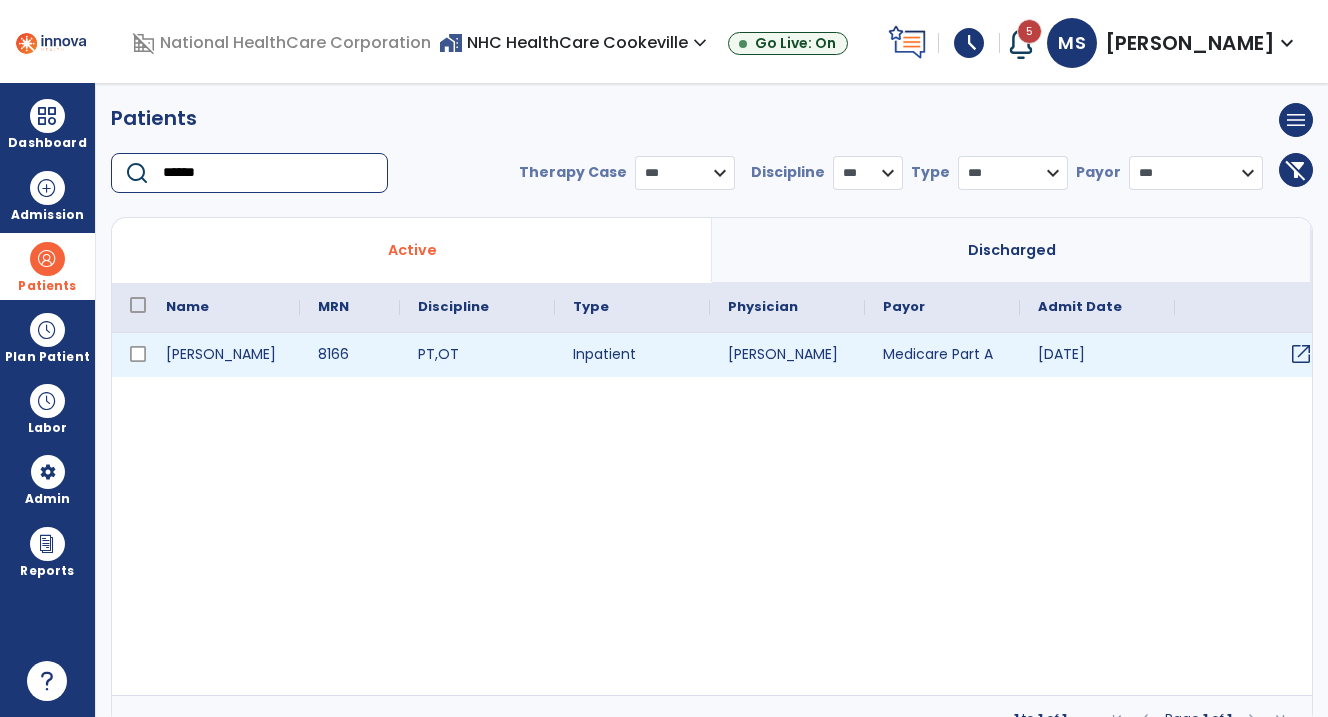 click on "open_in_new" at bounding box center [1301, 354] 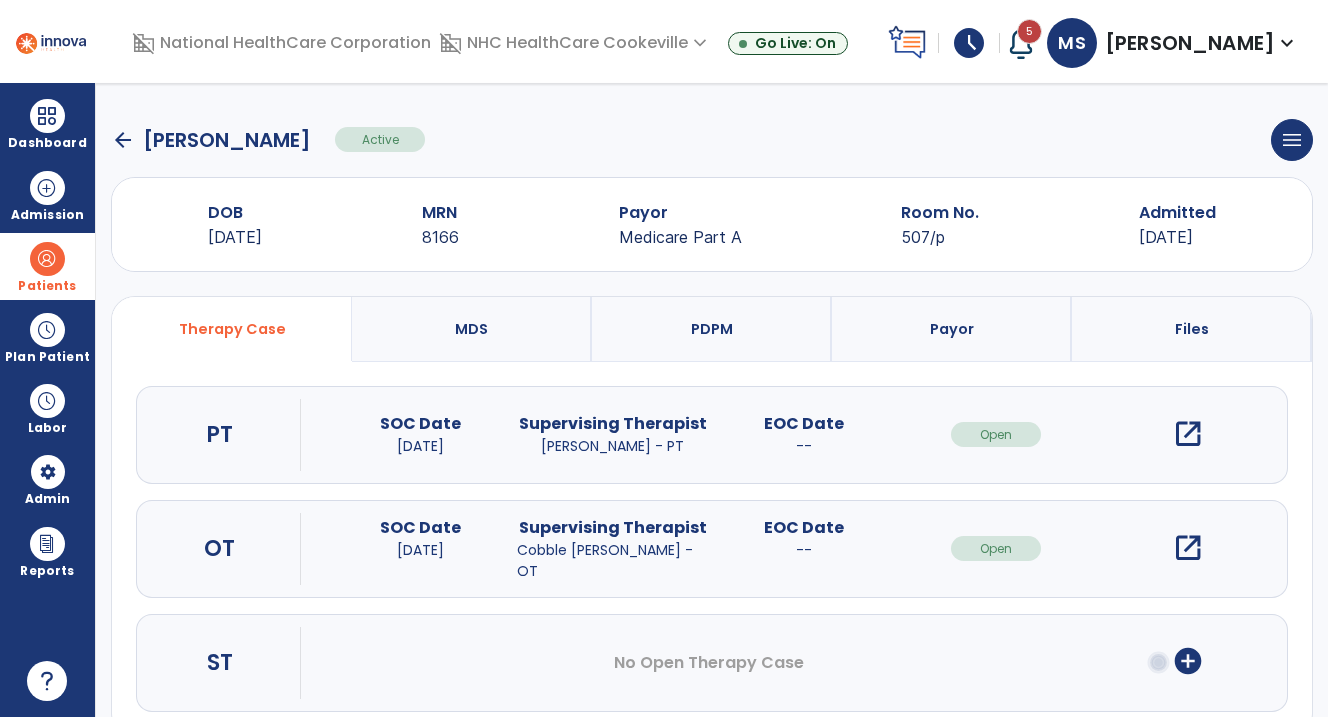 click on "open_in_new" at bounding box center (1188, 434) 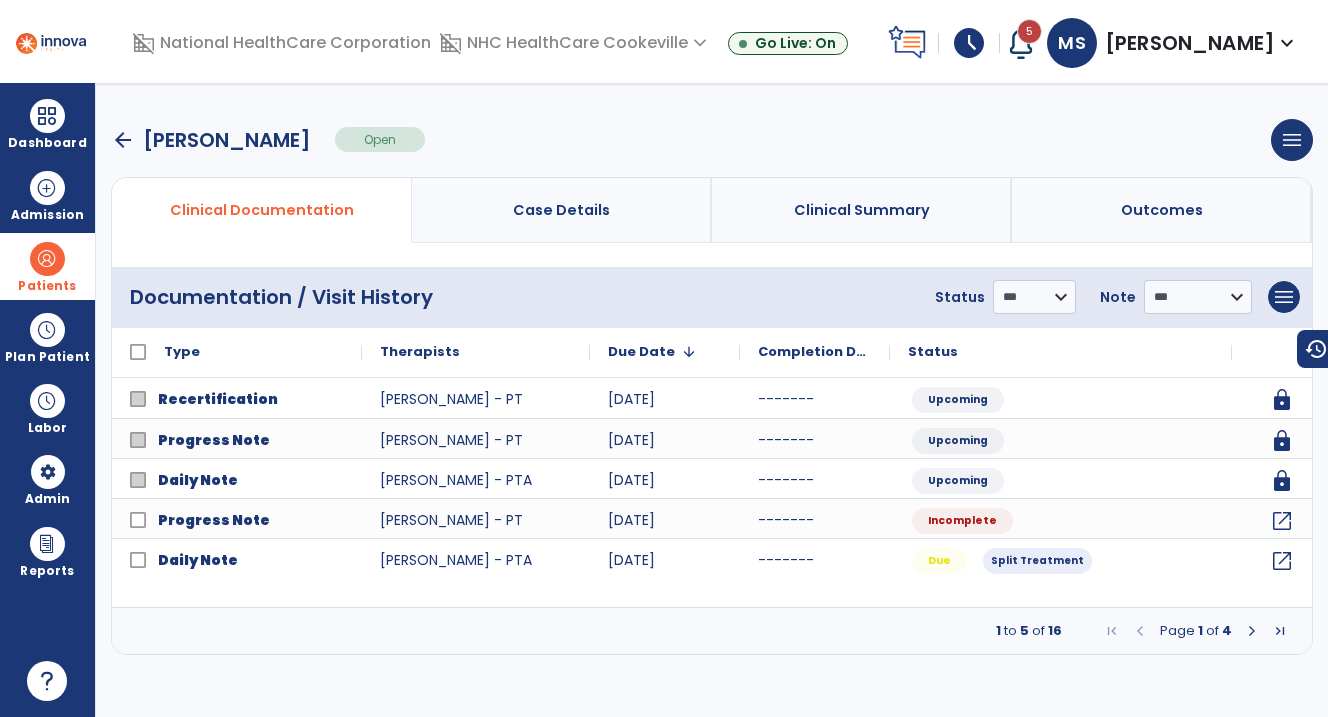 click at bounding box center [1252, 631] 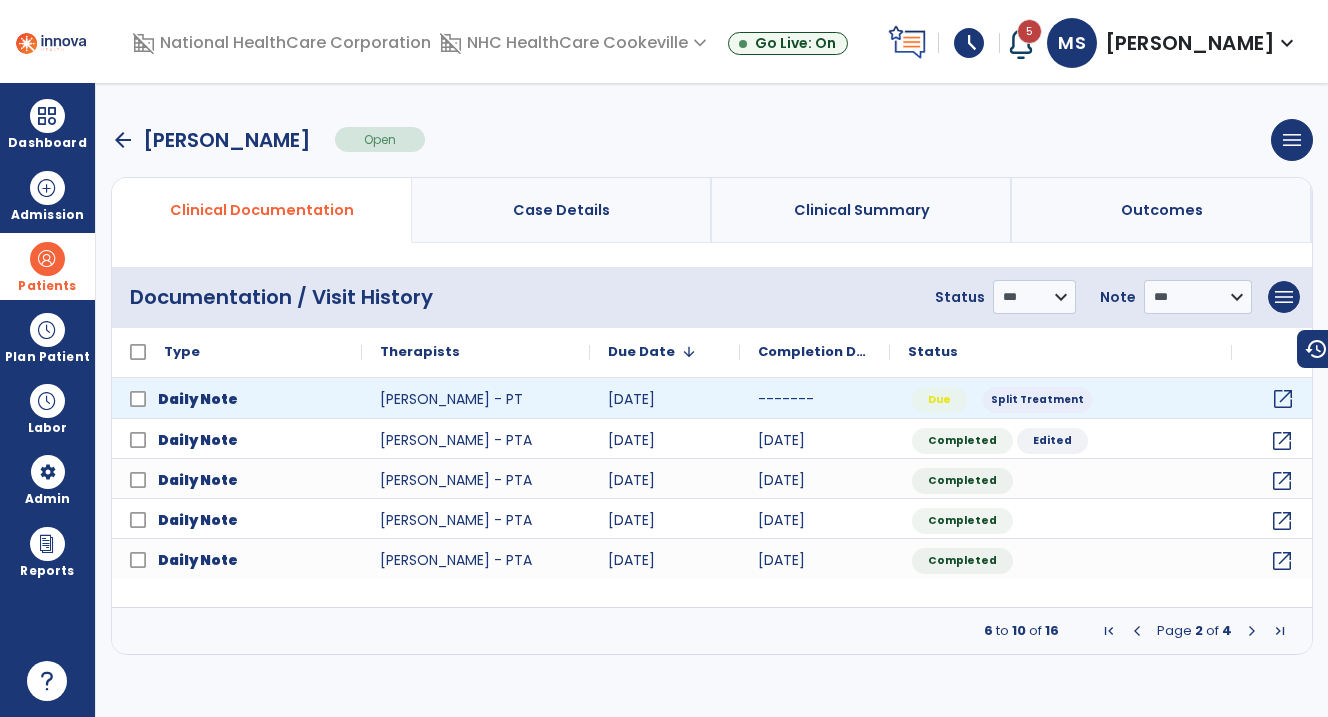 click on "open_in_new" 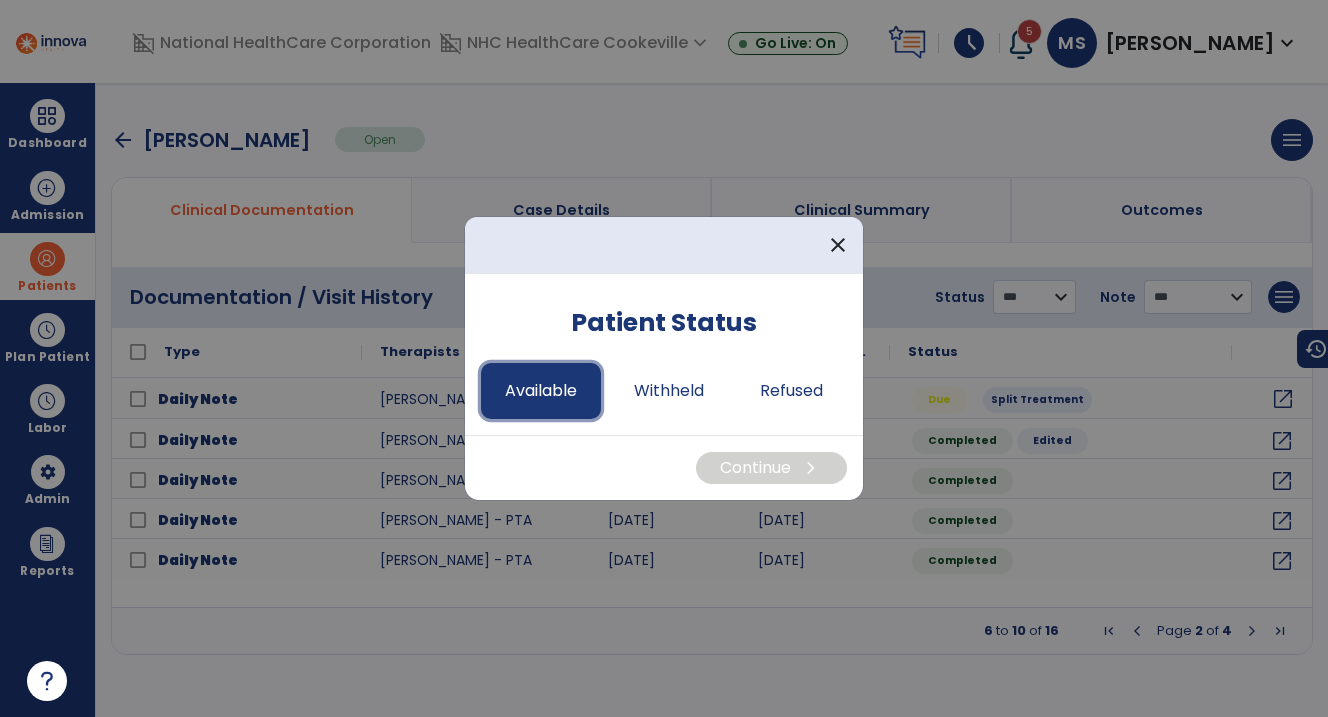 click on "Available" at bounding box center (541, 391) 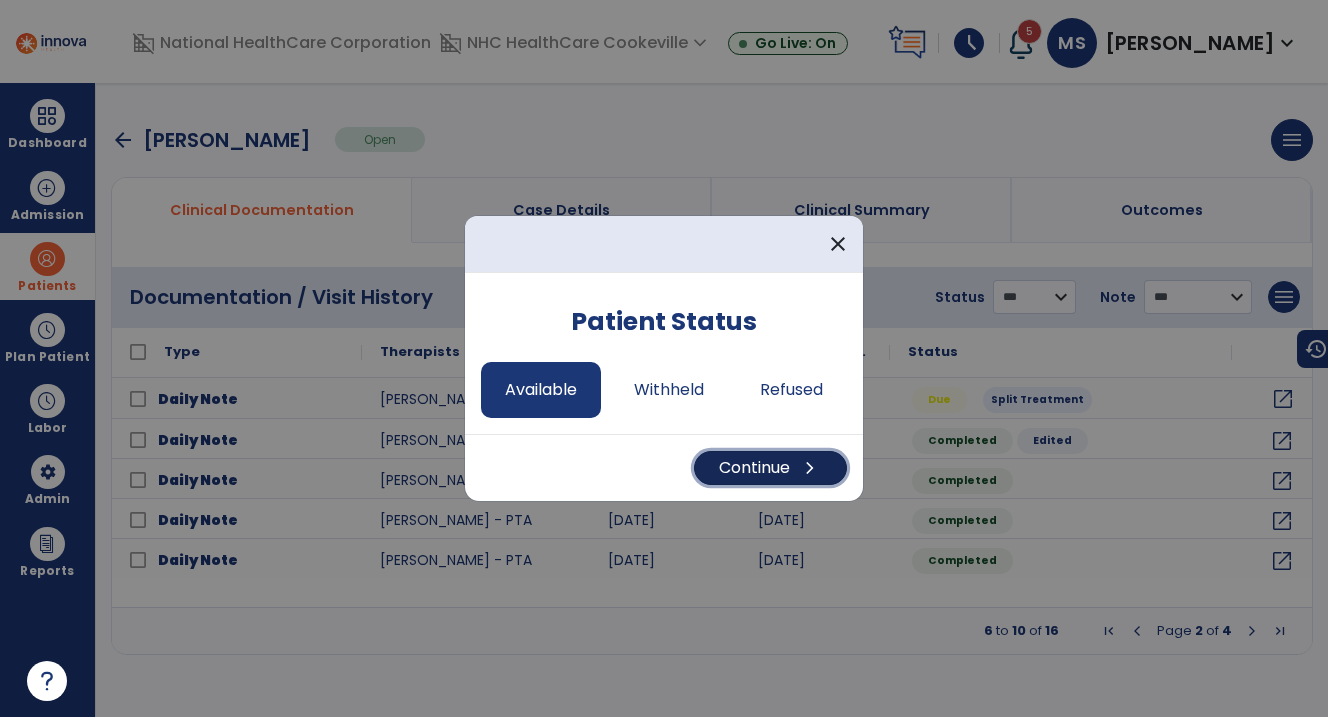 click on "Continue   chevron_right" at bounding box center [770, 468] 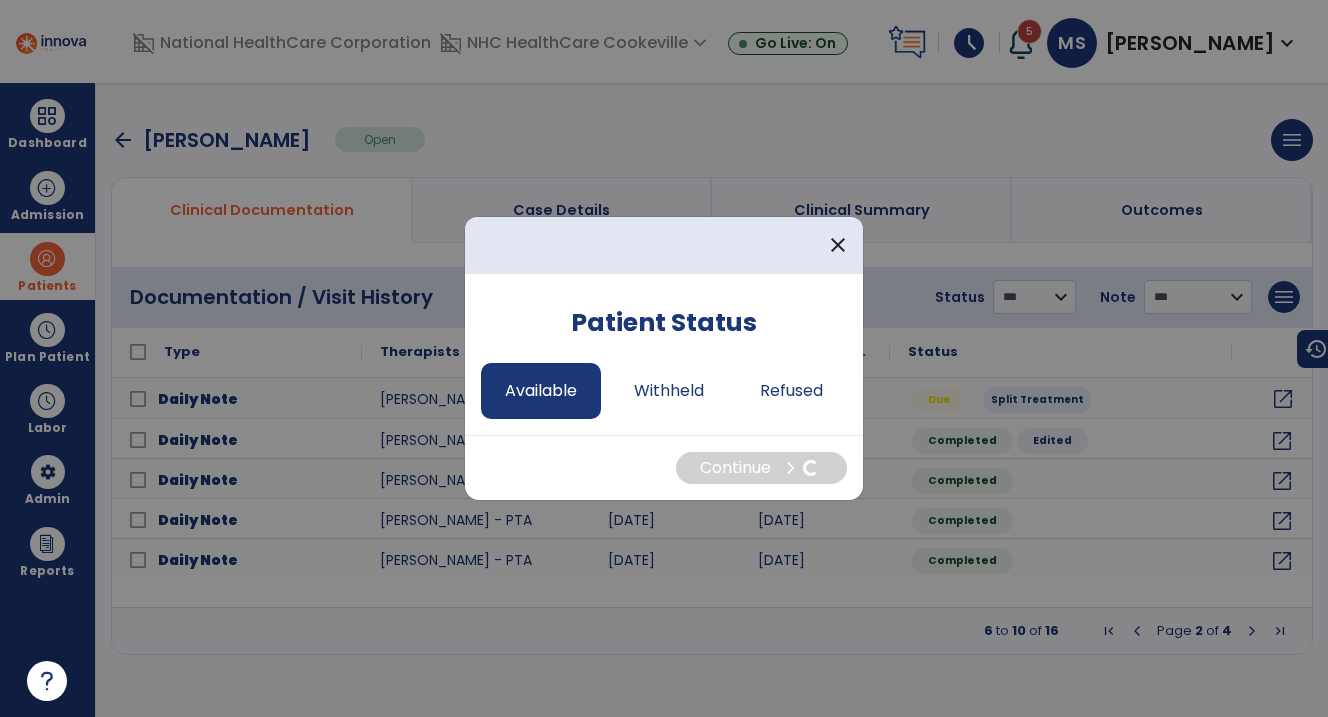select on "*" 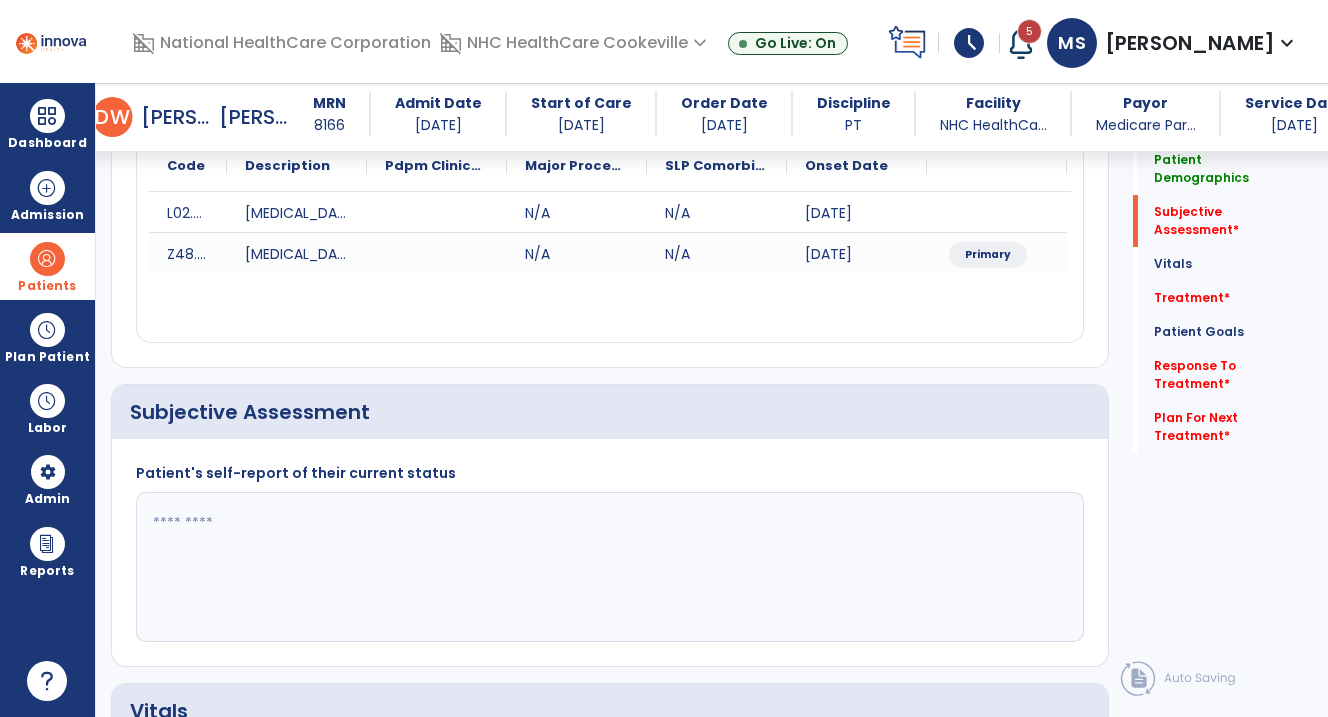 scroll, scrollTop: 349, scrollLeft: 0, axis: vertical 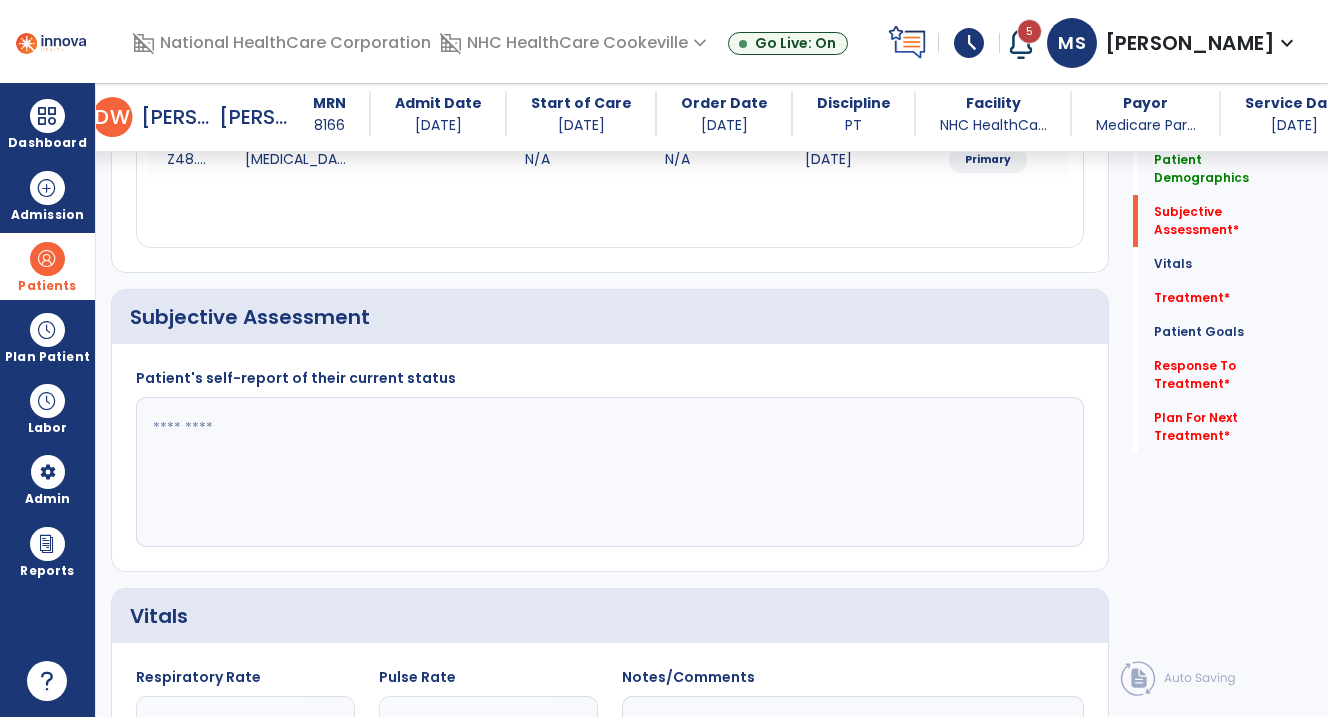 click 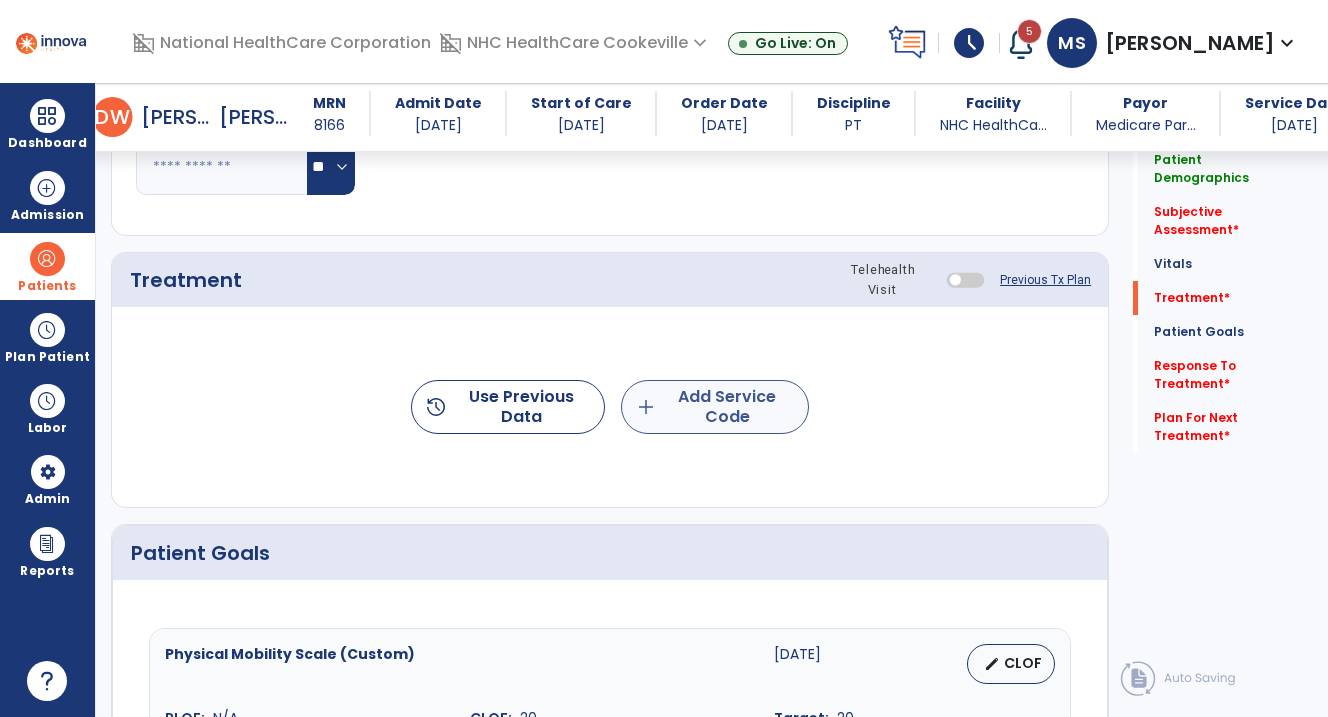 type on "**********" 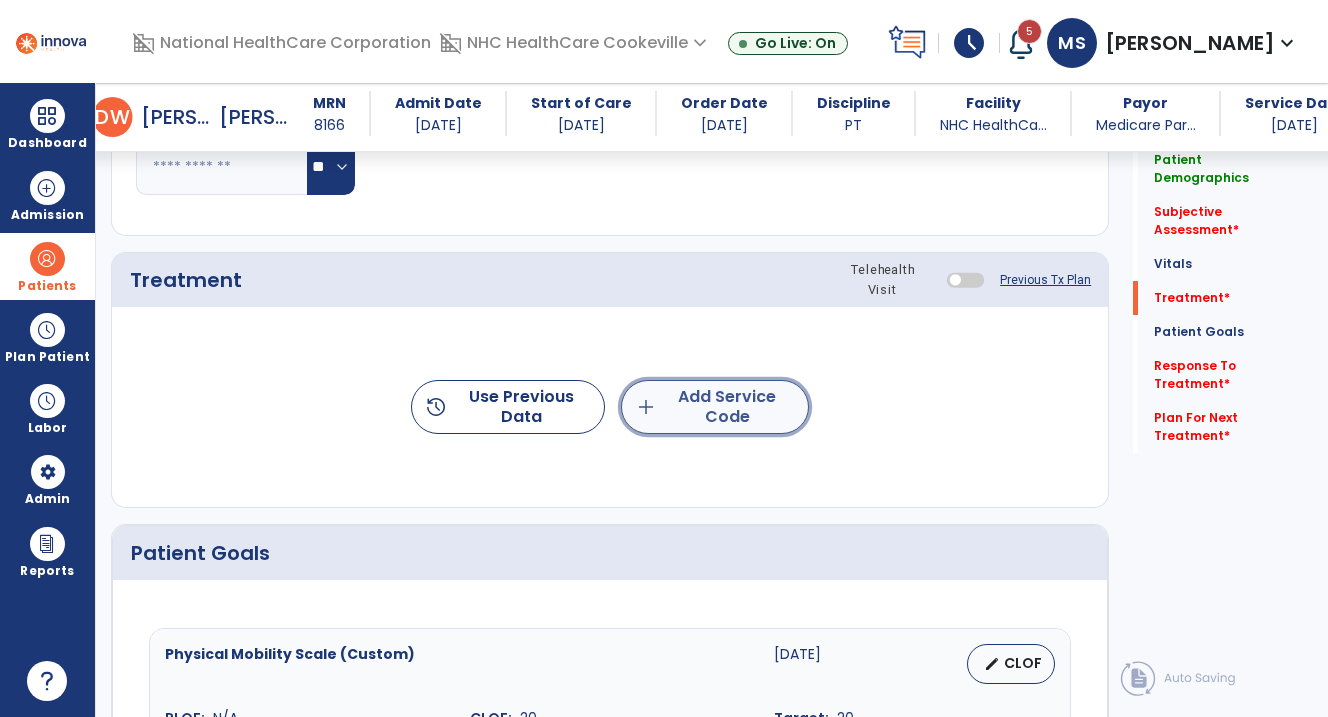 click on "add  Add Service Code" 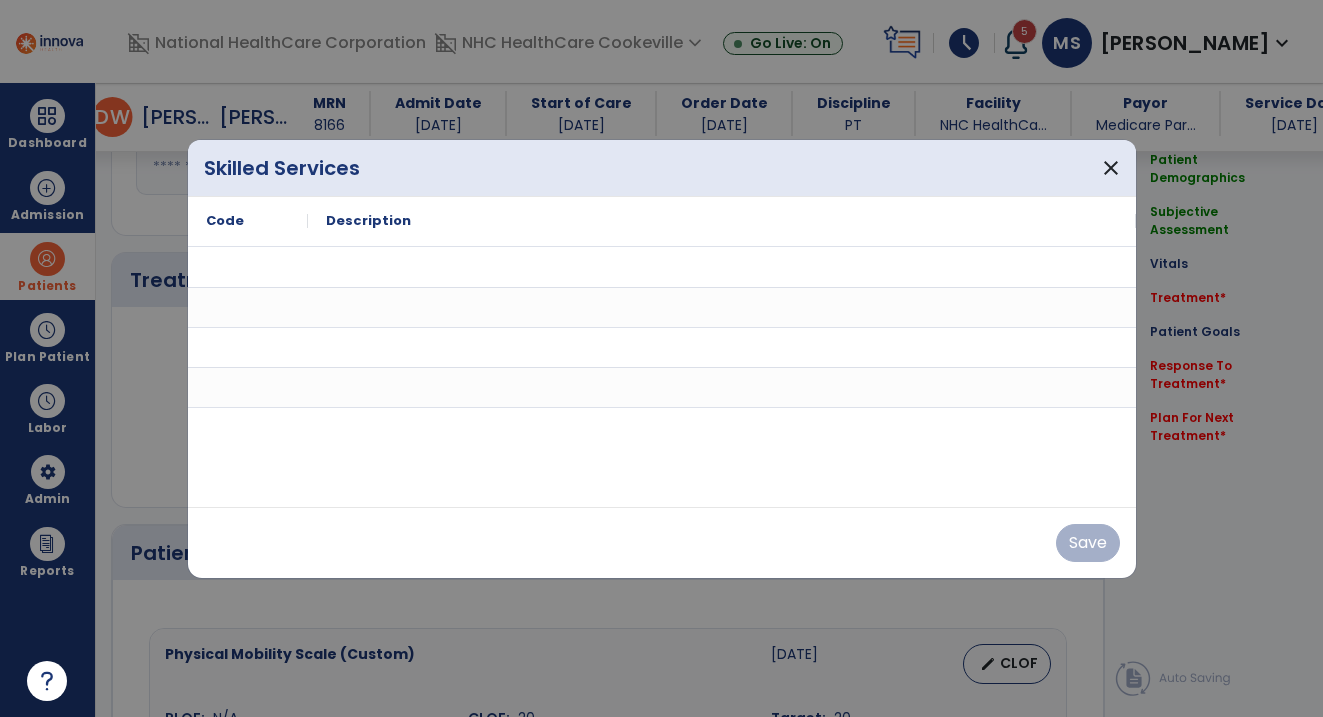 scroll, scrollTop: 1107, scrollLeft: 0, axis: vertical 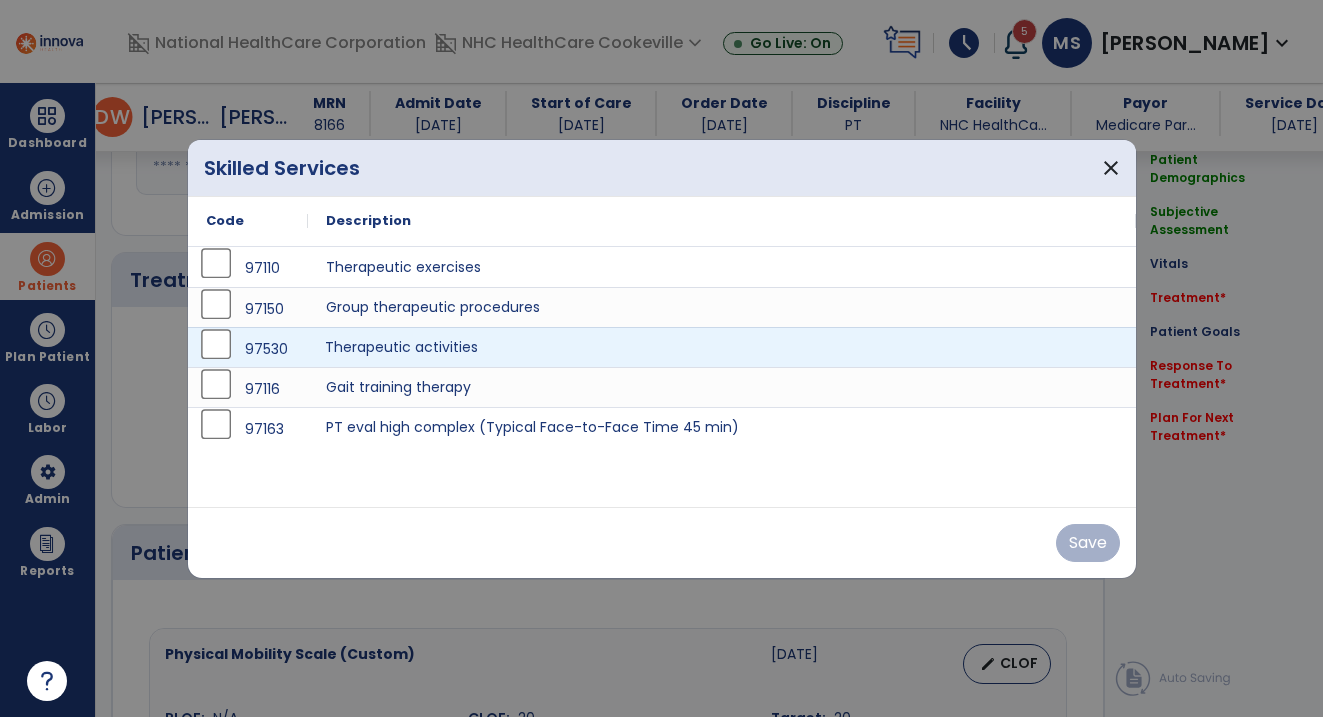 click on "Therapeutic activities" at bounding box center [722, 347] 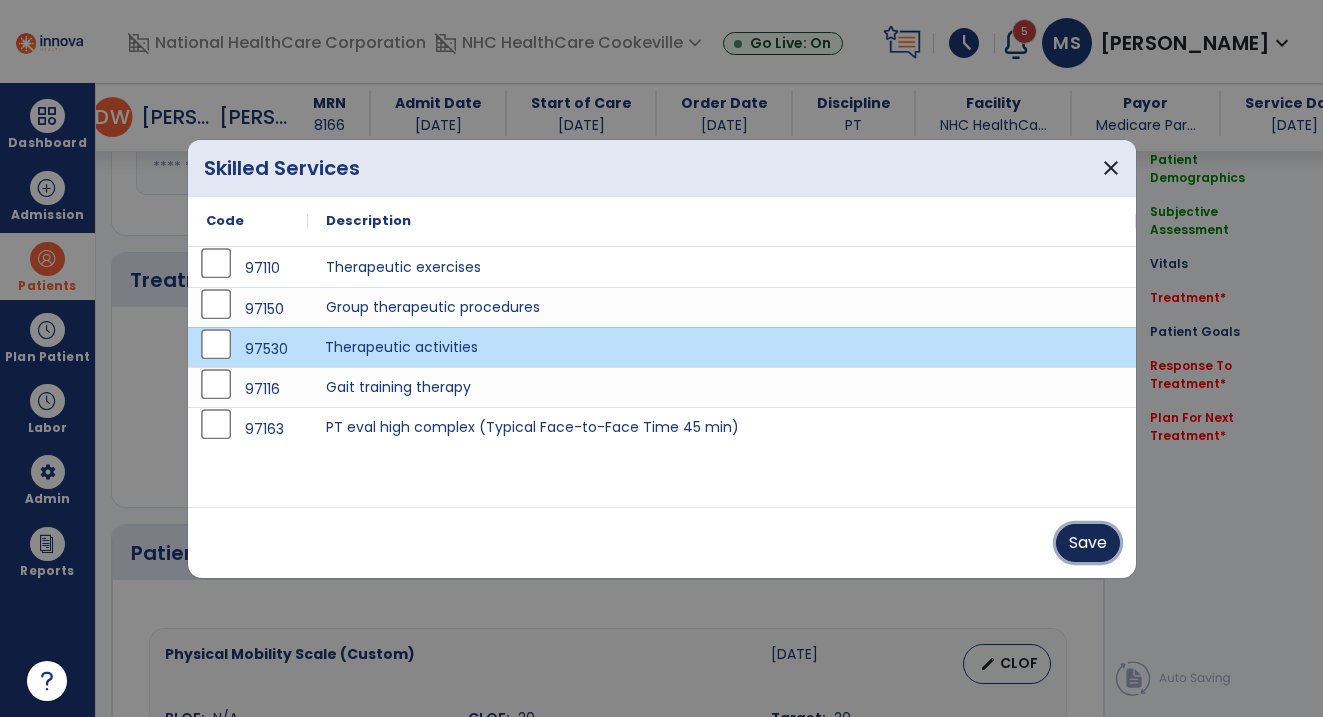 click on "Save" at bounding box center (1088, 543) 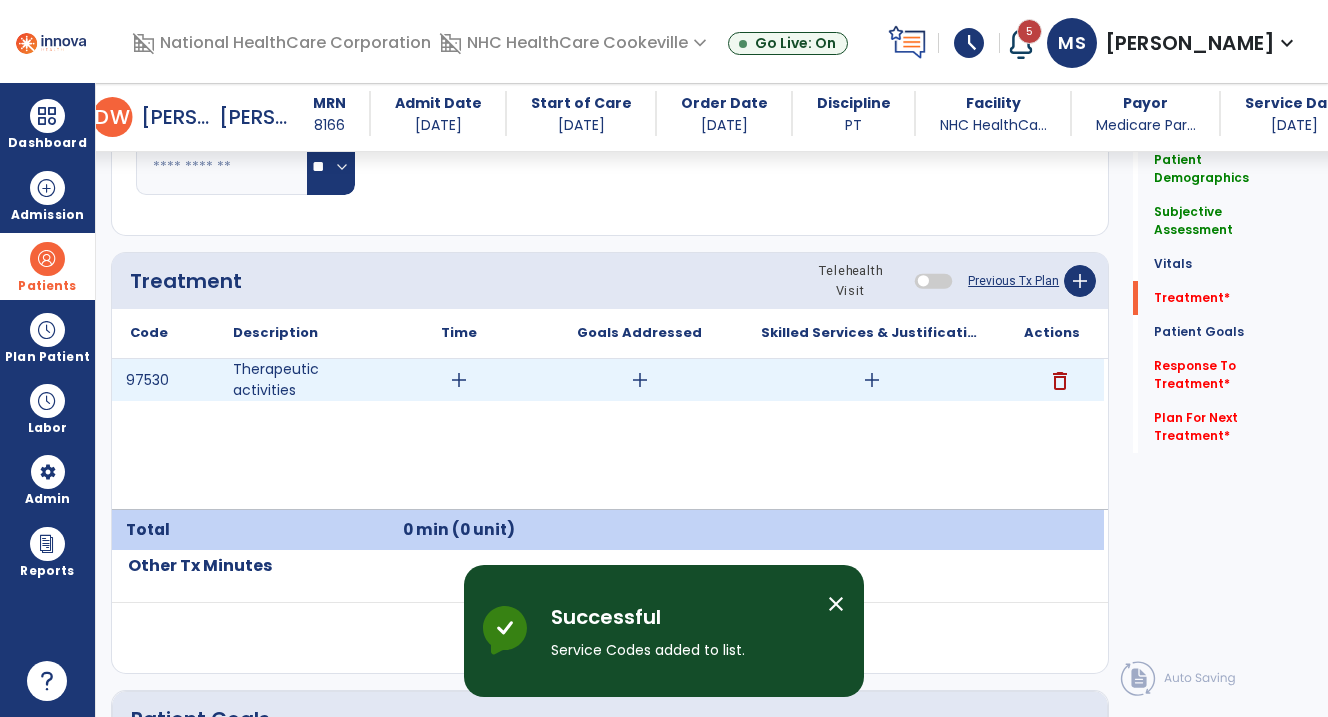 click on "add" at bounding box center [459, 380] 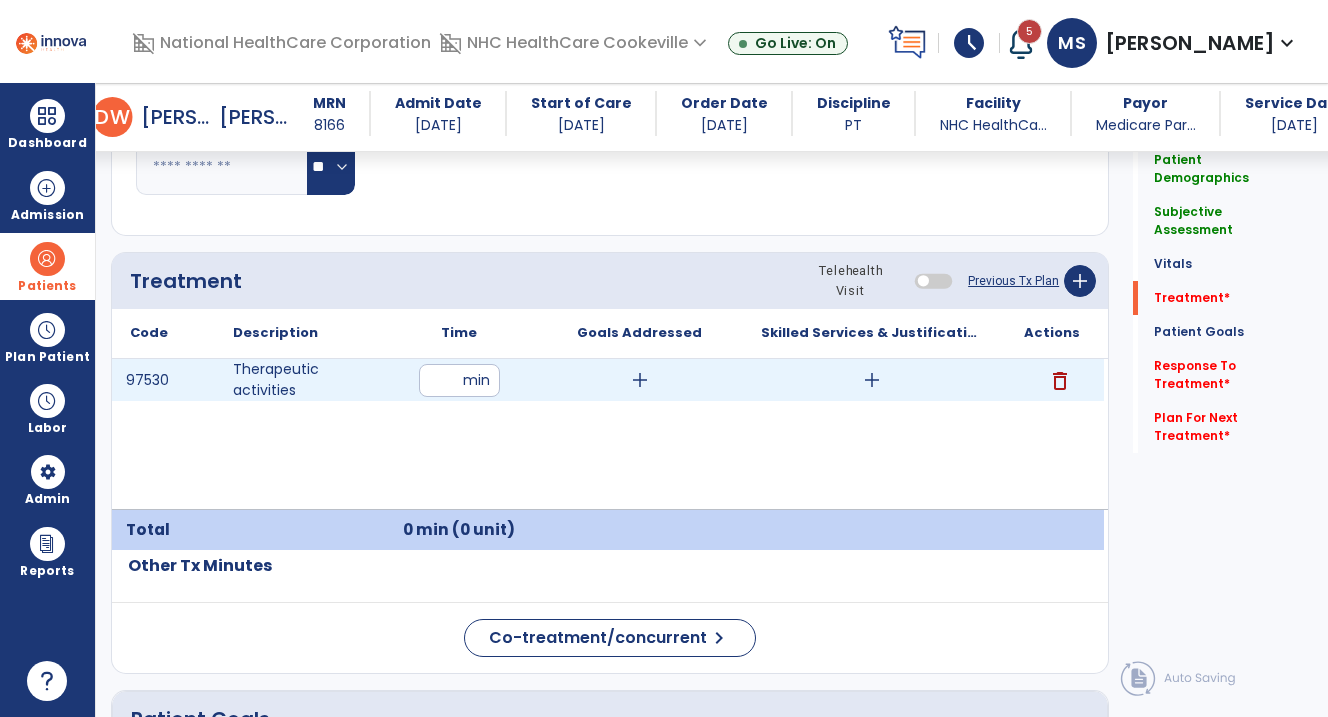 type on "**" 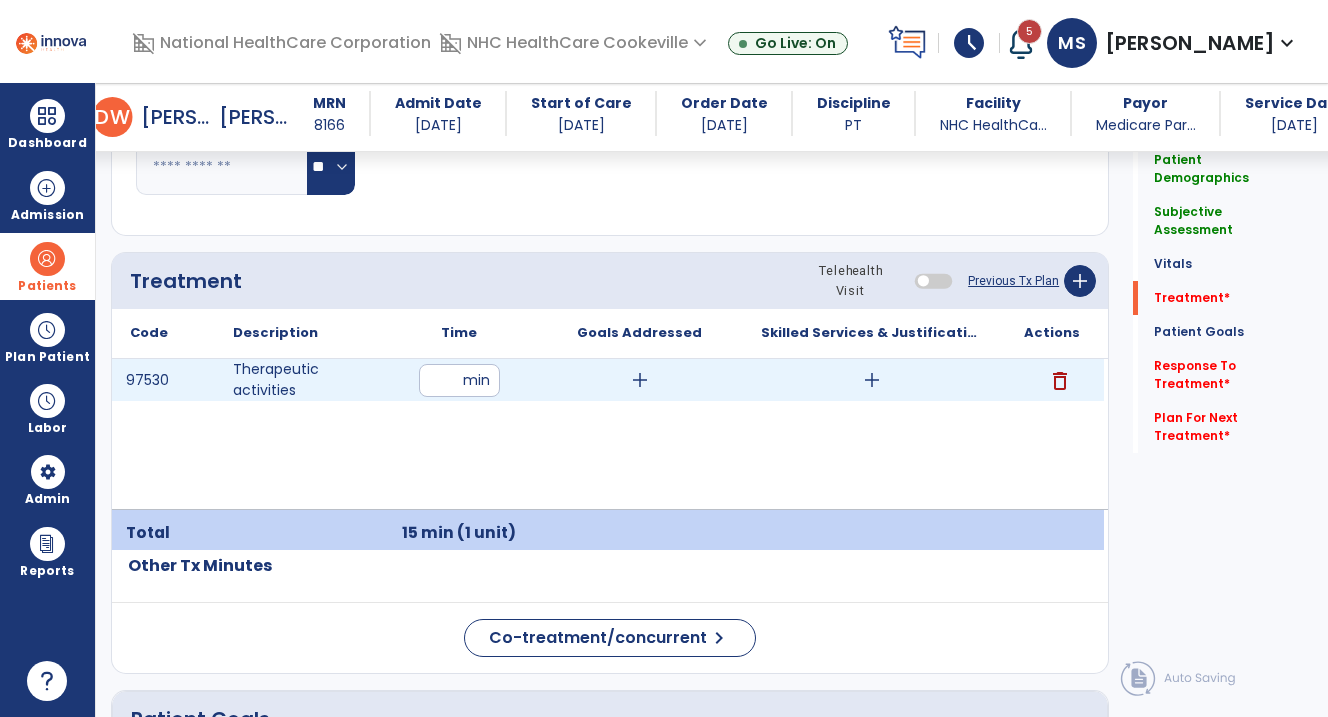 click on "add" at bounding box center [872, 380] 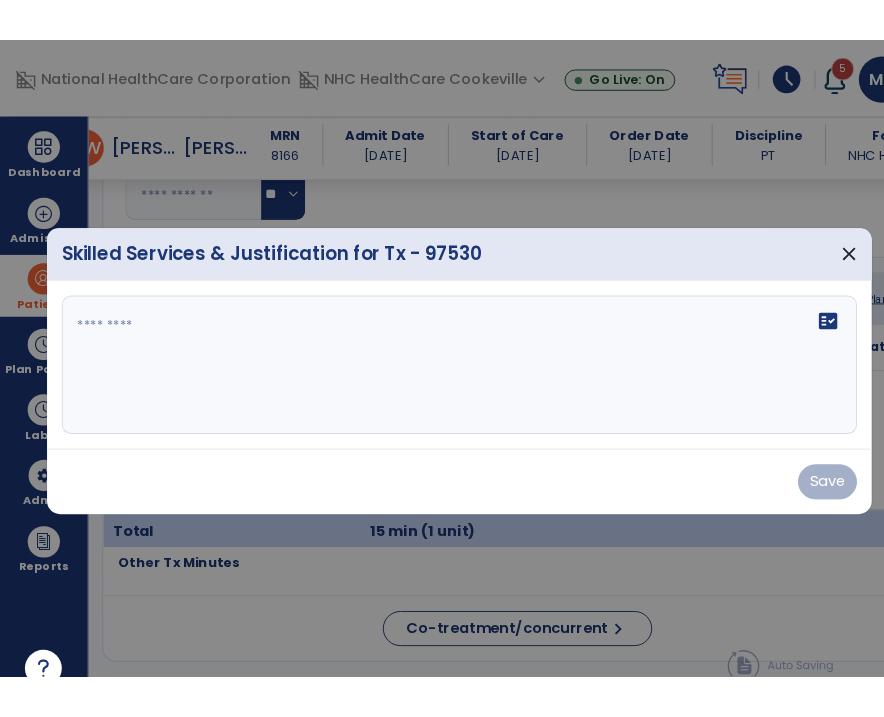 scroll, scrollTop: 1107, scrollLeft: 0, axis: vertical 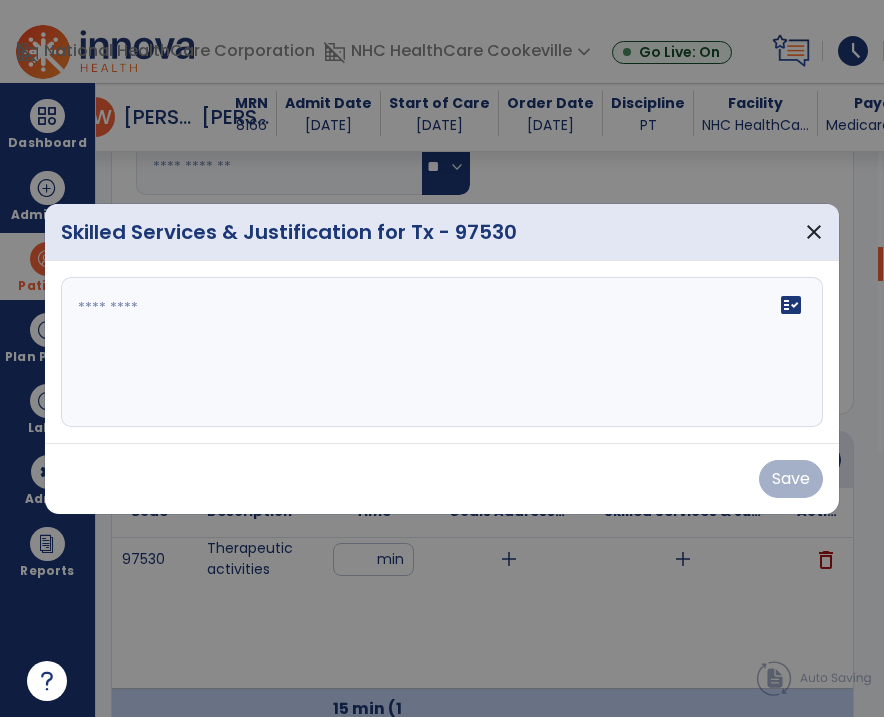 click on "fact_check" at bounding box center [442, 352] 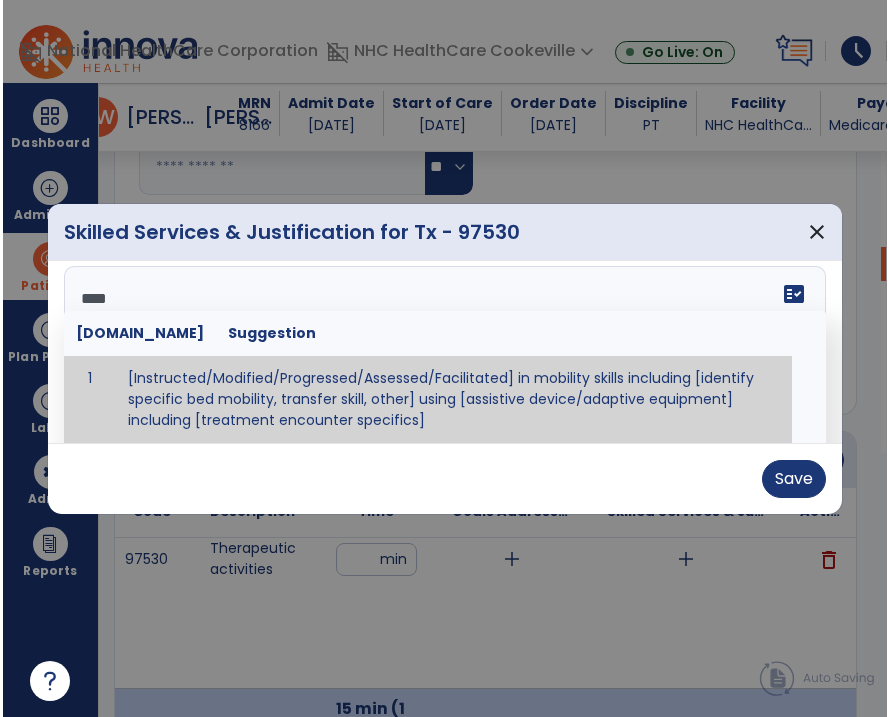 scroll, scrollTop: 0, scrollLeft: 0, axis: both 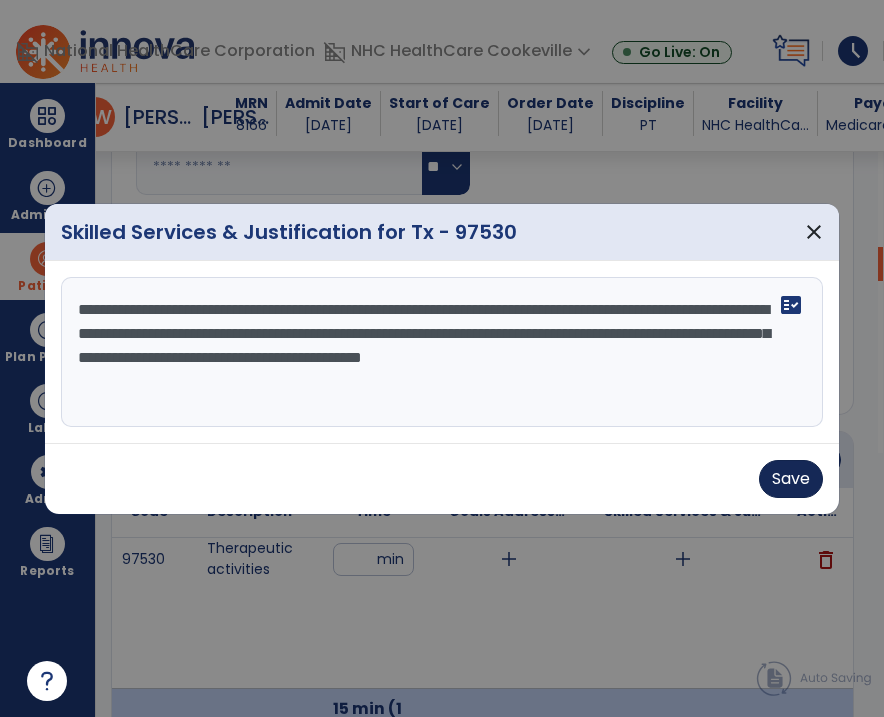 type on "**********" 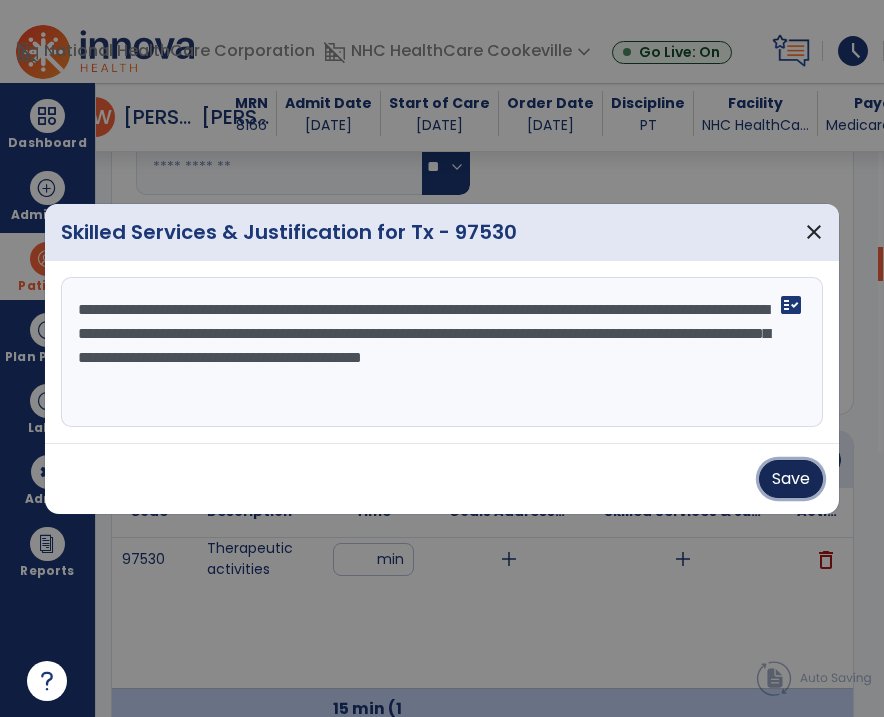 click on "Save" at bounding box center (791, 479) 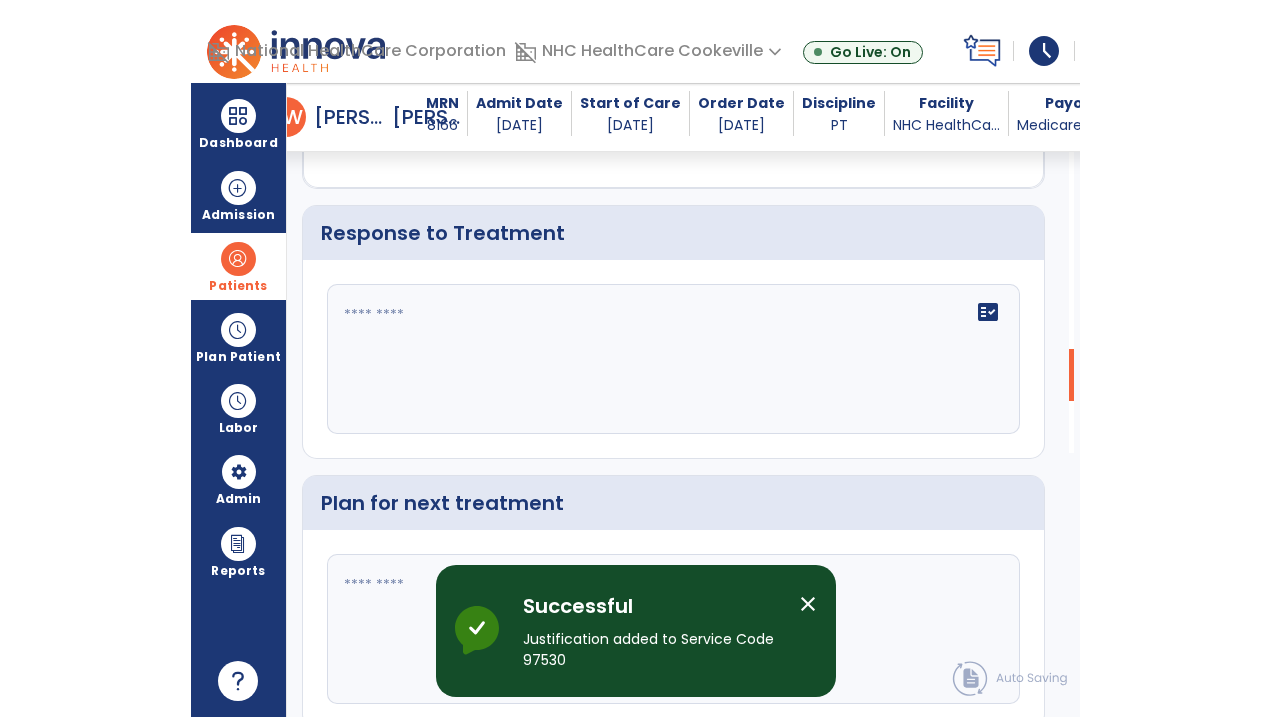 scroll, scrollTop: 3562, scrollLeft: 0, axis: vertical 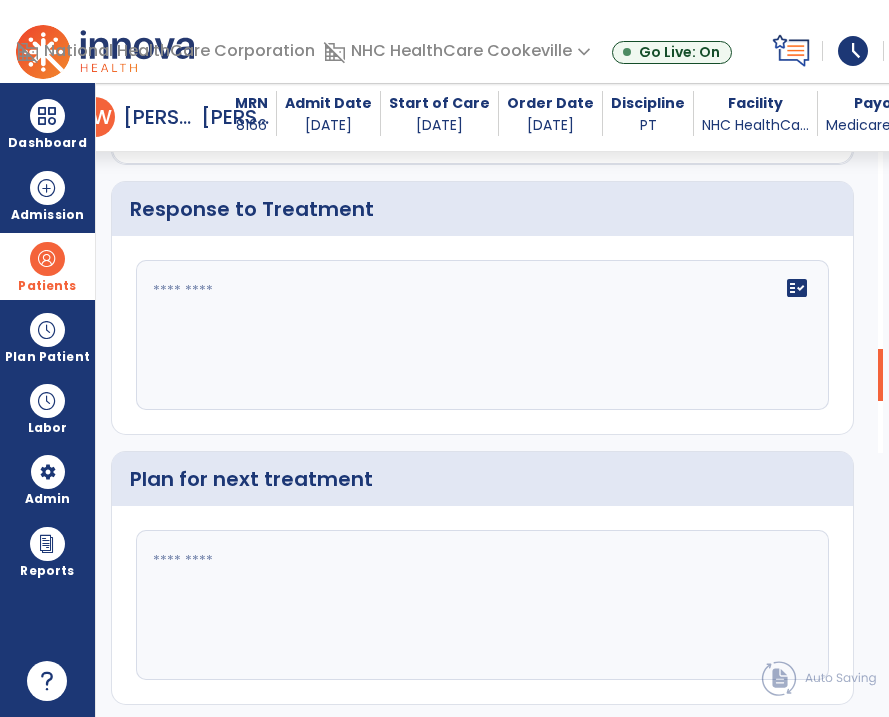 click 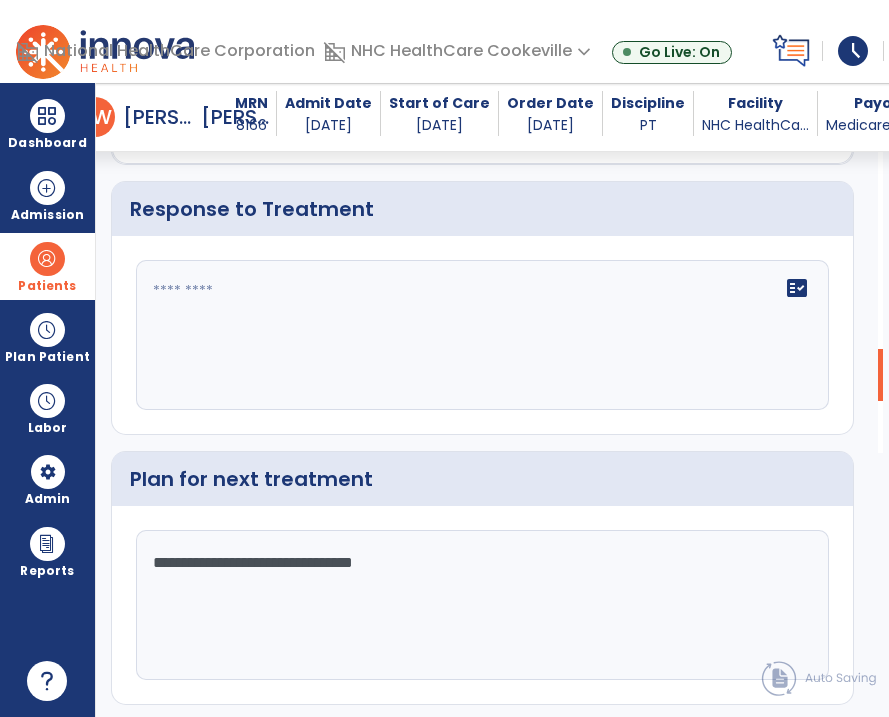 type on "**********" 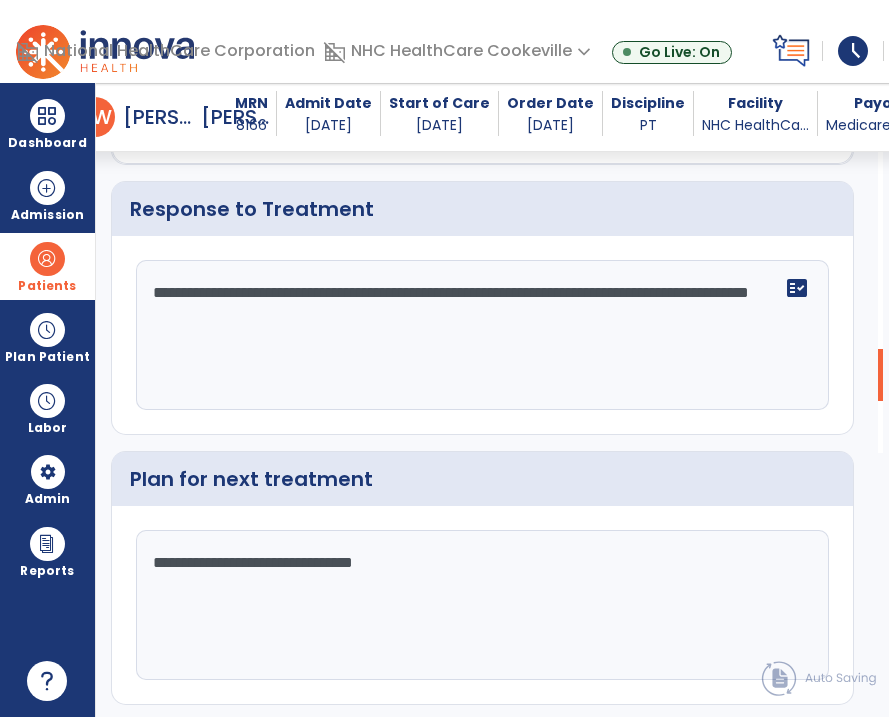type on "**********" 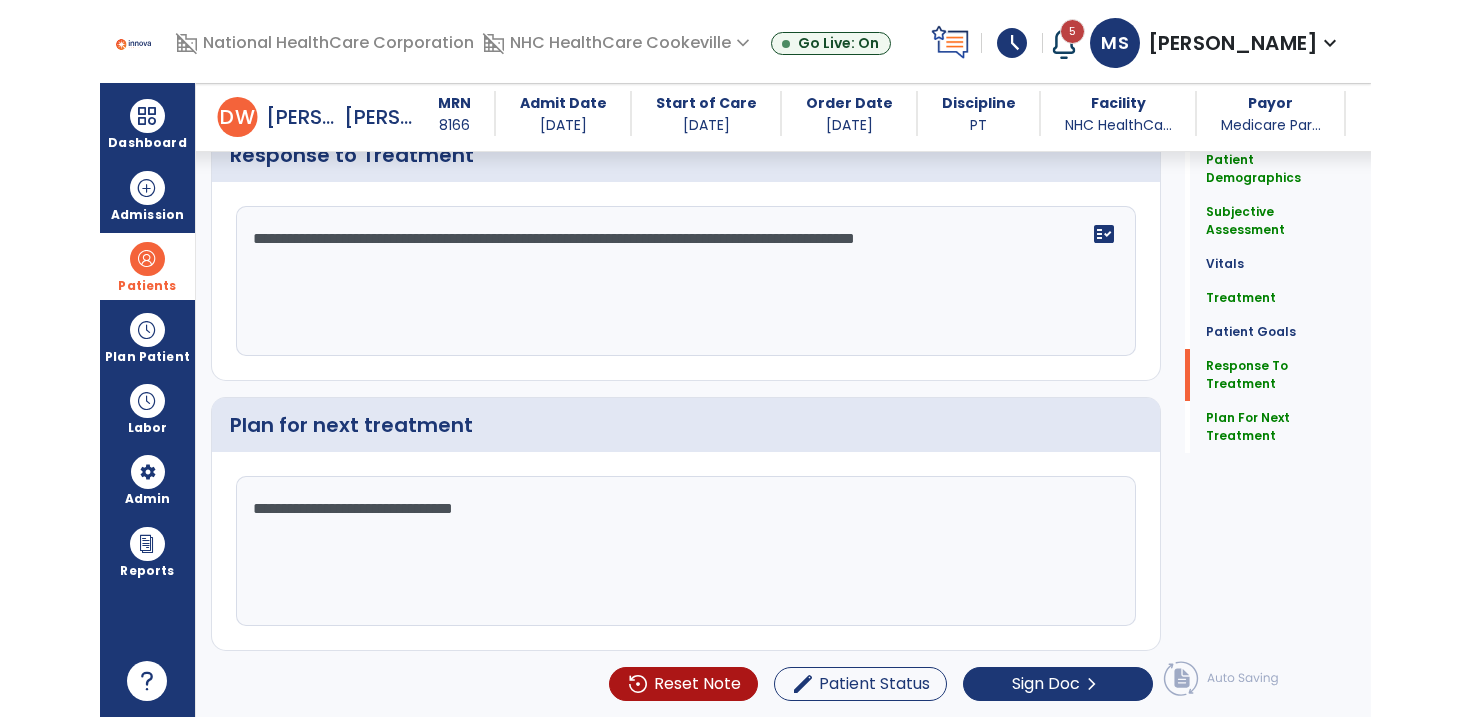 scroll, scrollTop: 3018, scrollLeft: 0, axis: vertical 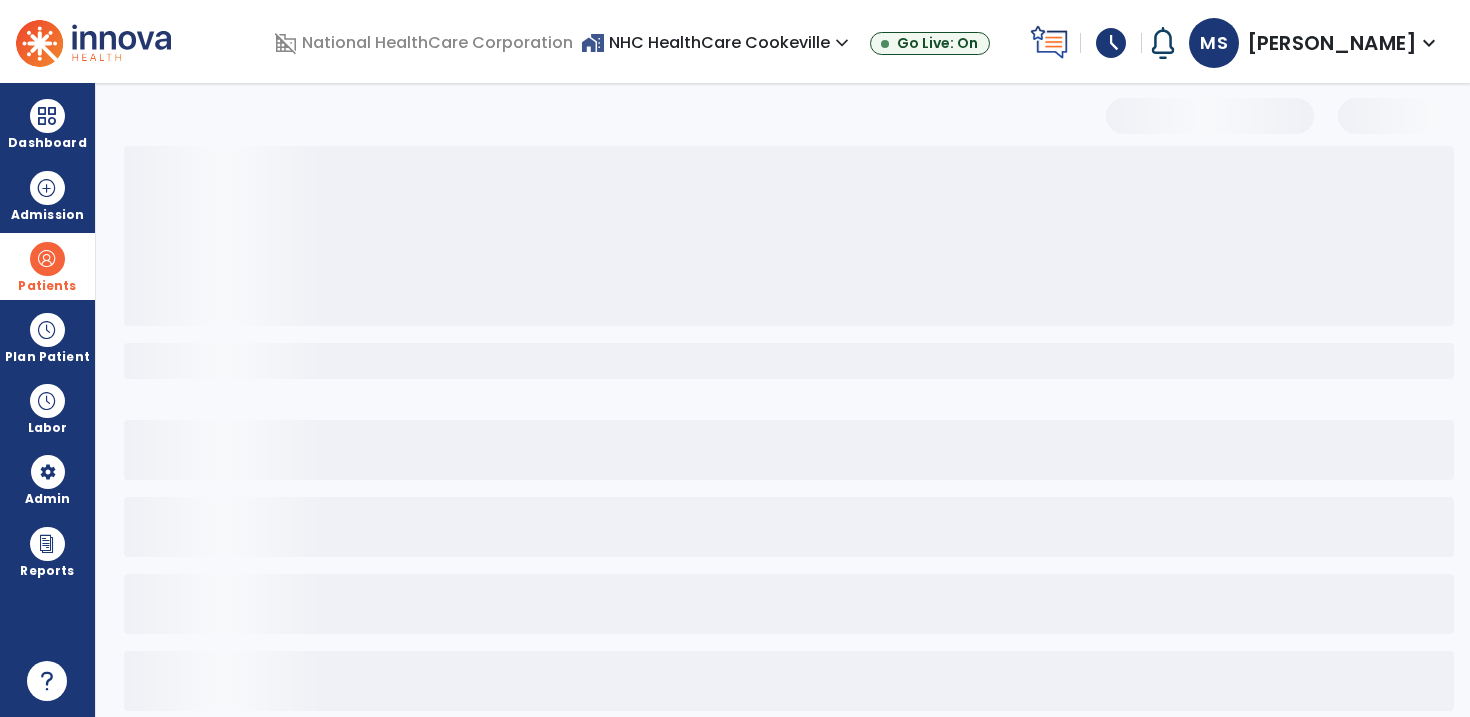 select on "*" 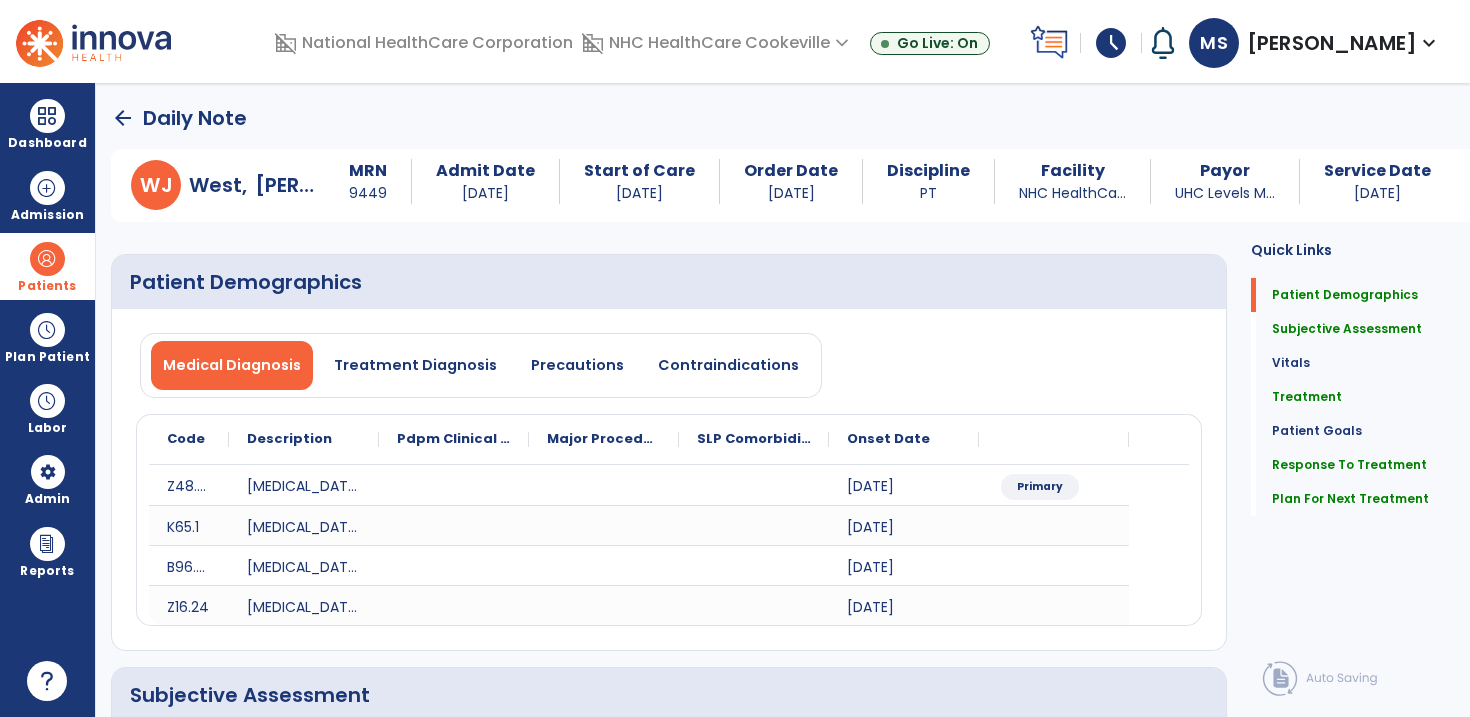 click at bounding box center [47, 259] 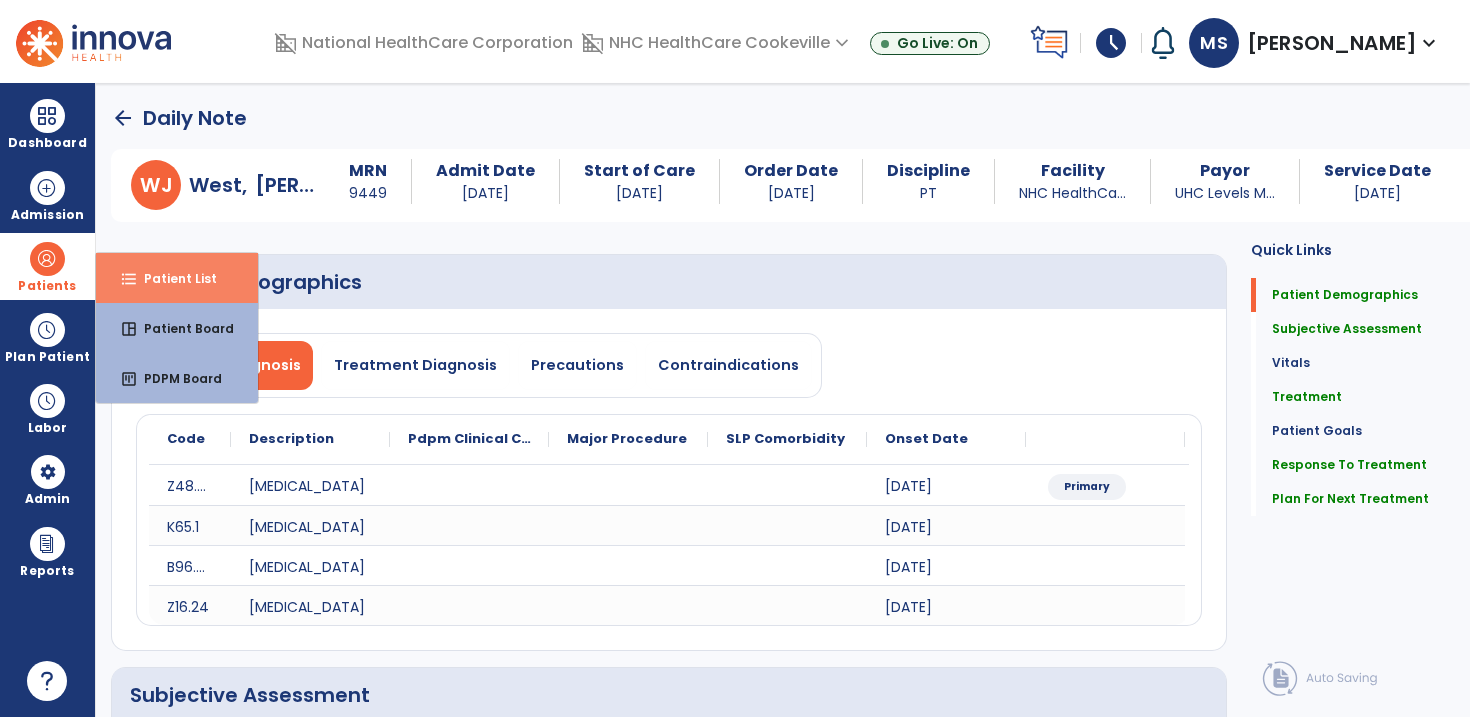 click on "format_list_bulleted  Patient List" at bounding box center (177, 278) 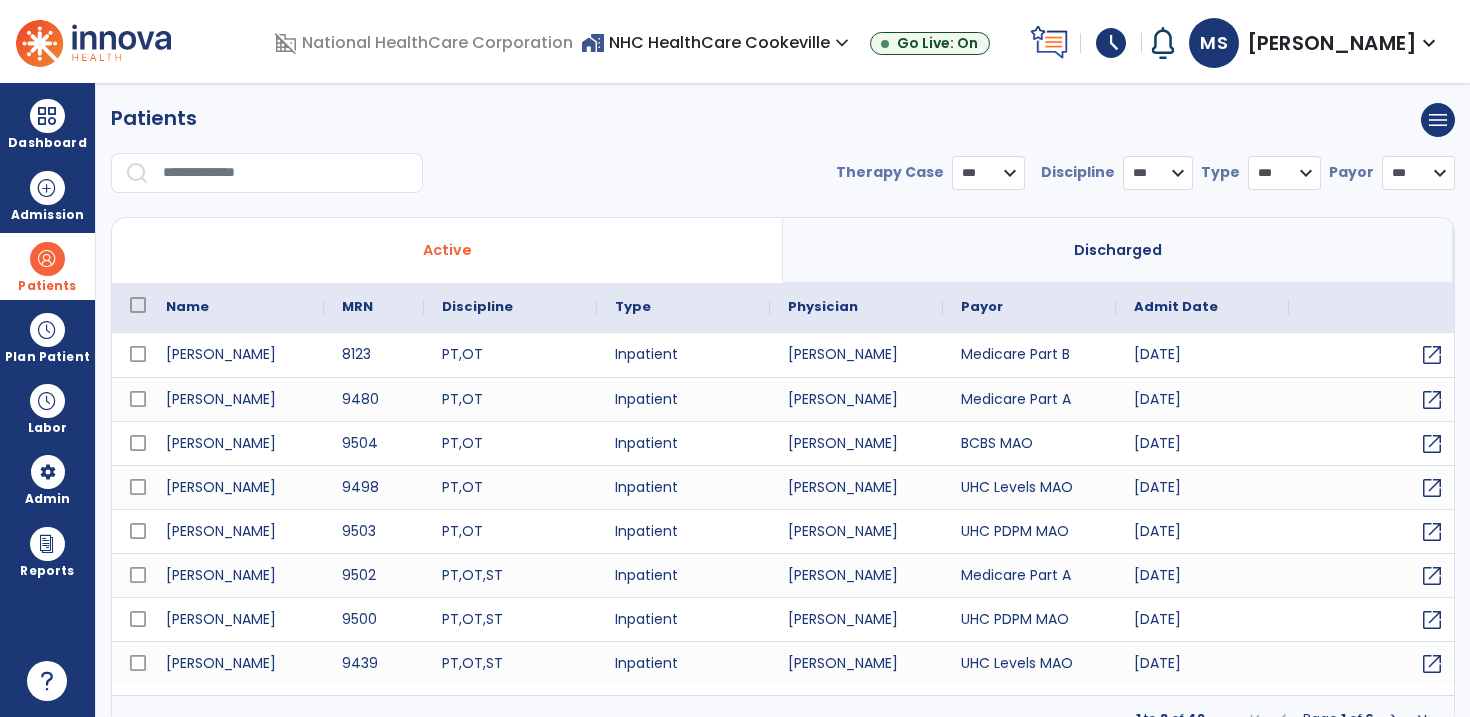 select on "***" 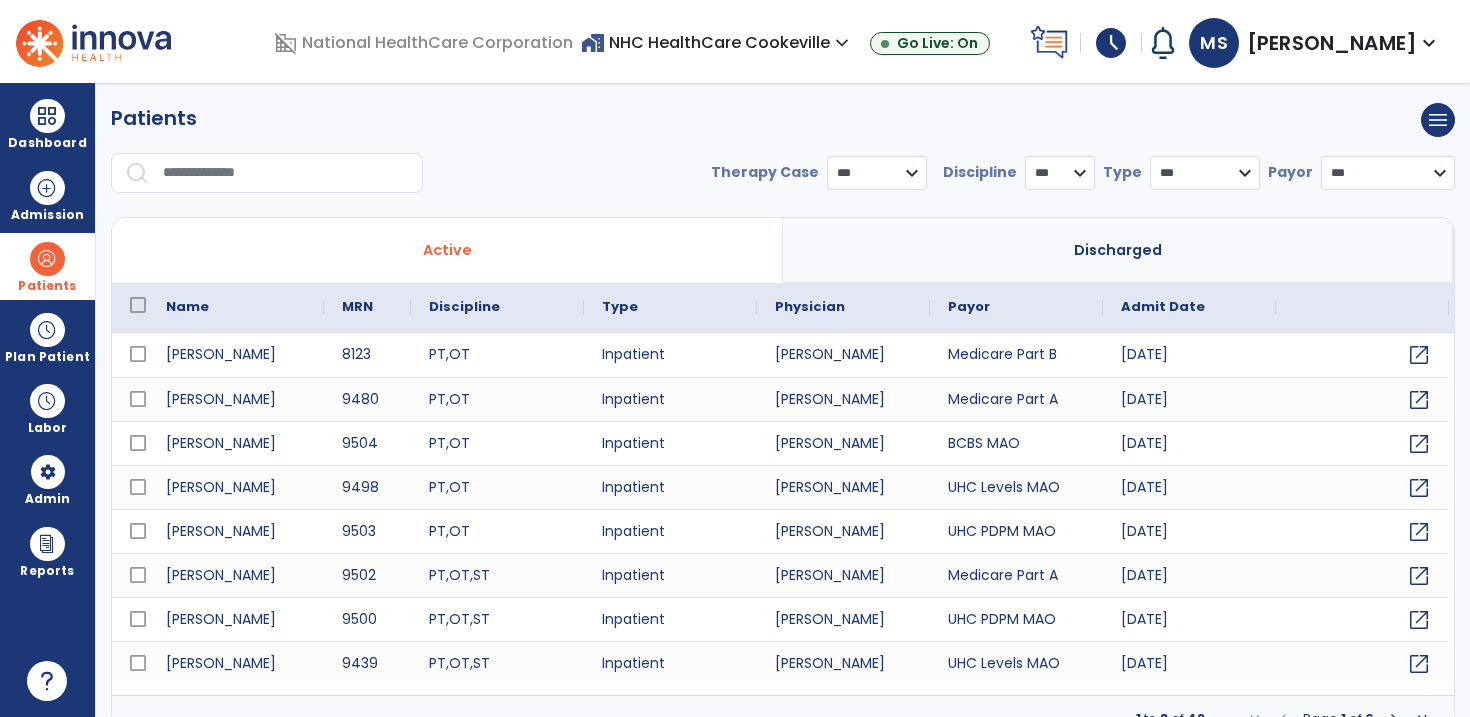 click at bounding box center (286, 173) 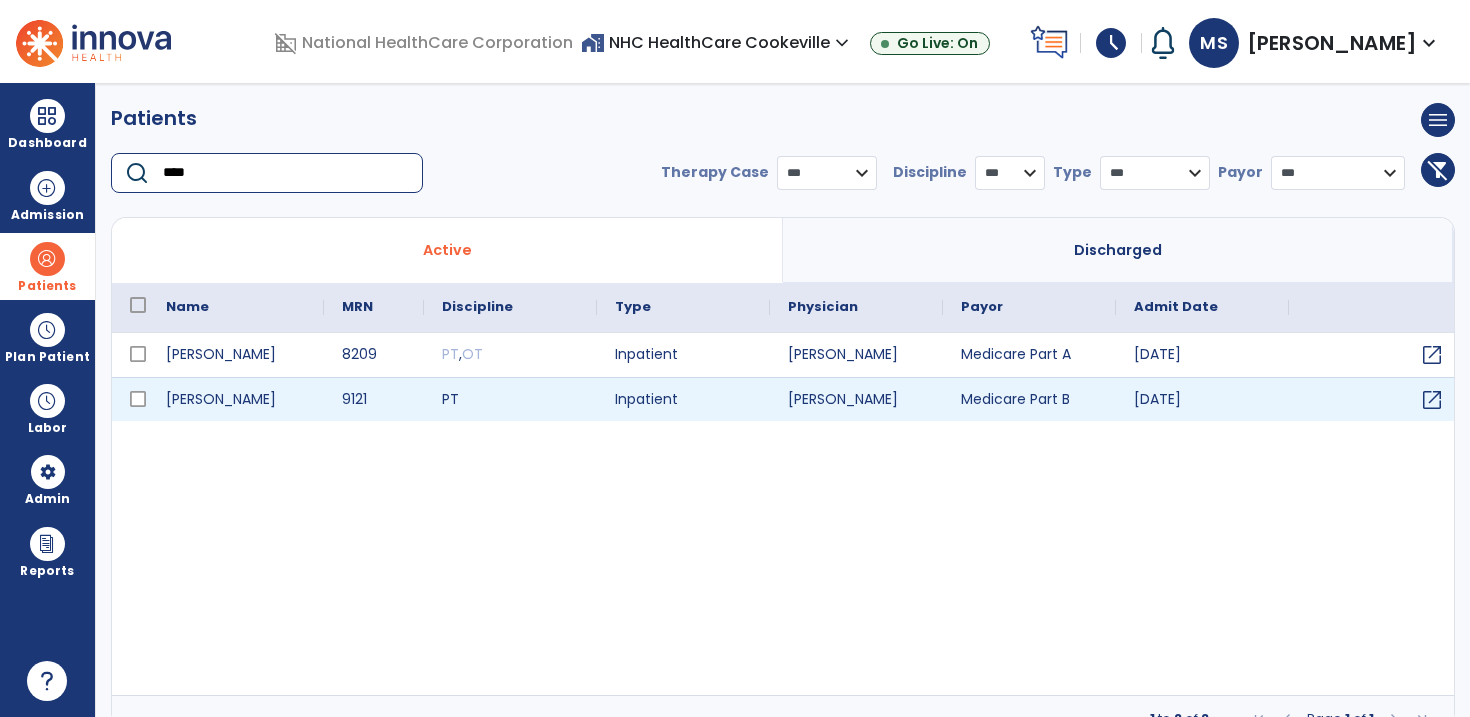 type on "****" 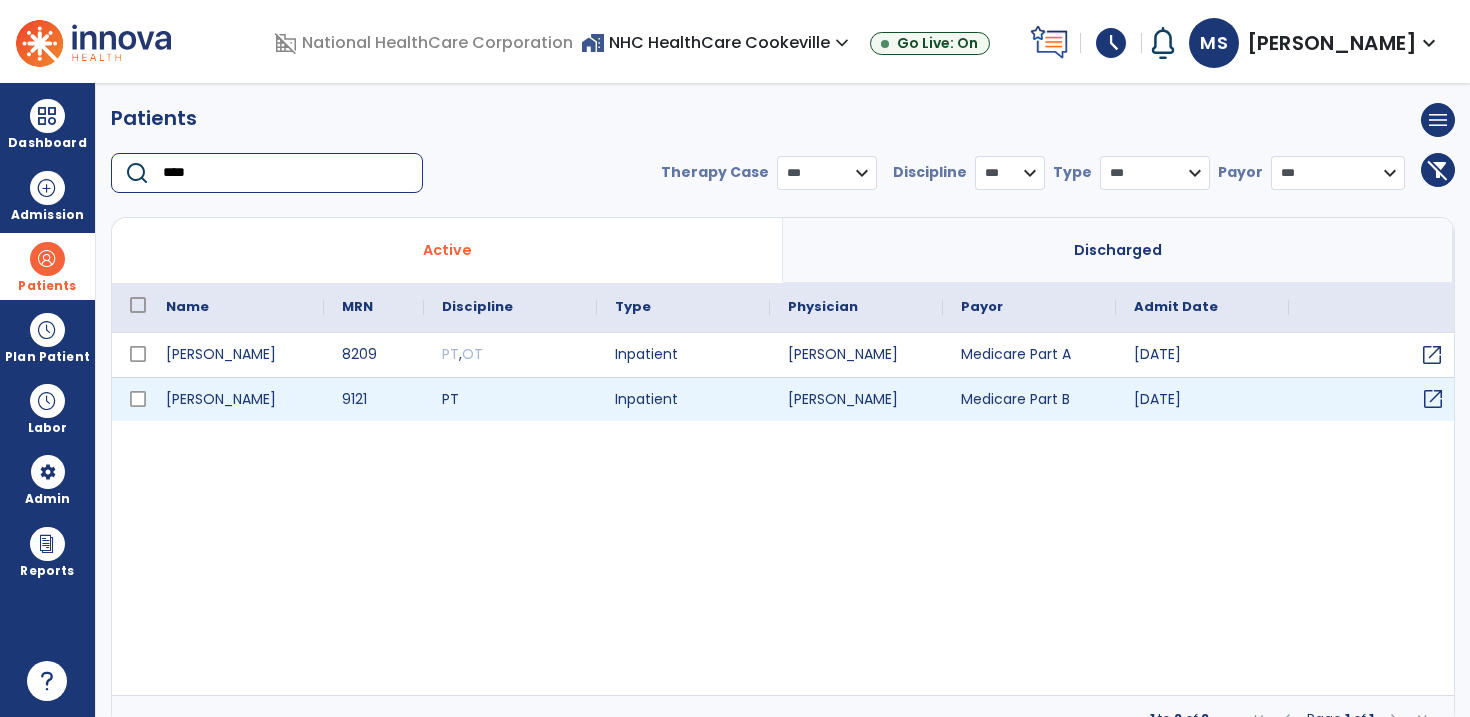 click on "open_in_new" at bounding box center (1433, 399) 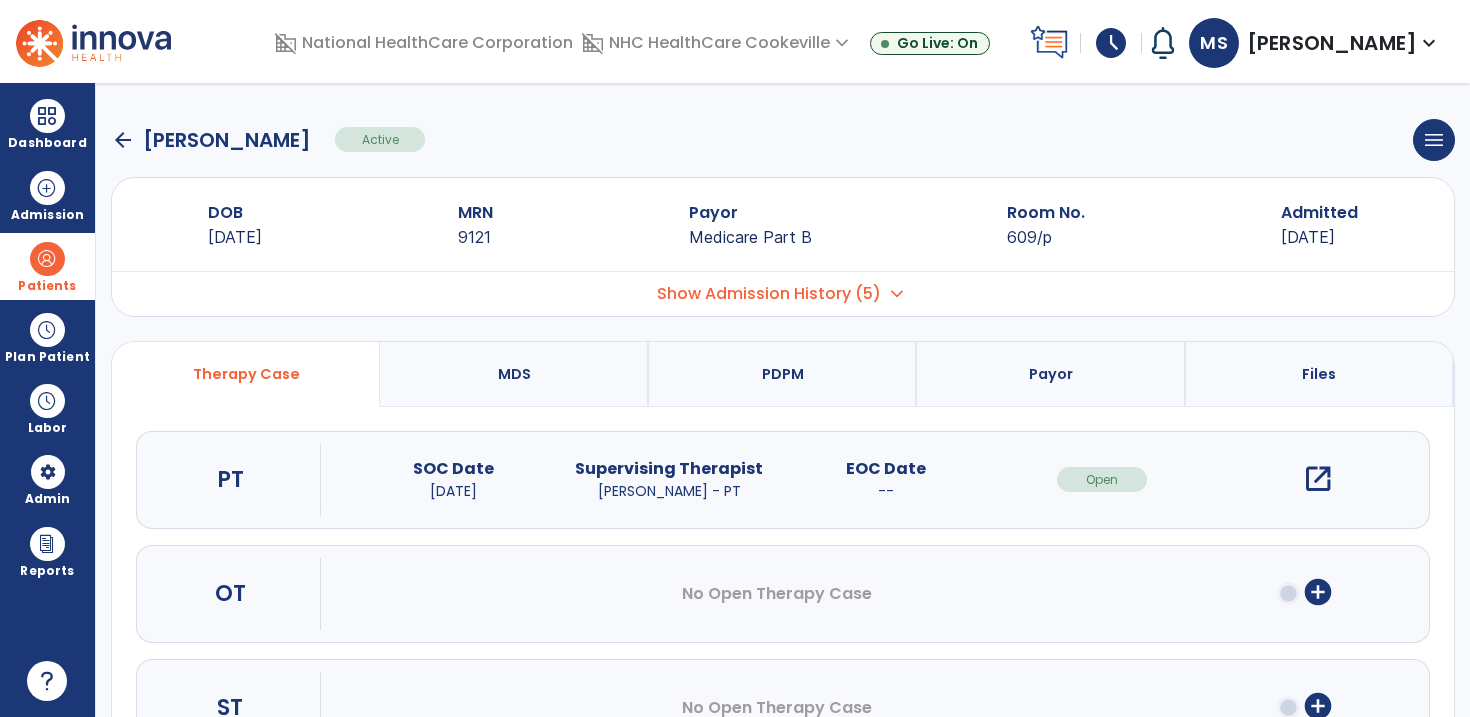 click on "open_in_new" at bounding box center (1318, 479) 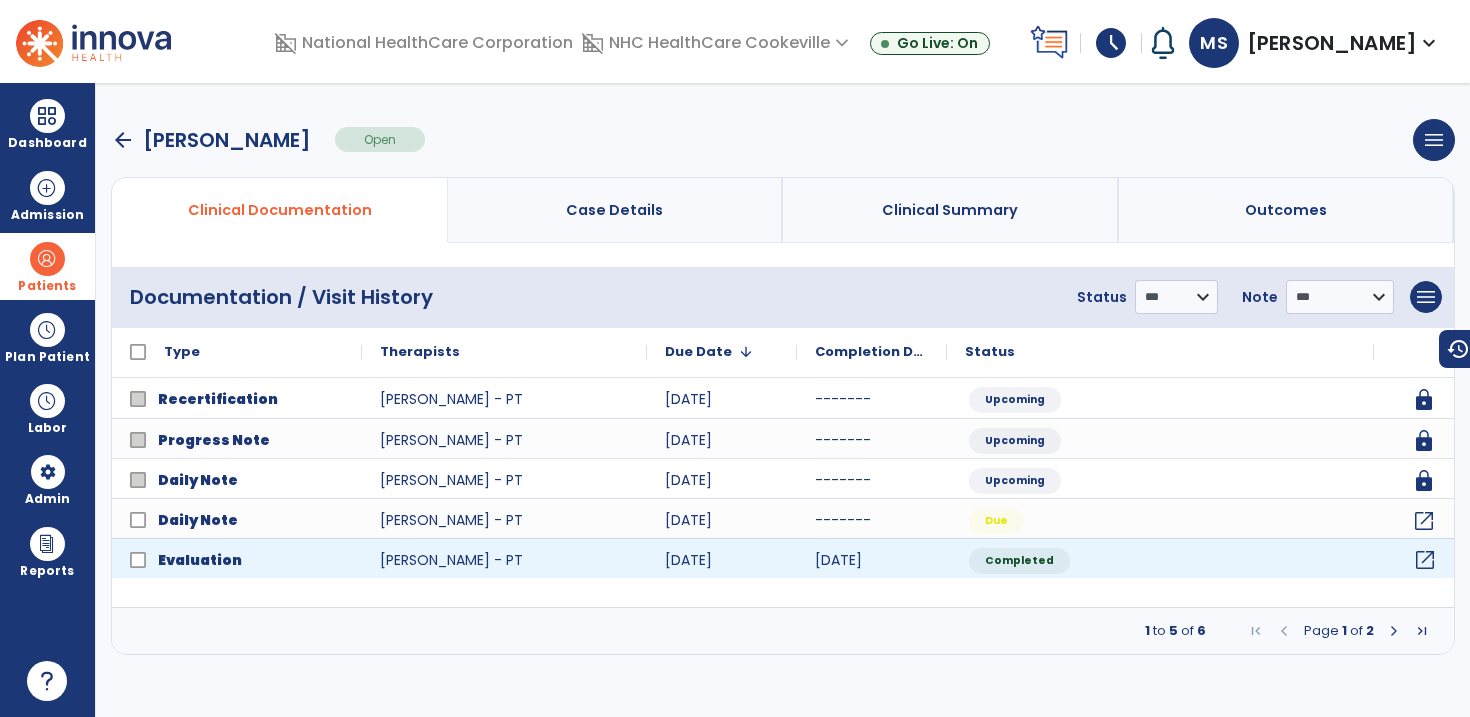 click on "open_in_new" 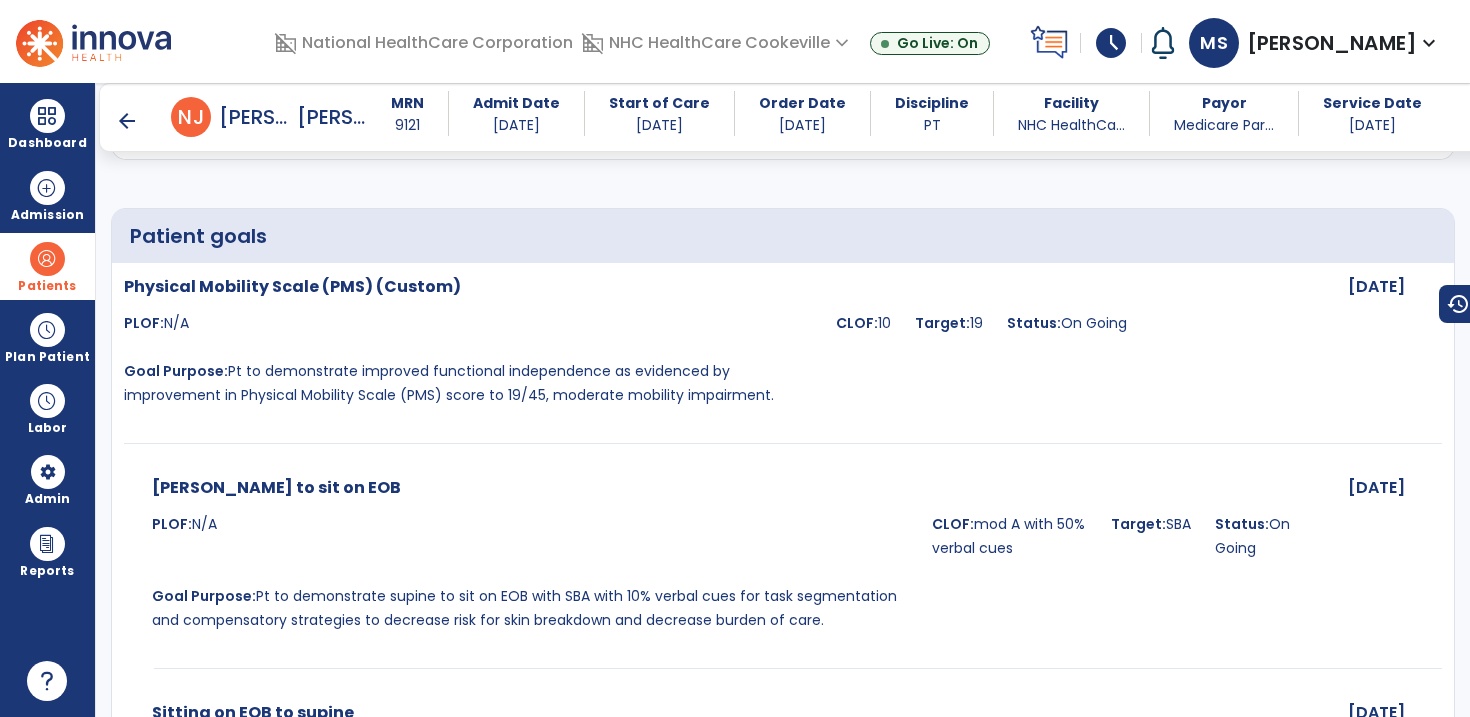 scroll, scrollTop: 5138, scrollLeft: 0, axis: vertical 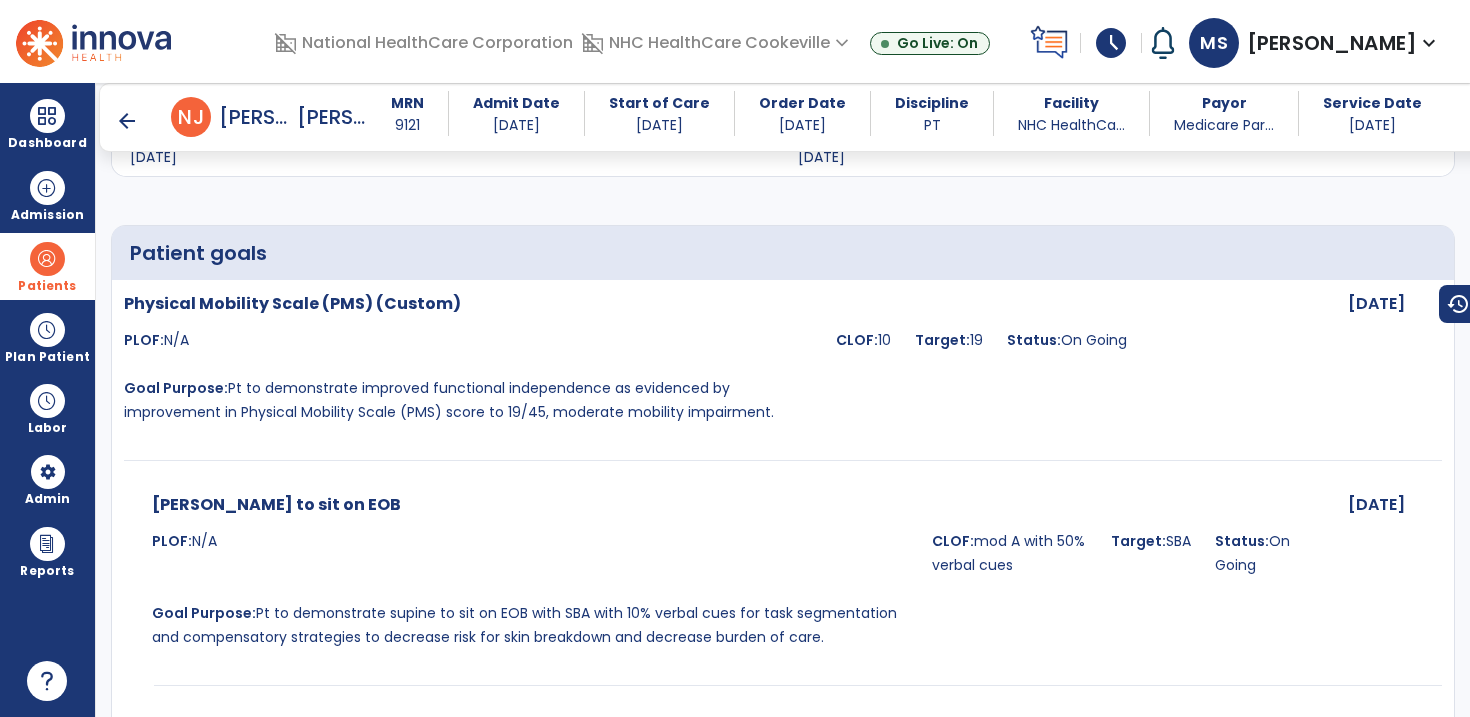 click on "arrow_back" at bounding box center (127, 121) 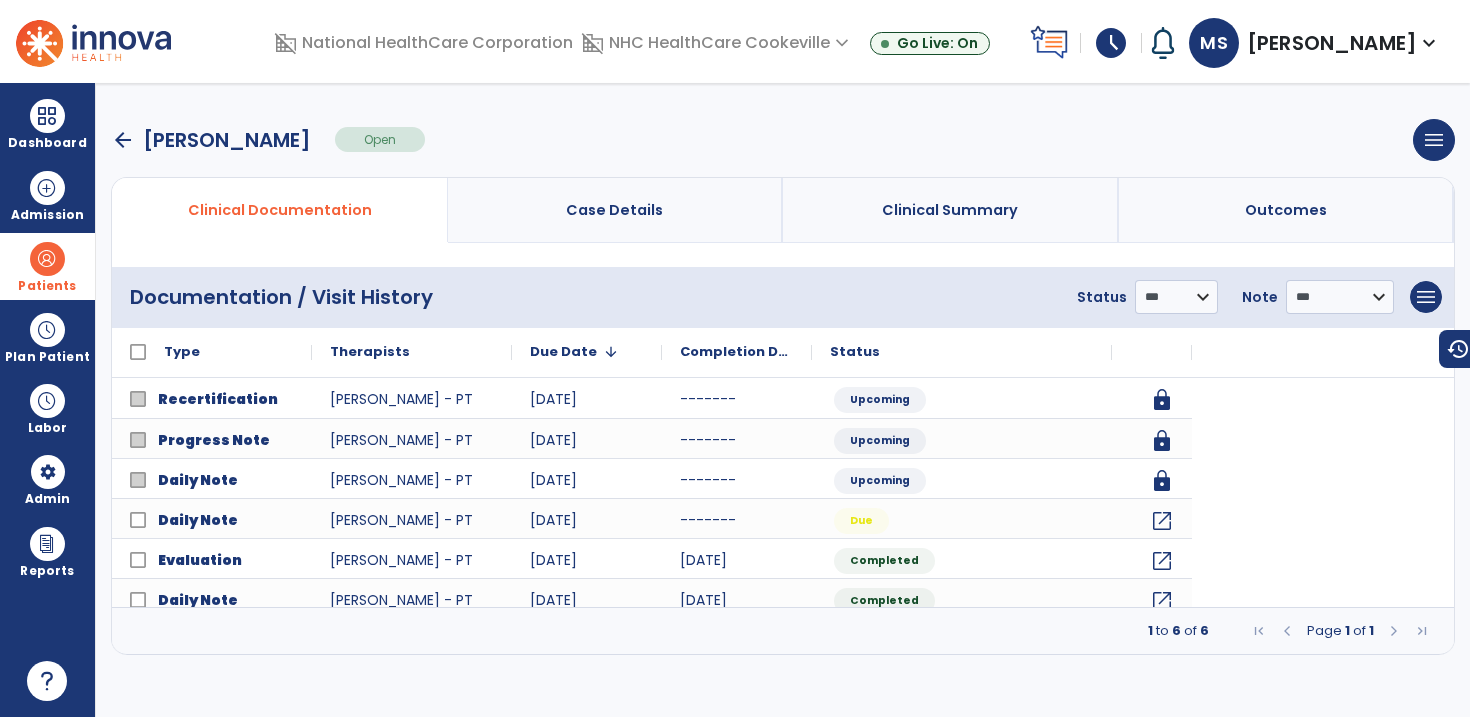 scroll, scrollTop: 0, scrollLeft: 0, axis: both 